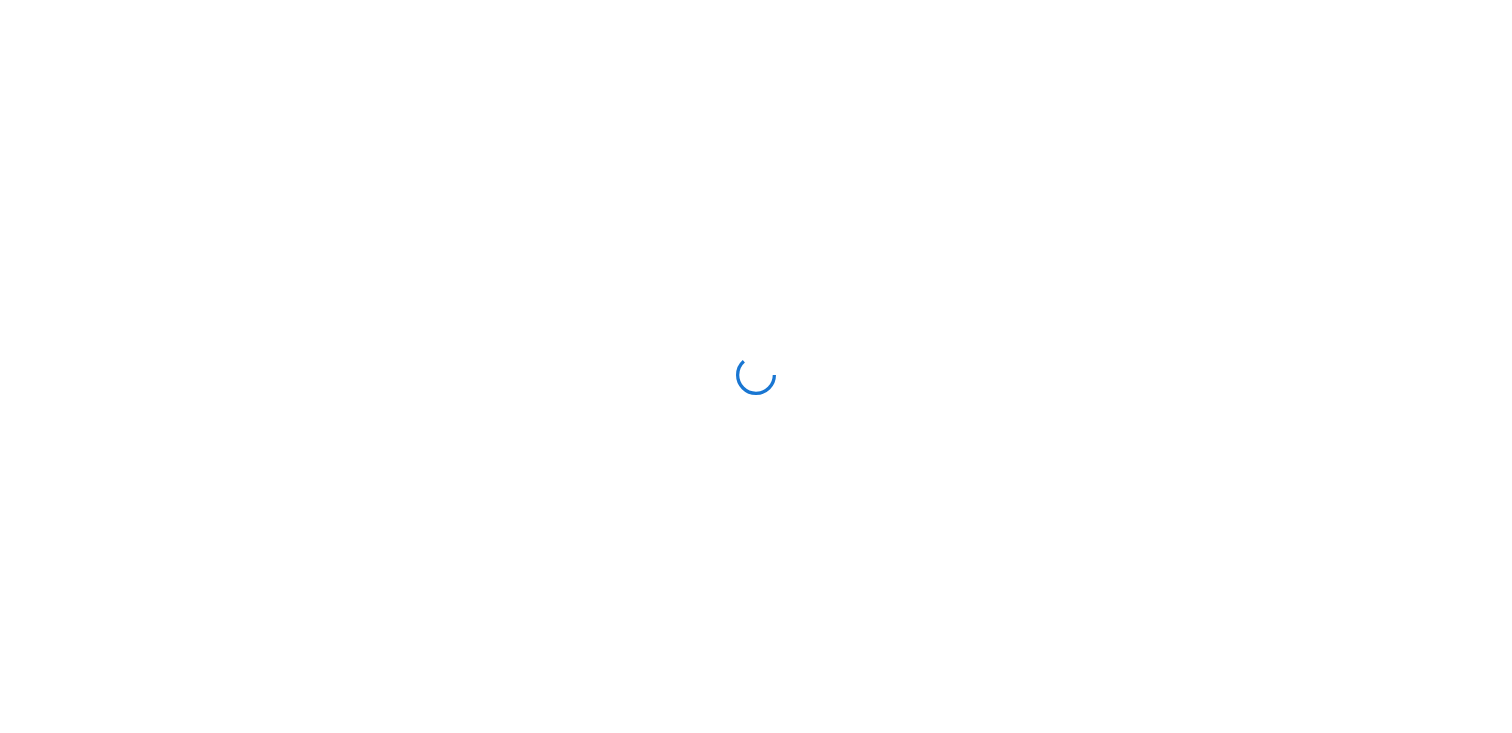 scroll, scrollTop: 0, scrollLeft: 0, axis: both 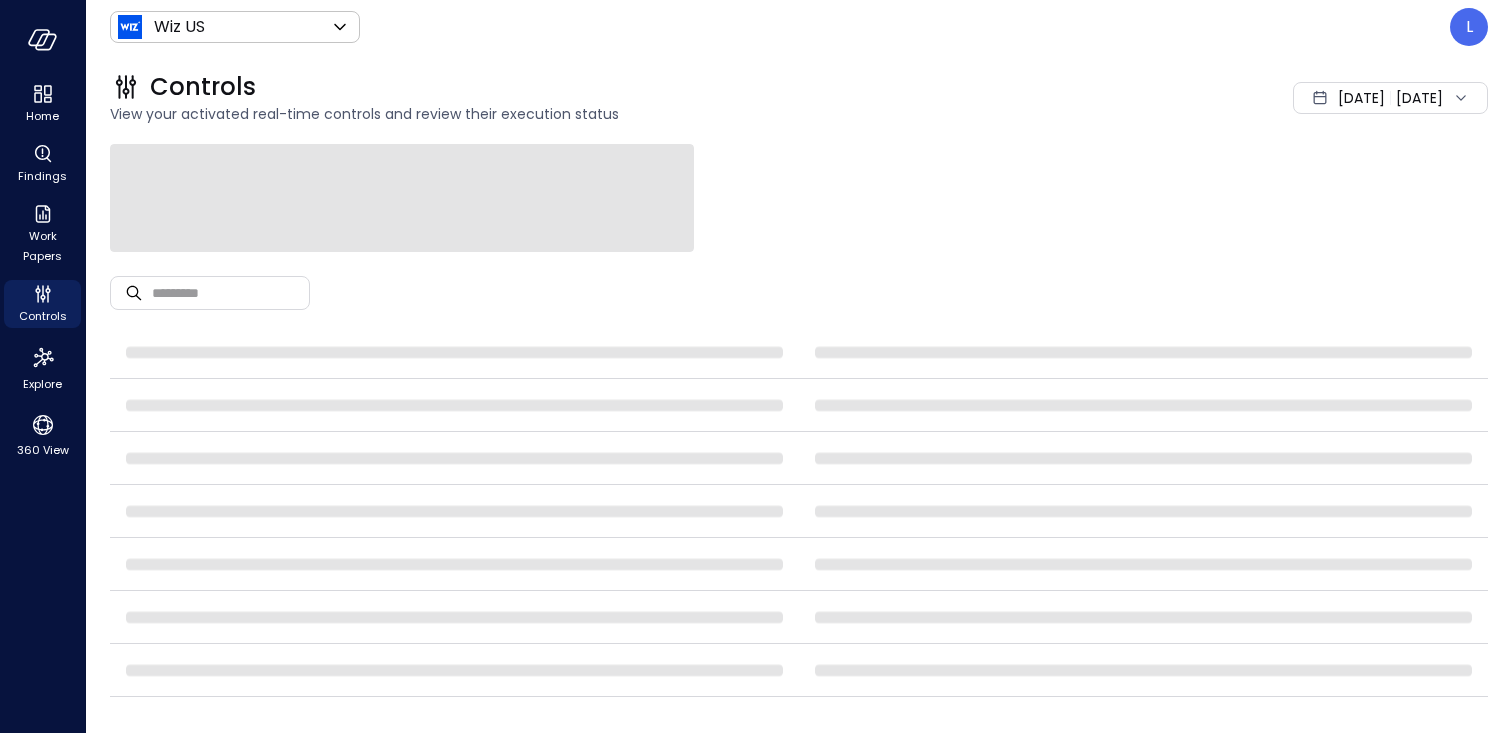 click on "Jul 1, 2025 Jul 3, 2025" at bounding box center [1243, 98] 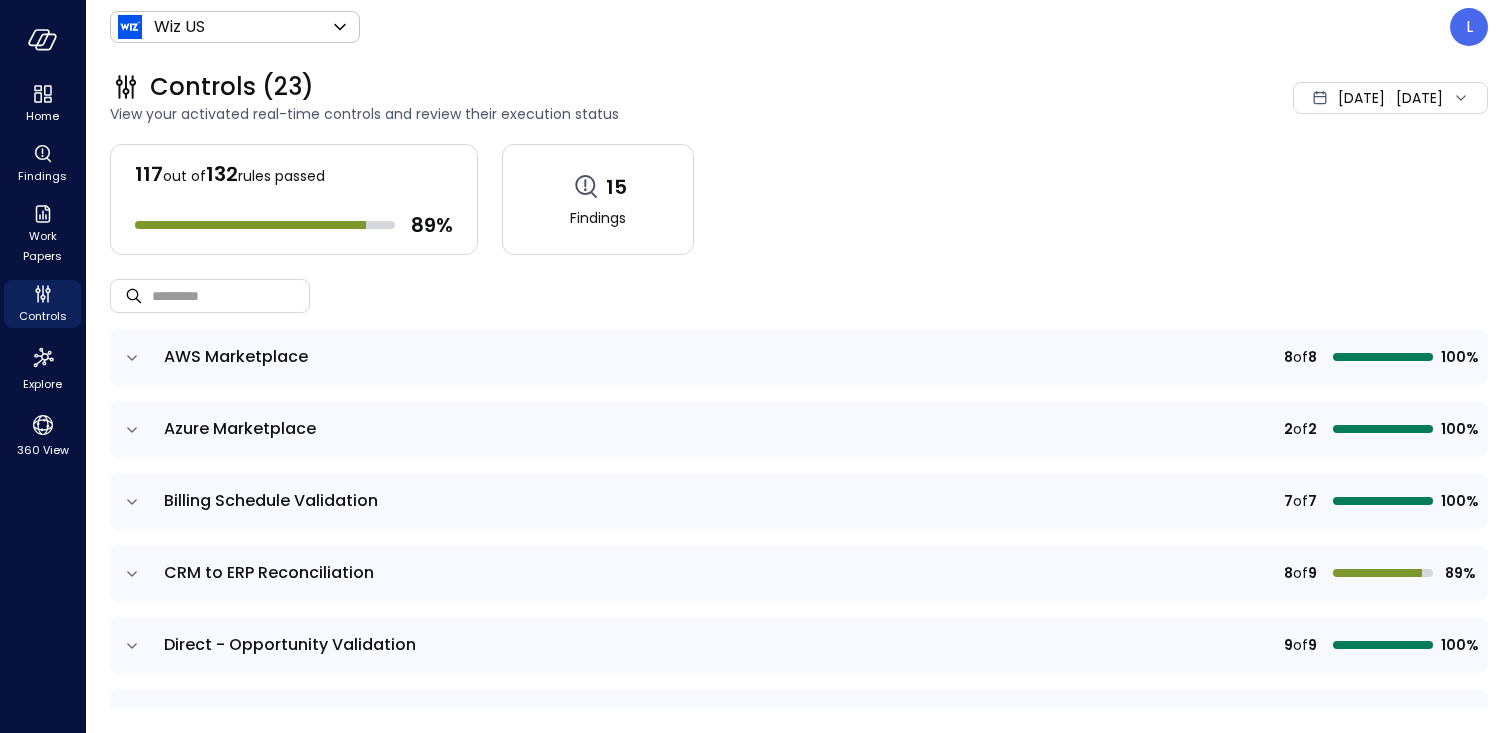 click on "Jul 1, 2025 Jul 3, 2025" at bounding box center [1243, 98] 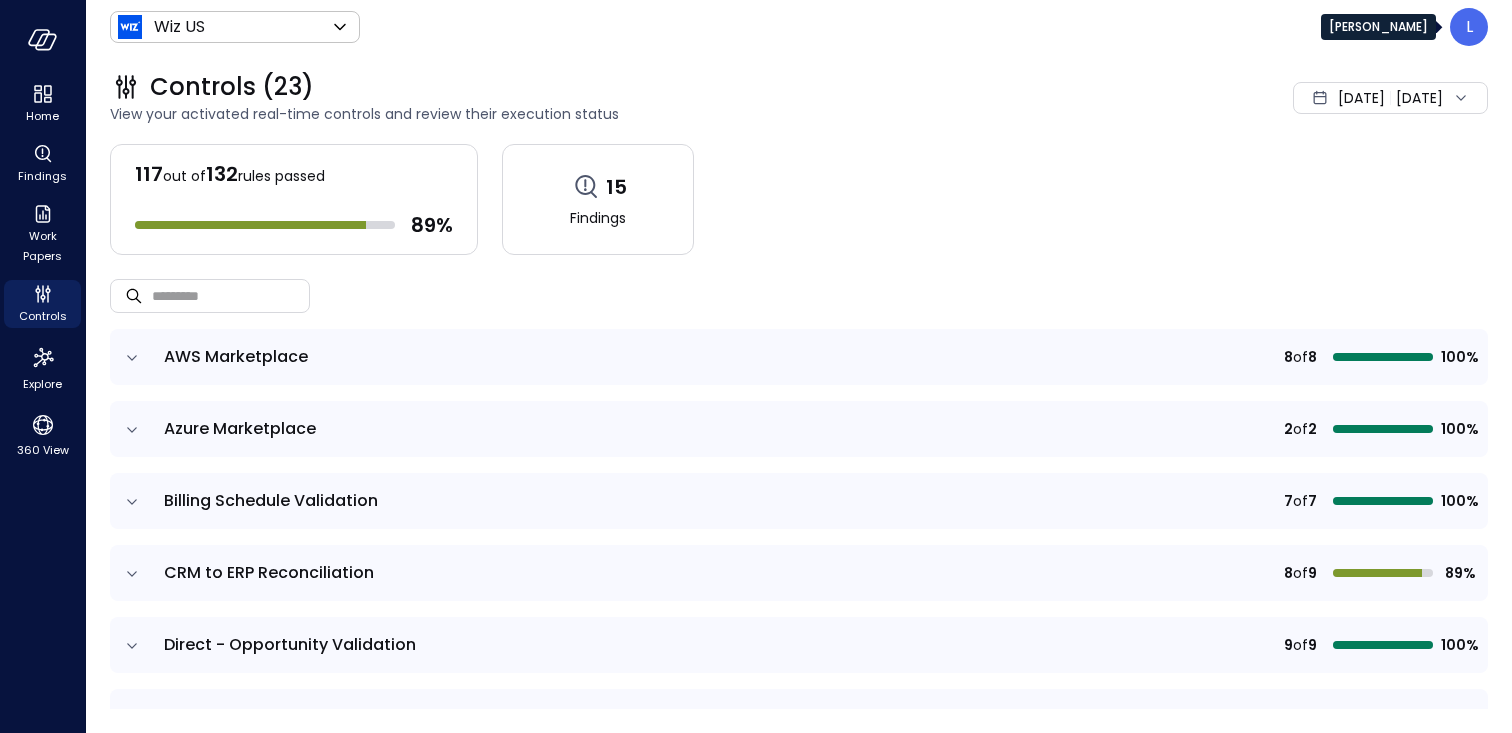 click on "L" at bounding box center [1469, 27] 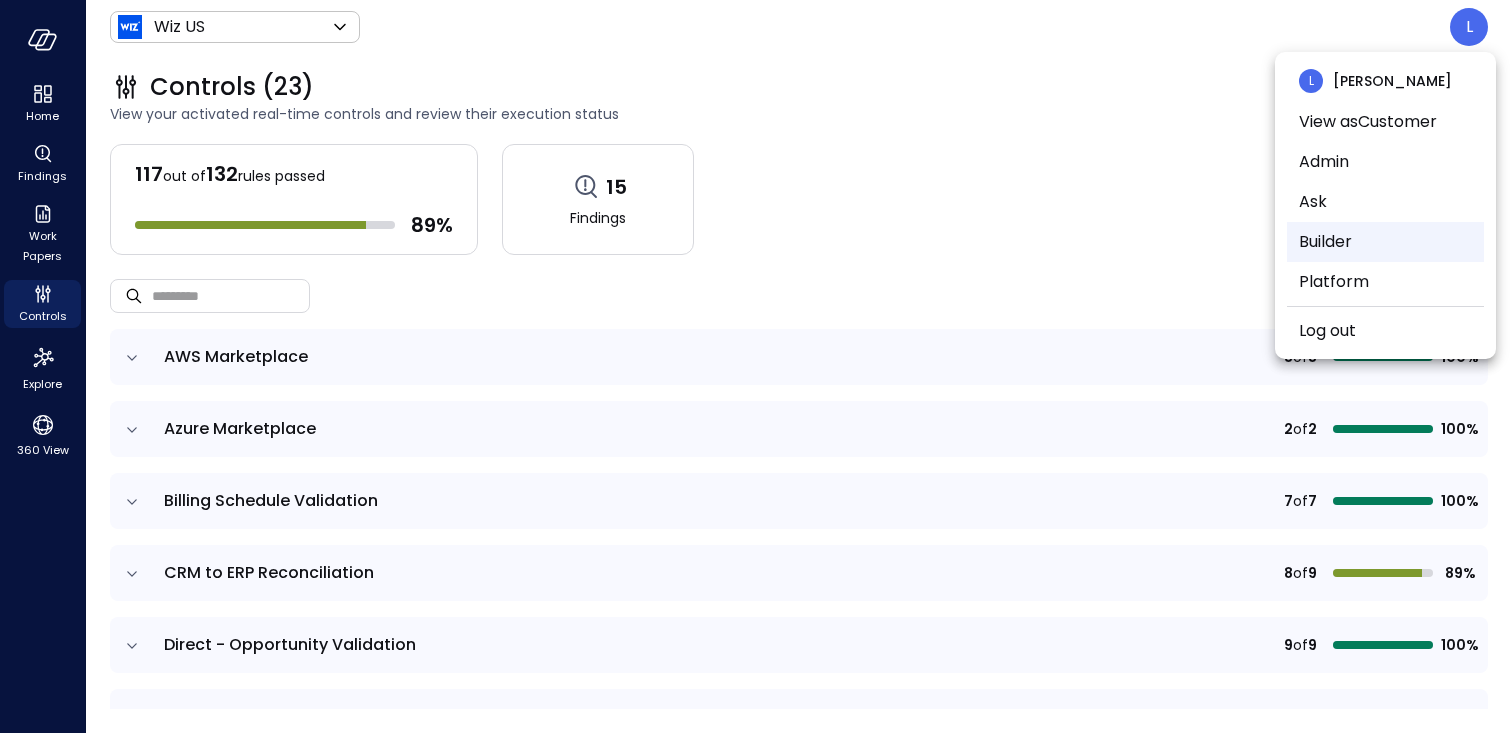 click on "Builder" at bounding box center (1385, 242) 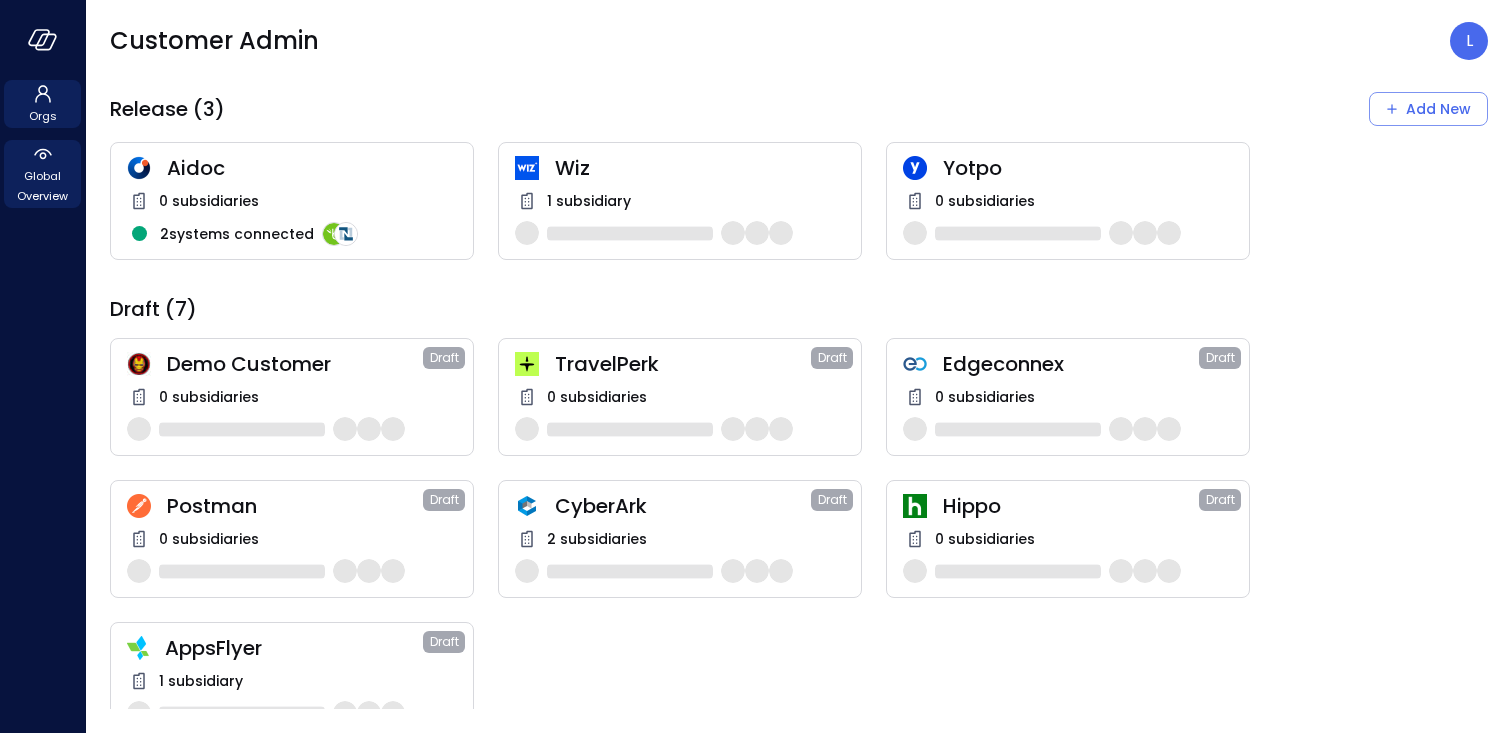 click on "Global Overview" at bounding box center [42, 186] 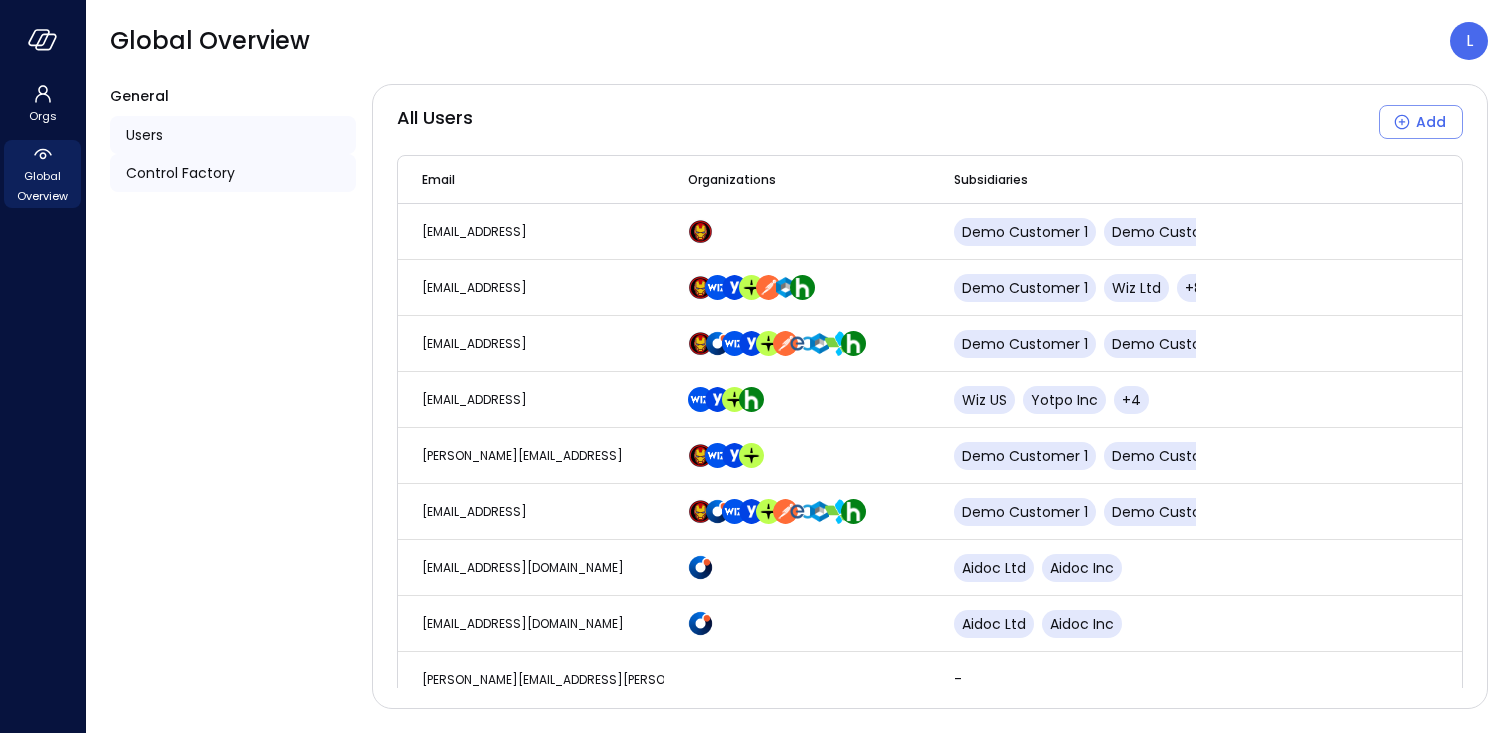 click on "Control Factory" at bounding box center (180, 173) 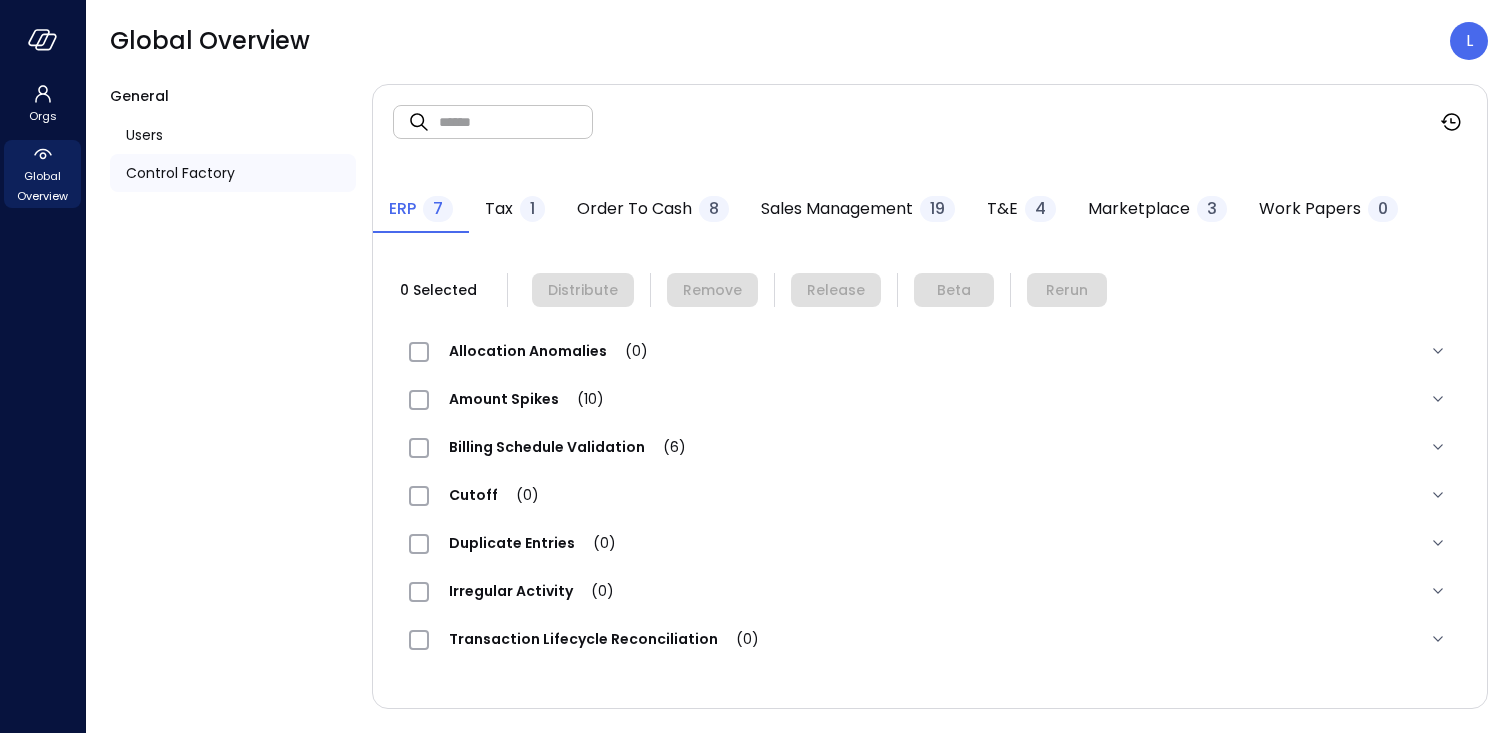 click on "Work Papers   0" at bounding box center [1328, 211] 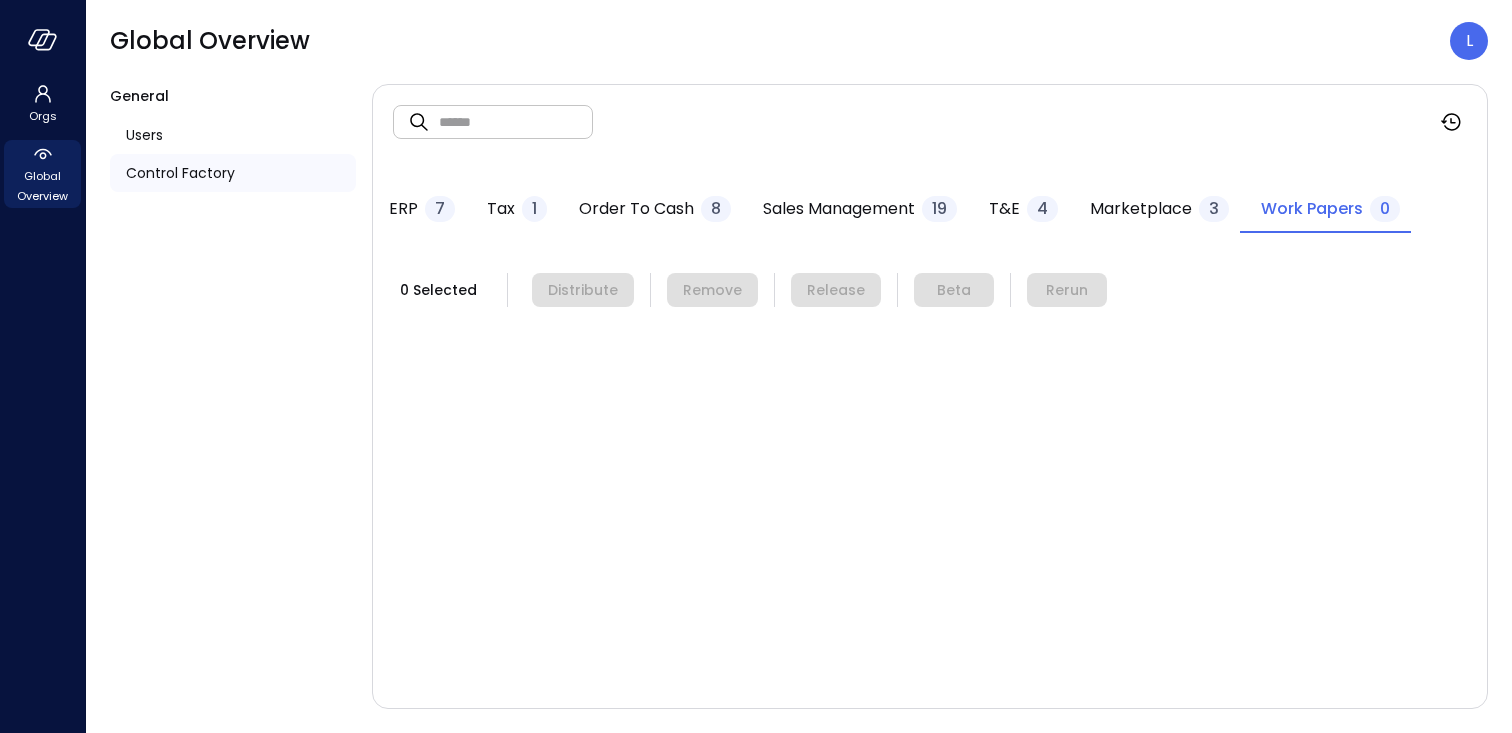 type 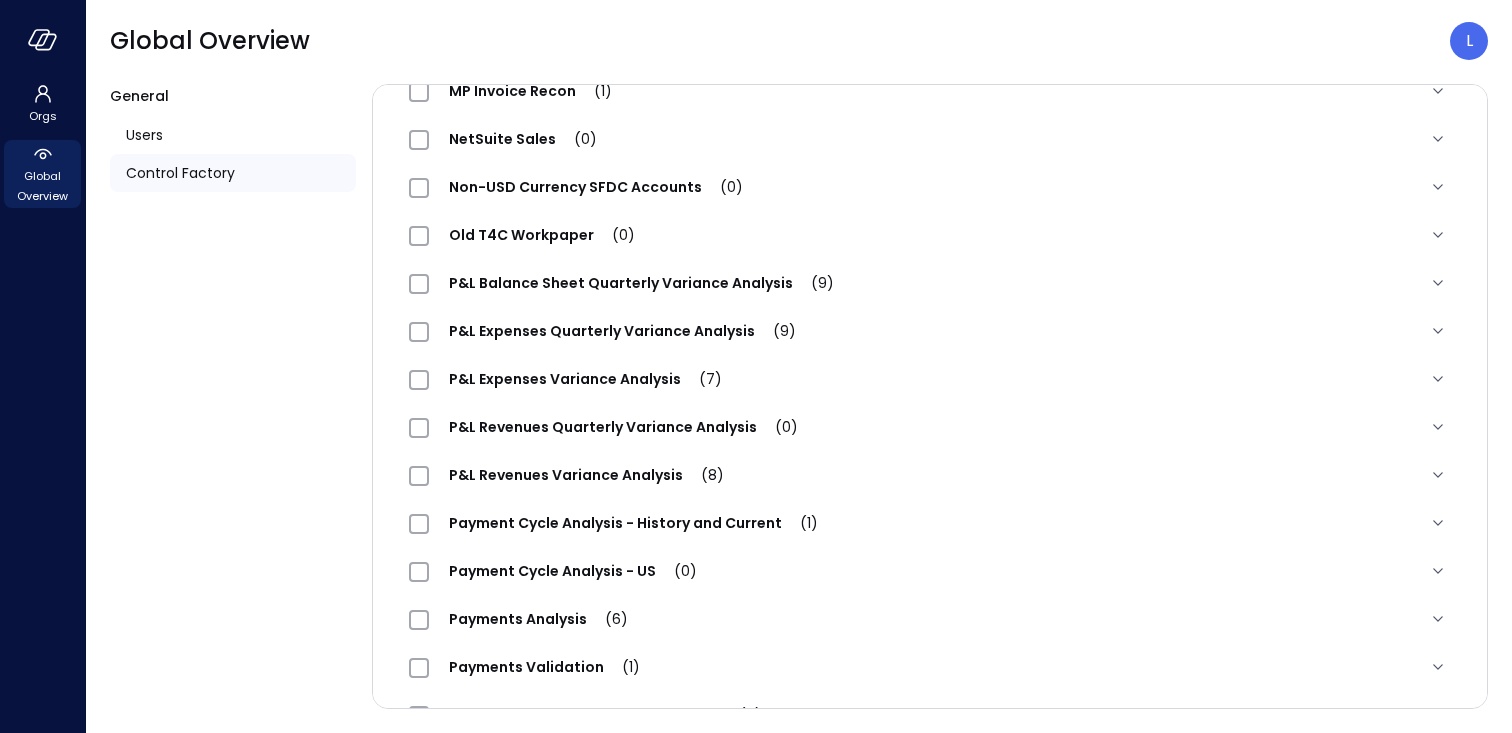 scroll, scrollTop: 1029, scrollLeft: 0, axis: vertical 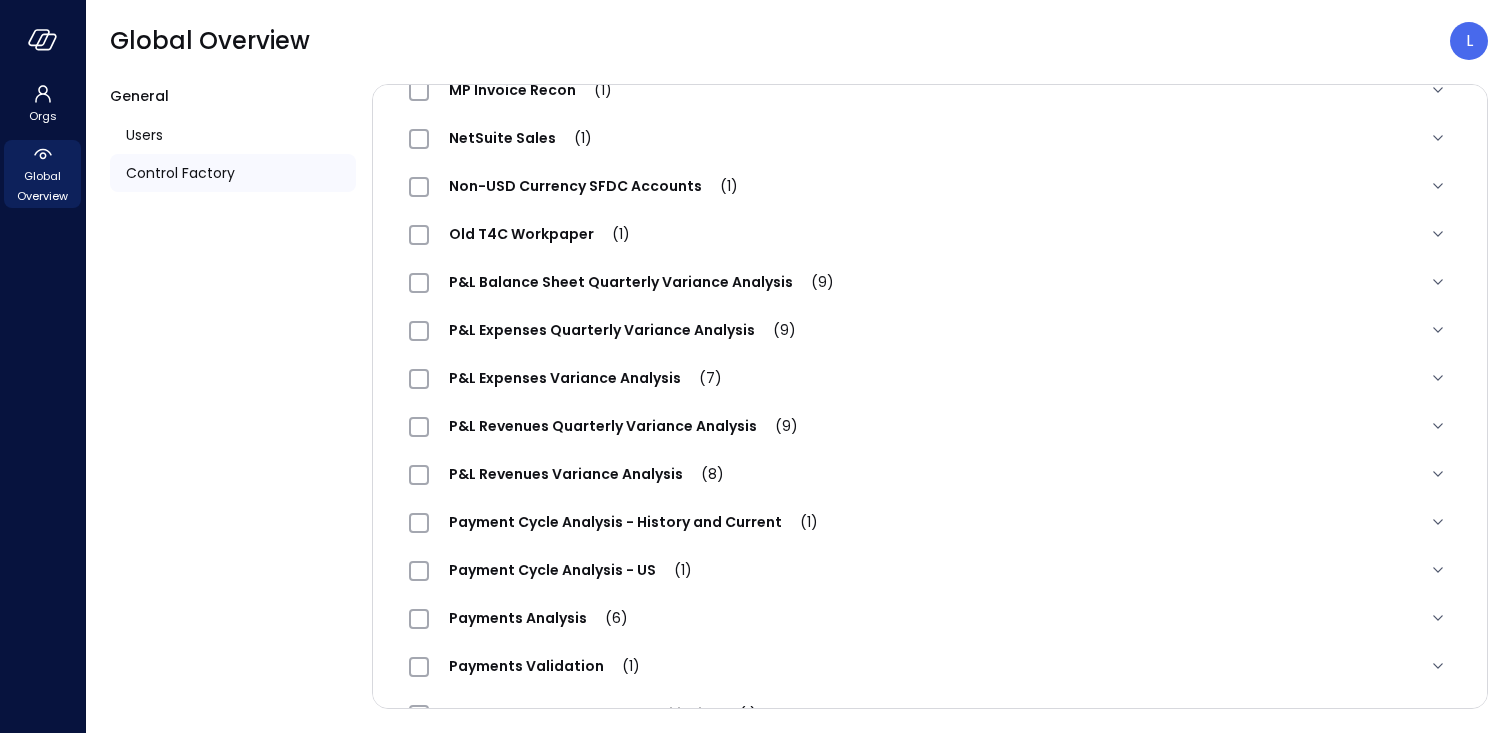 click on "P&L Expenses Quarterly Variance Analysis (9)" at bounding box center [622, 330] 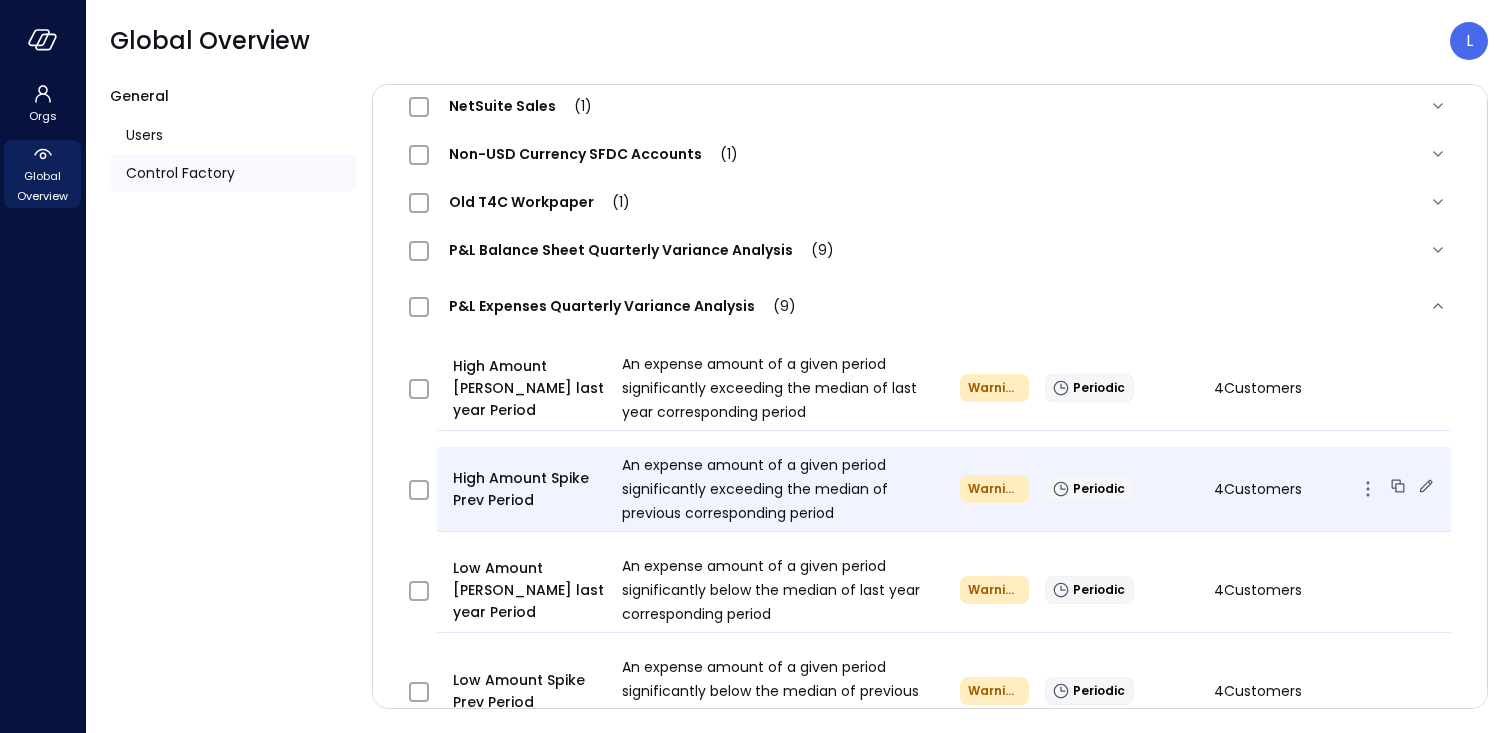 scroll, scrollTop: 1101, scrollLeft: 0, axis: vertical 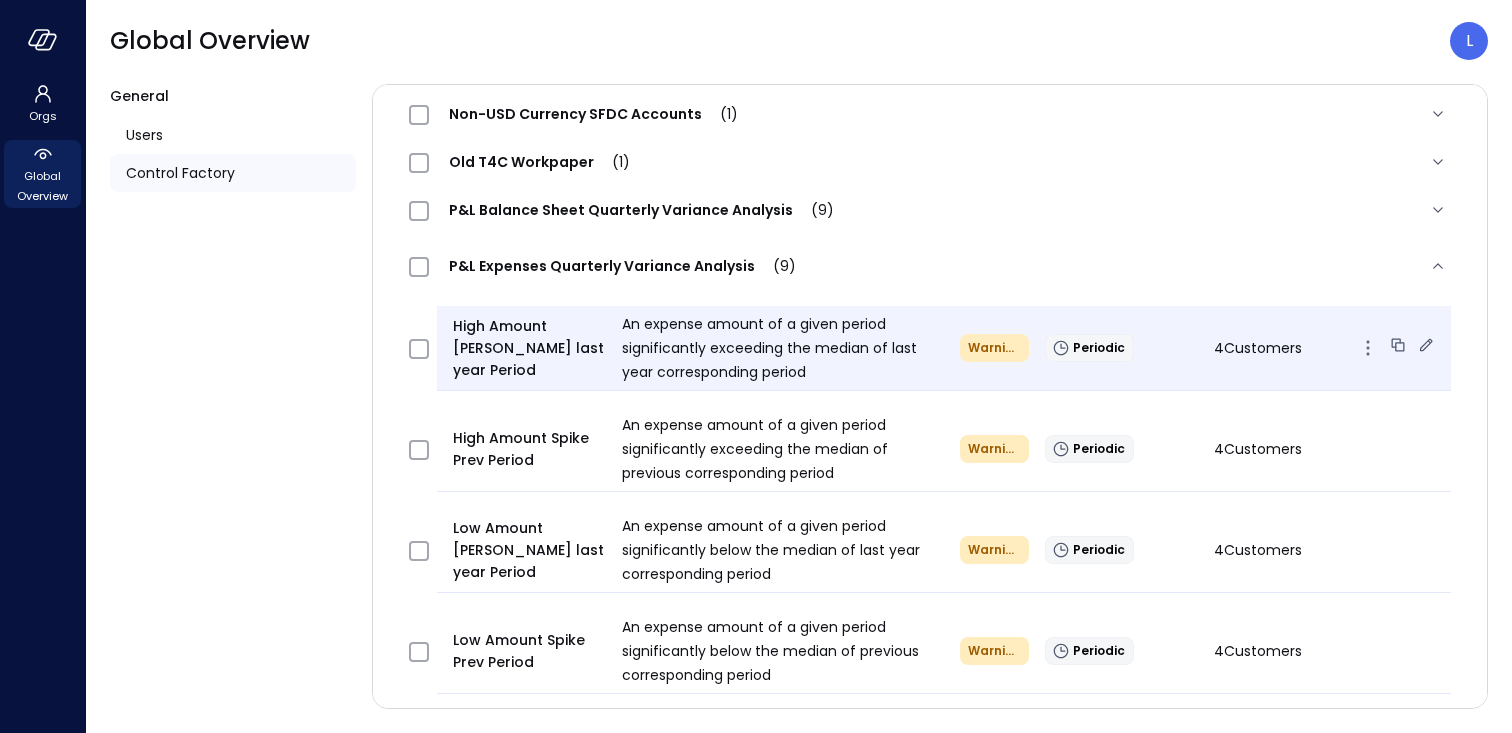 click on "An expense amount of a given period significantly exceeding the median of last year corresponding period" at bounding box center [769, 348] 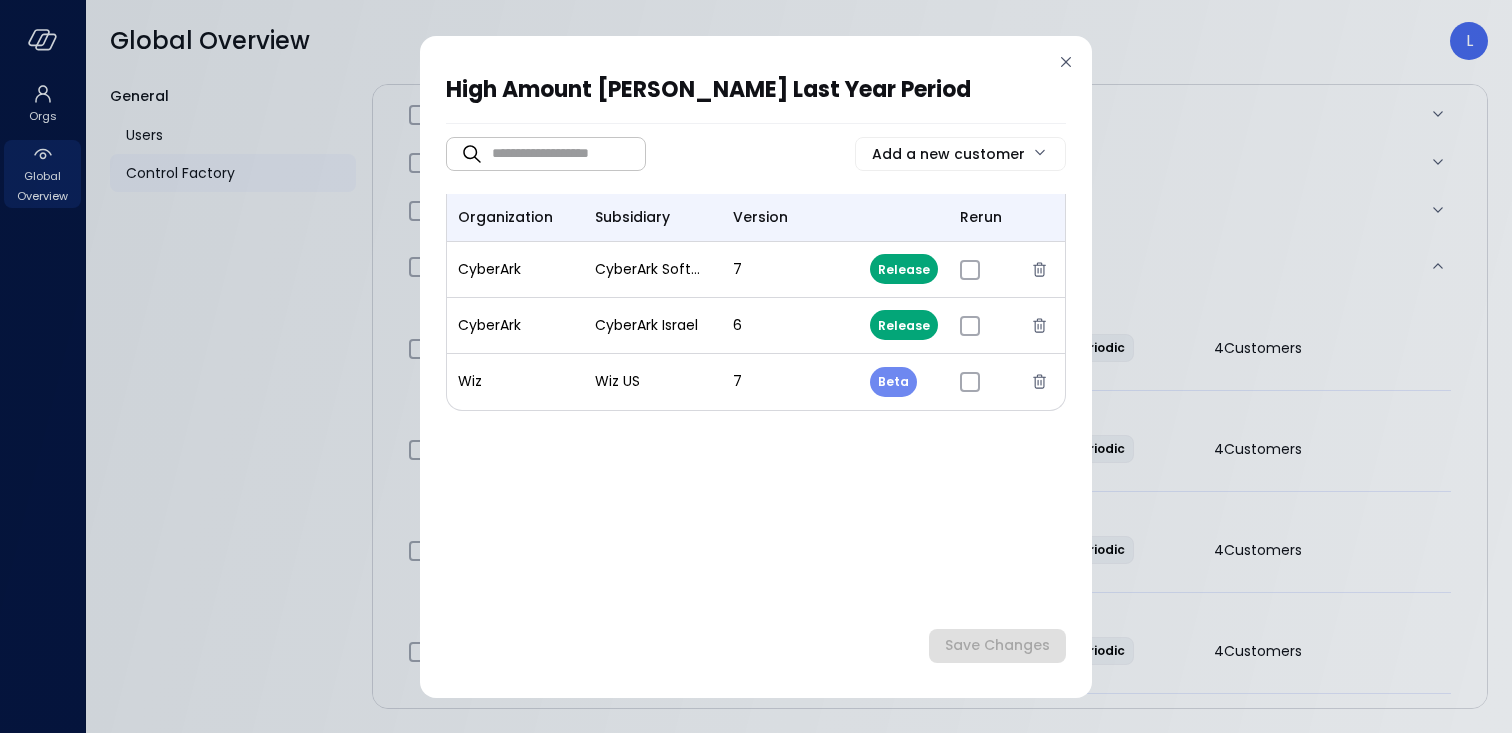 click on "High Amount Spike last year Period ​ ​ Add a new customer organization subsidiary version rerun CyberArk CyberArk Software 7 Release * CyberArk CyberArk Israel 6 Release * Wiz Wiz US 7 Beta * Save Changes" at bounding box center [756, 366] 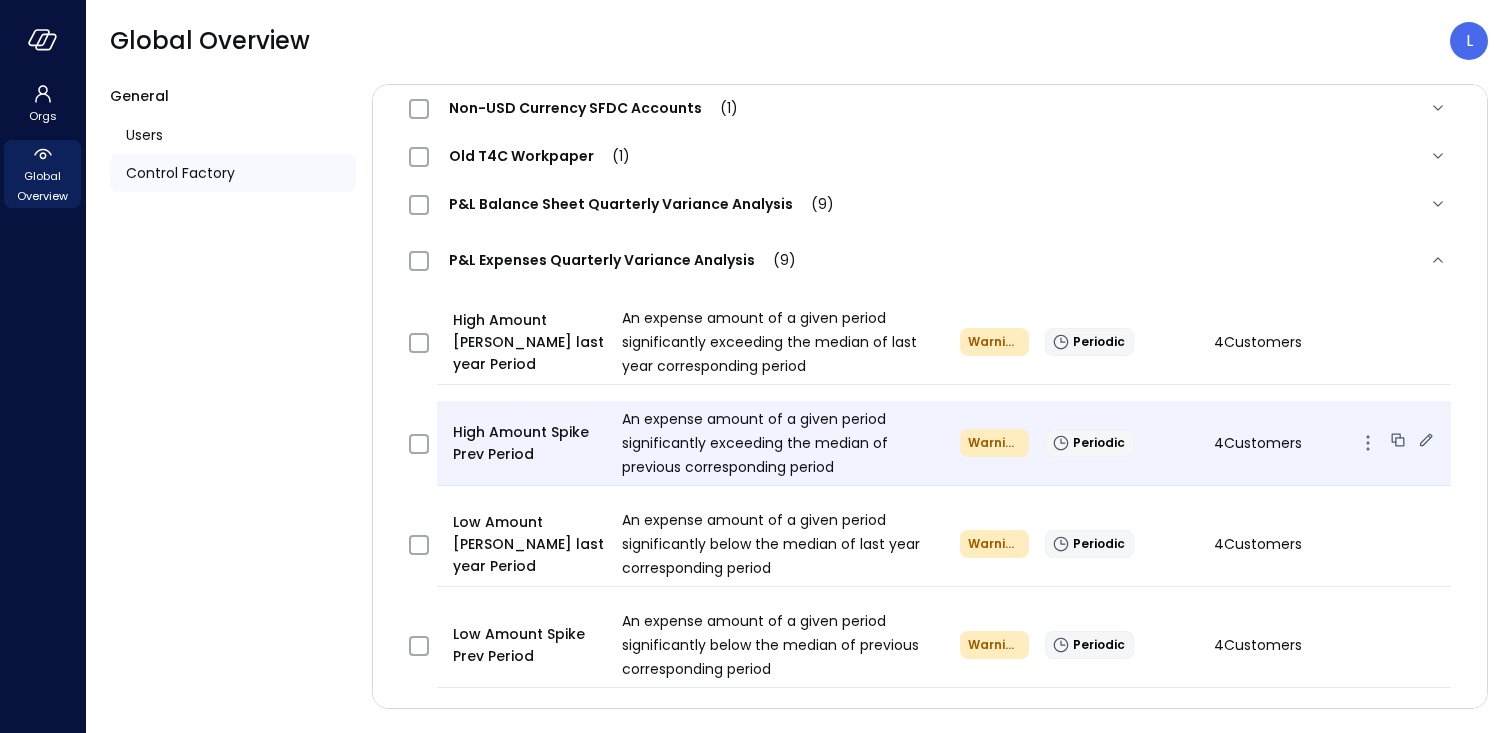 scroll, scrollTop: 1091, scrollLeft: 0, axis: vertical 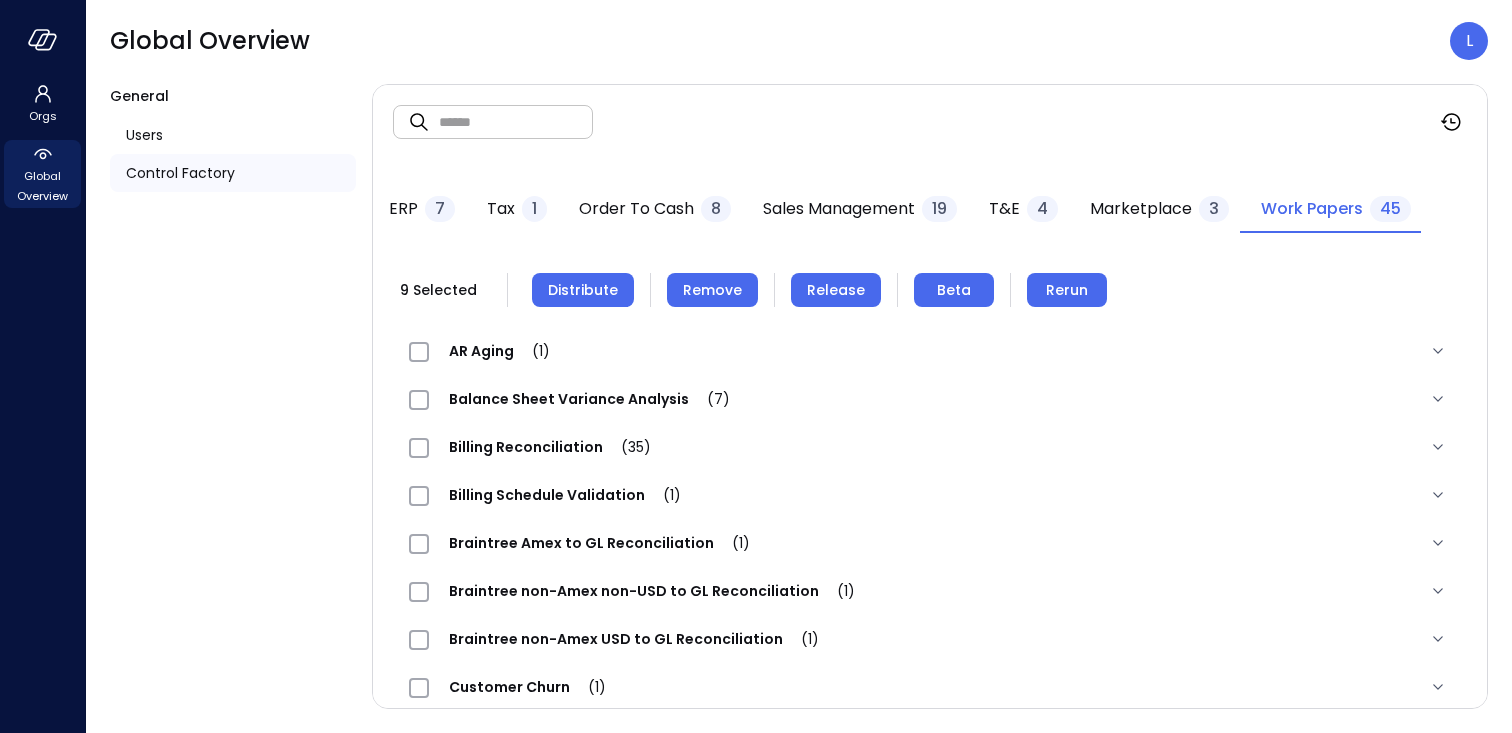 click on "Distribute" at bounding box center (583, 290) 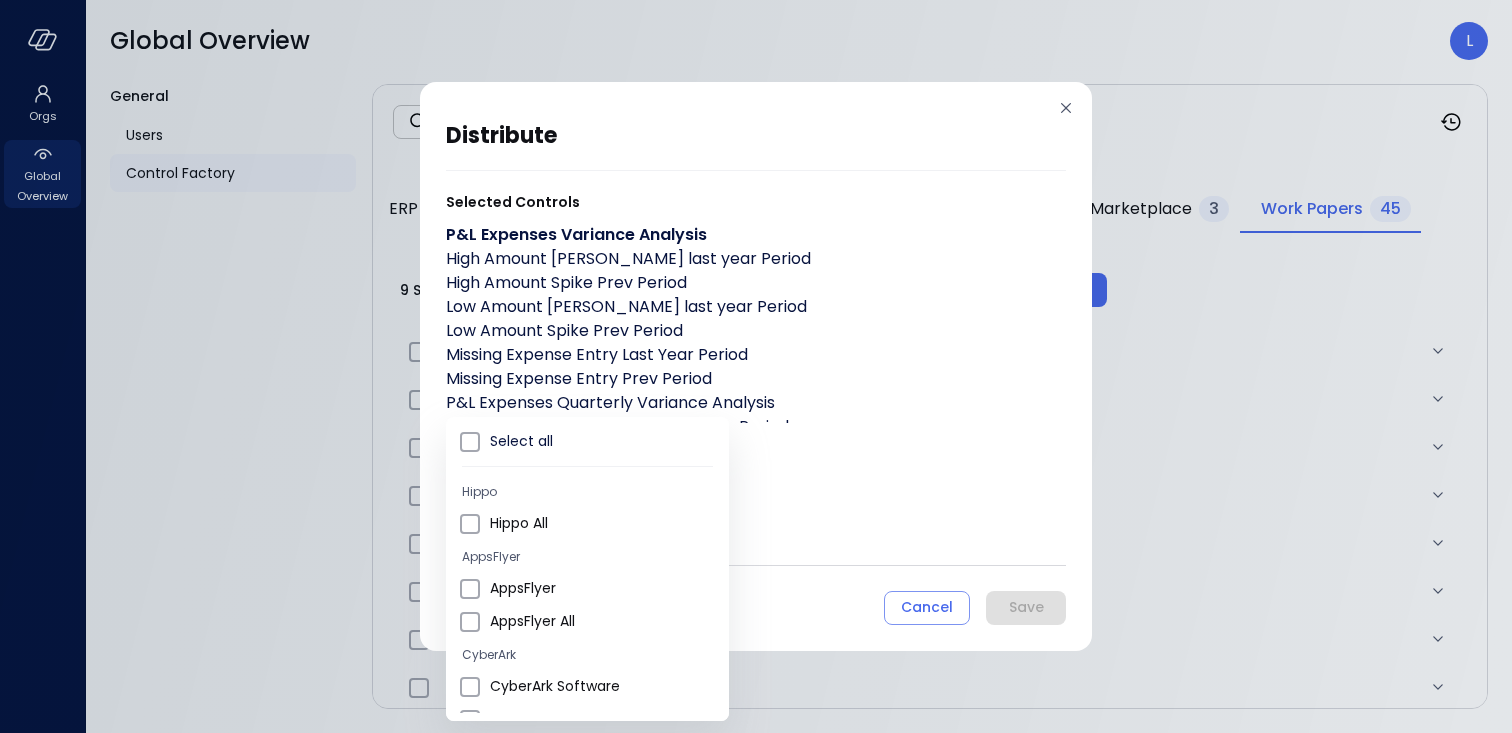 click on "Orgs Global Overview Global Overview L General Users Control Factory ​ ​ ERP   7 Tax   1 Order to Cash   8 Sales Management   19 T&E   4 Marketplace   3 Work Papers   45 9 Selected Distribute Remove Release Beta Rerun AR Aging (1) AR Aging Ensure AR Aging is within acceptable limits Info Transactional 3  Customers Balance Sheet Variance Analysis (7) Amount Over Limit The sum of amounts for accounts is higher than the limit allowed Warning Periodic 0  Customers Balance Sheet Variance Analysis A variance analysis of the organization's balance sheet accounts Info Periodic 2  Customers High Amount Spike An entry amount significantly exceeding the median Warning Periodic 2  Customers Irregular Amount Sign The sum of amounts have different sign than in the past periods Warning Periodic 0  Customers Low Amount Spike An entry amount significantly below the median Warning Periodic 2  Customers Missing Entry An expected entry which is missing Warning Periodic 2  Customers Unexpected Entry An unexpected entry 2 (35)" at bounding box center (756, 366) 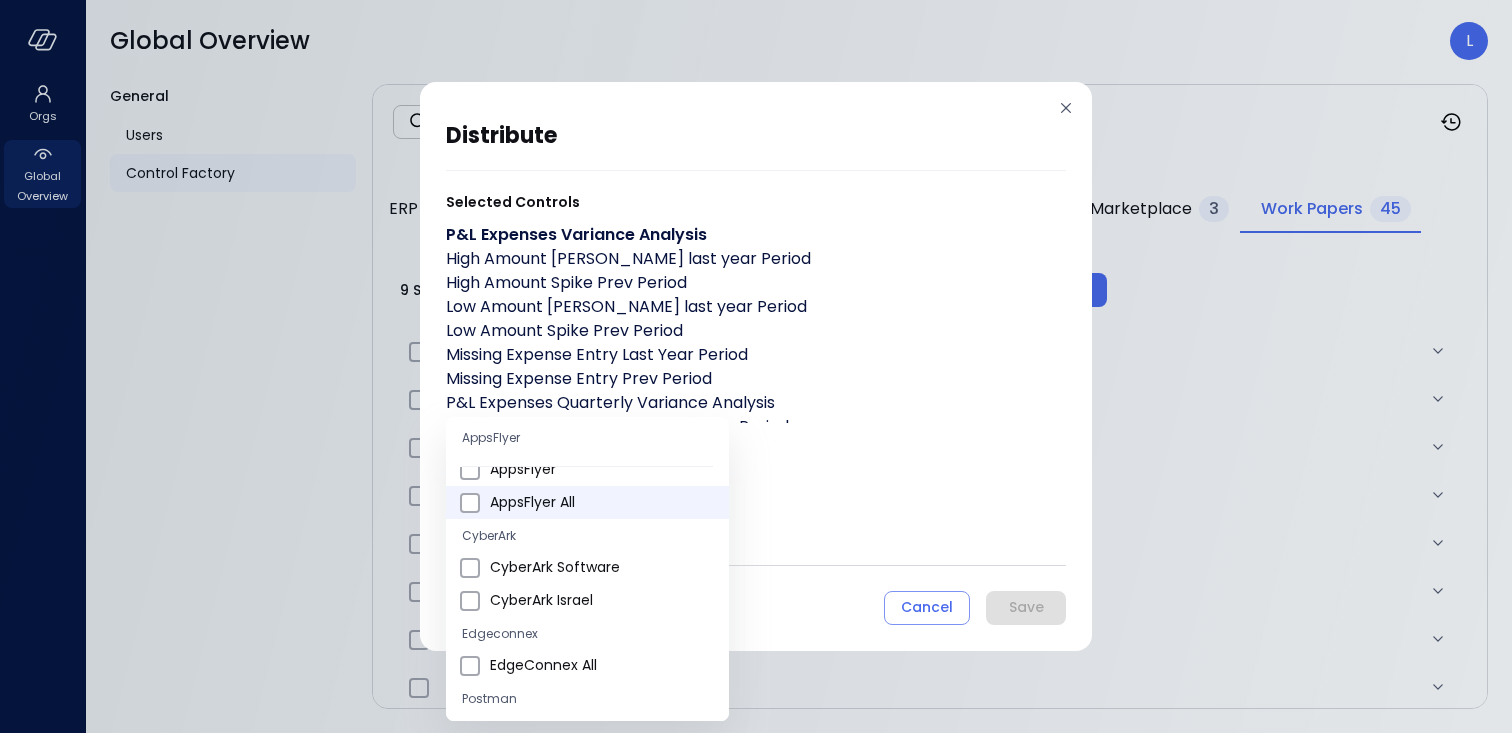 scroll, scrollTop: 149, scrollLeft: 0, axis: vertical 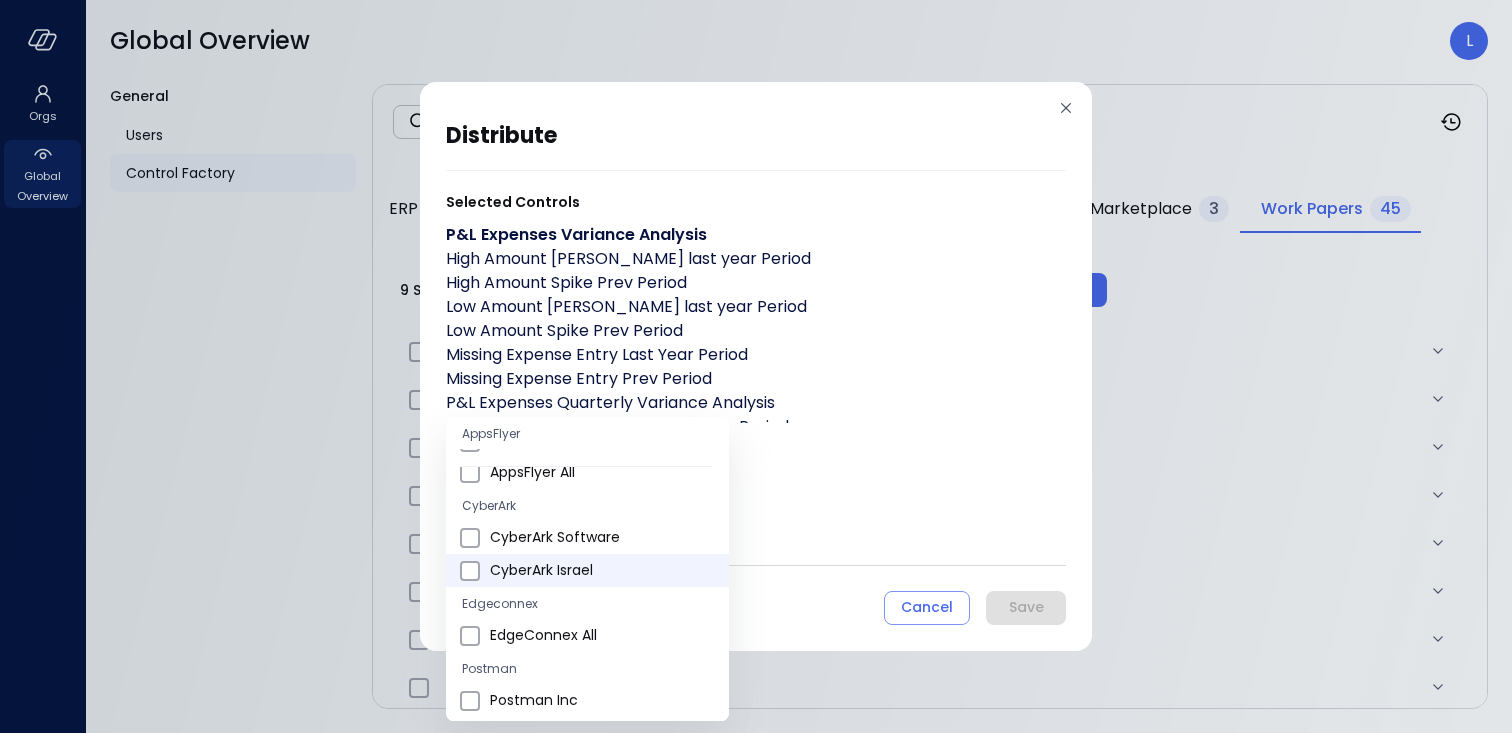click on "CyberArk Israel" at bounding box center [601, 570] 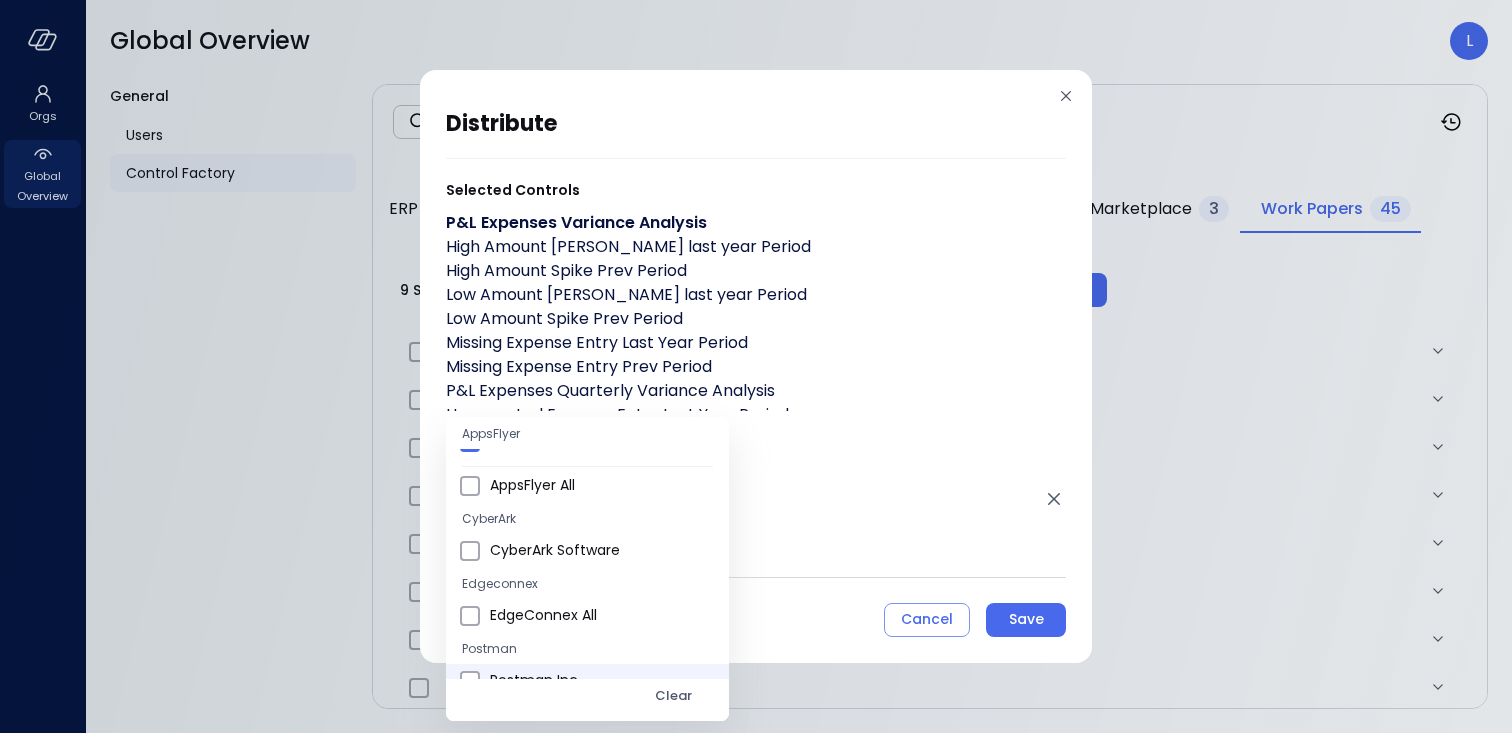 scroll, scrollTop: 112, scrollLeft: 0, axis: vertical 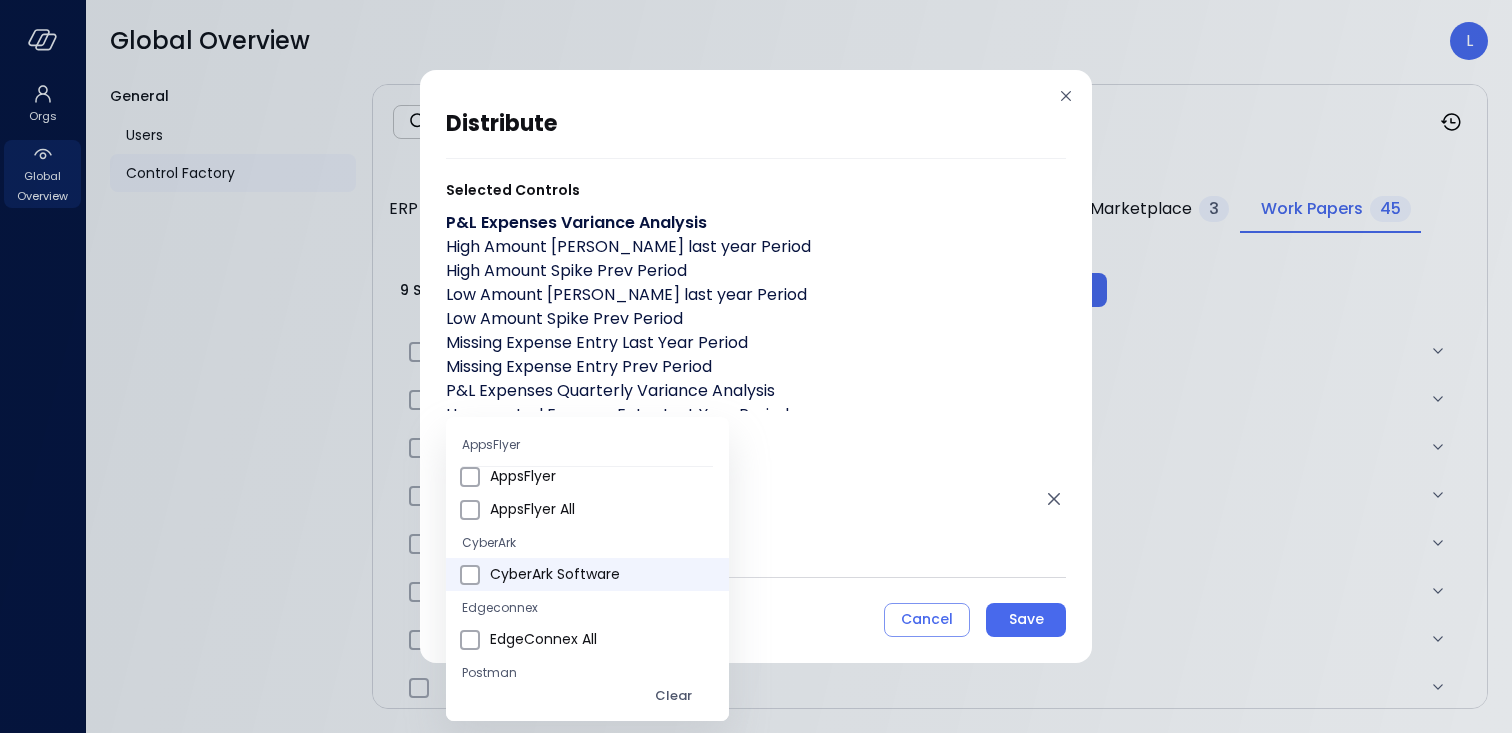click on "CyberArk Software" at bounding box center [601, 574] 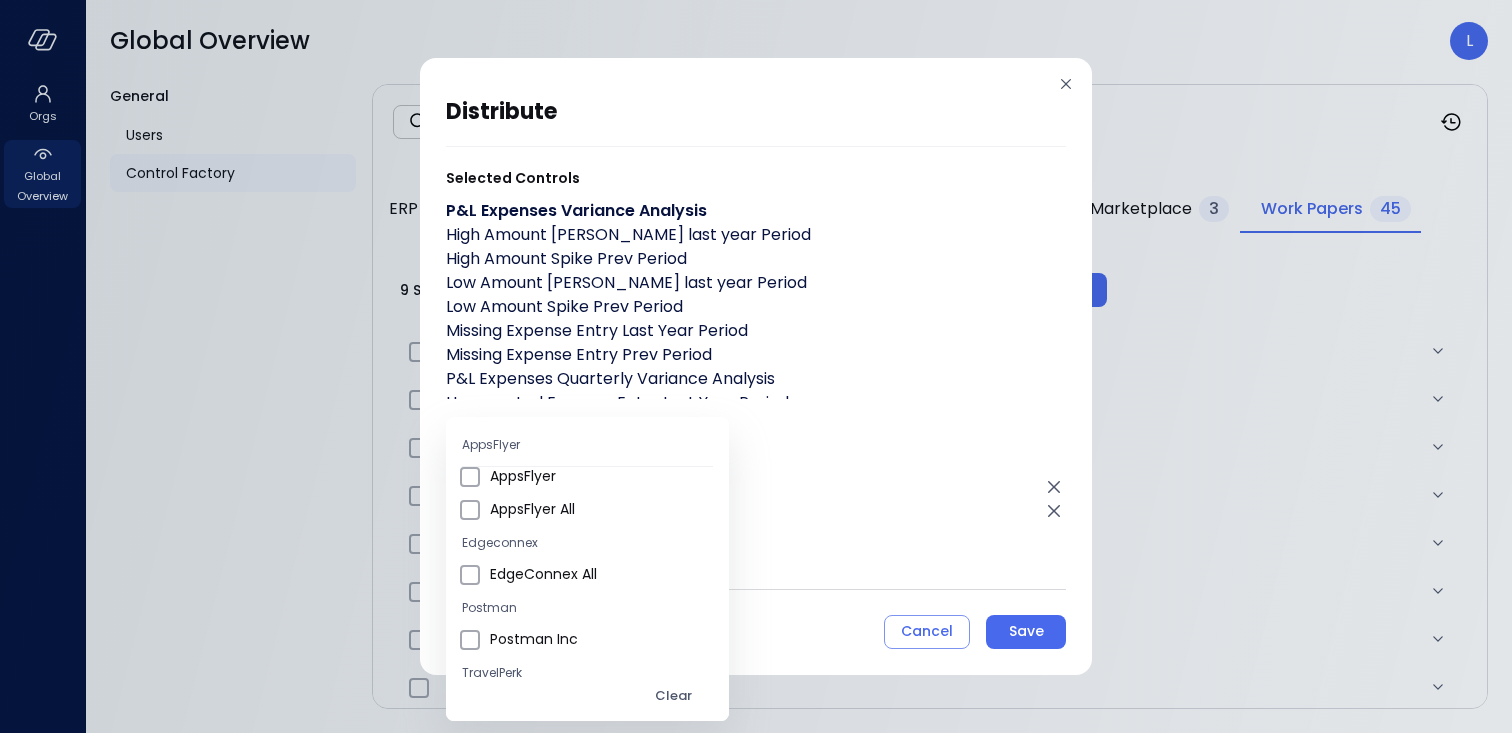 click at bounding box center (756, 366) 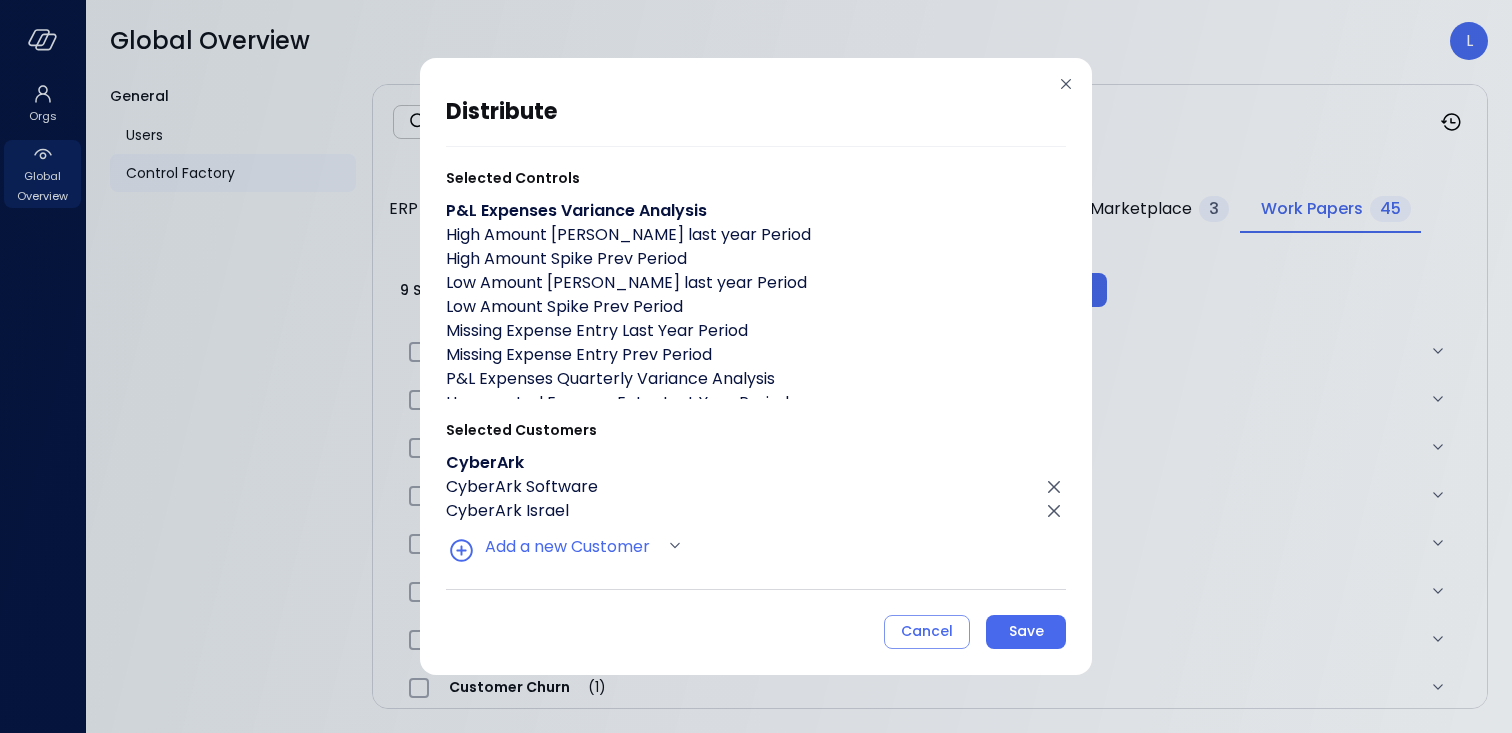 click on "Save" at bounding box center [1026, 631] 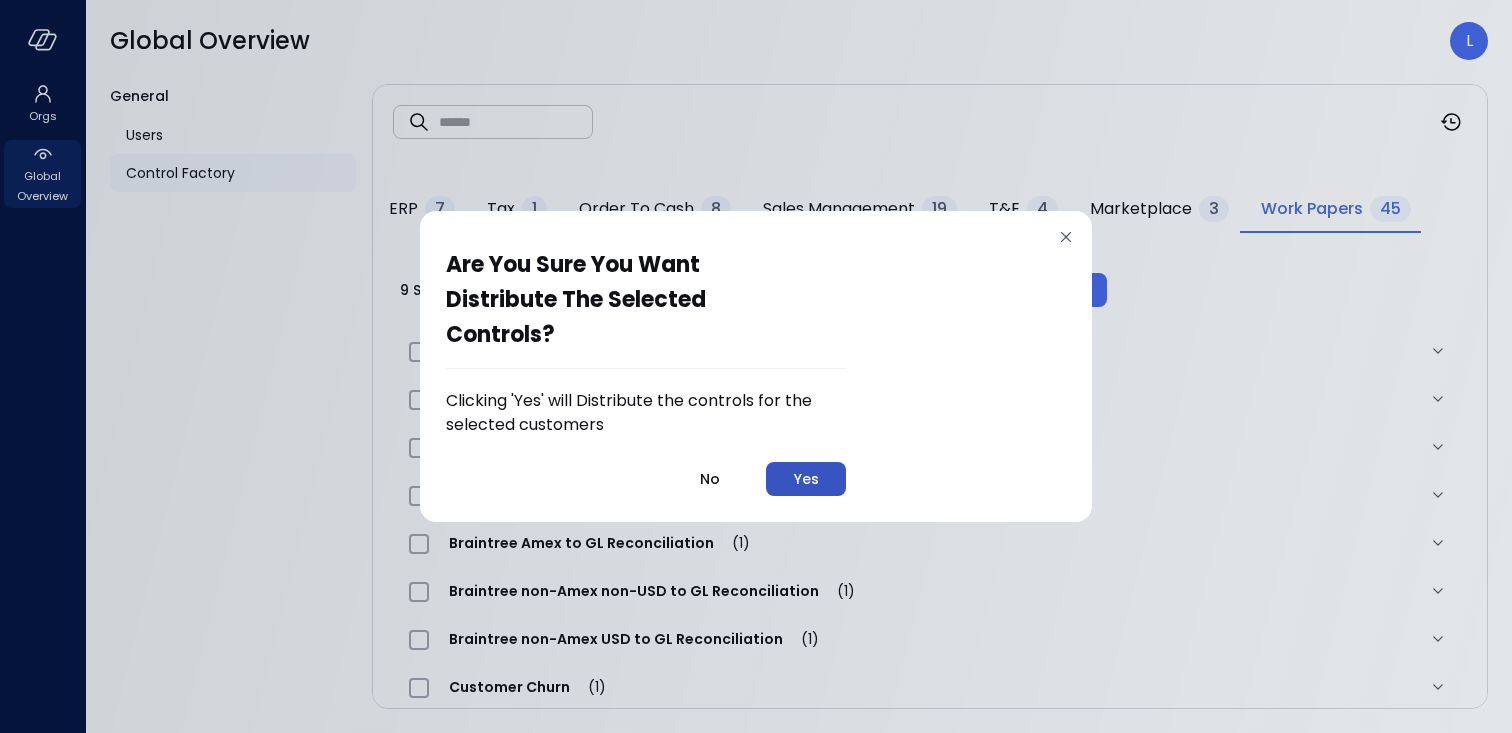 click on "Yes" at bounding box center (806, 479) 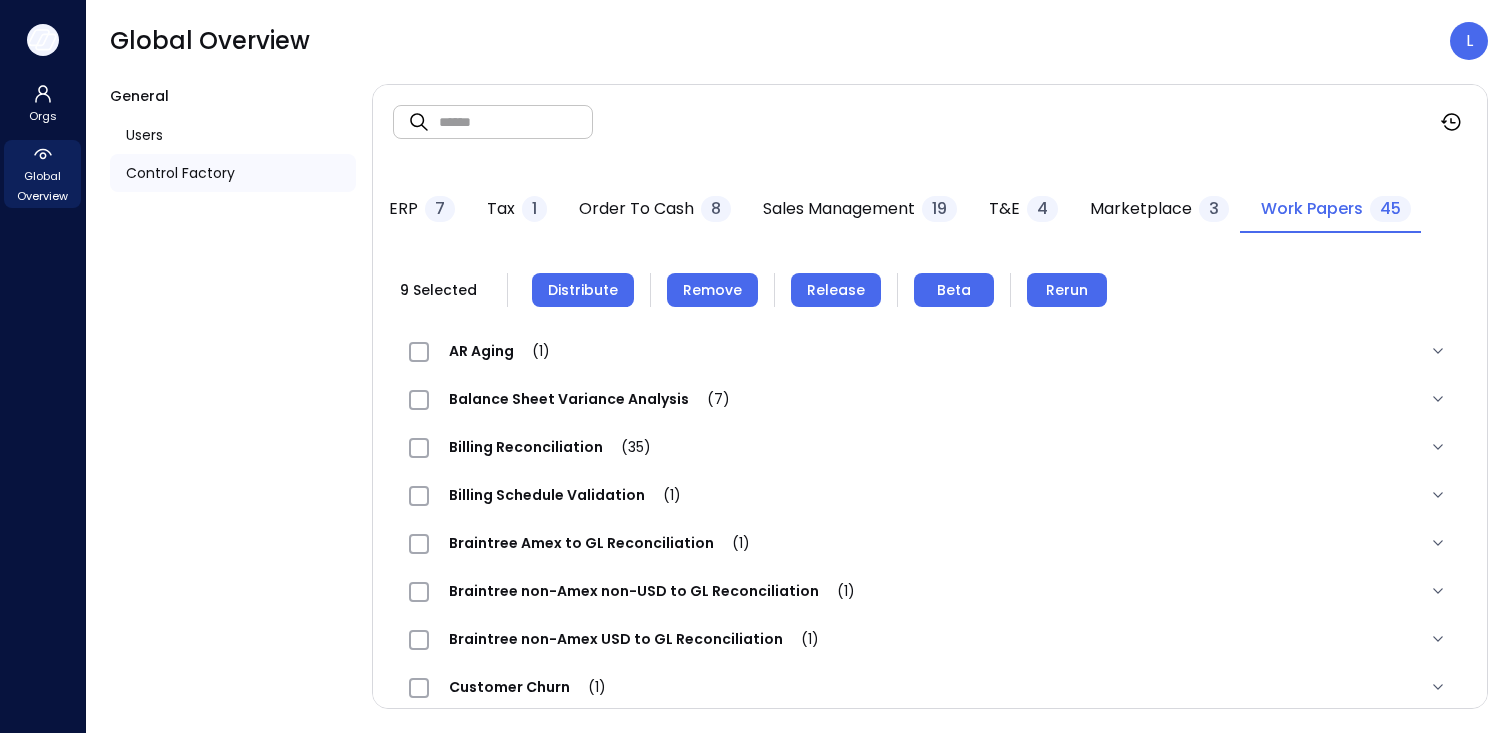 click 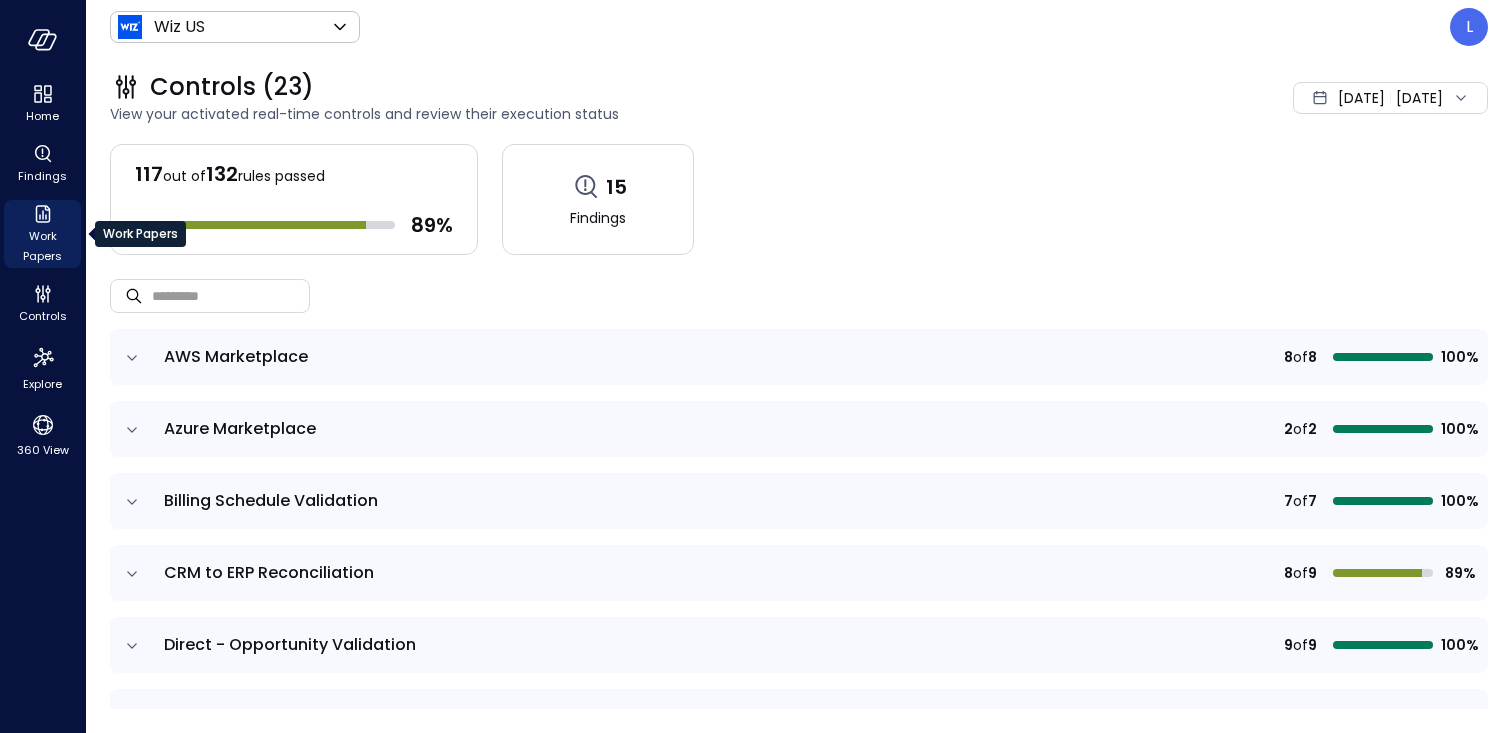 click on "Work Papers" at bounding box center [42, 246] 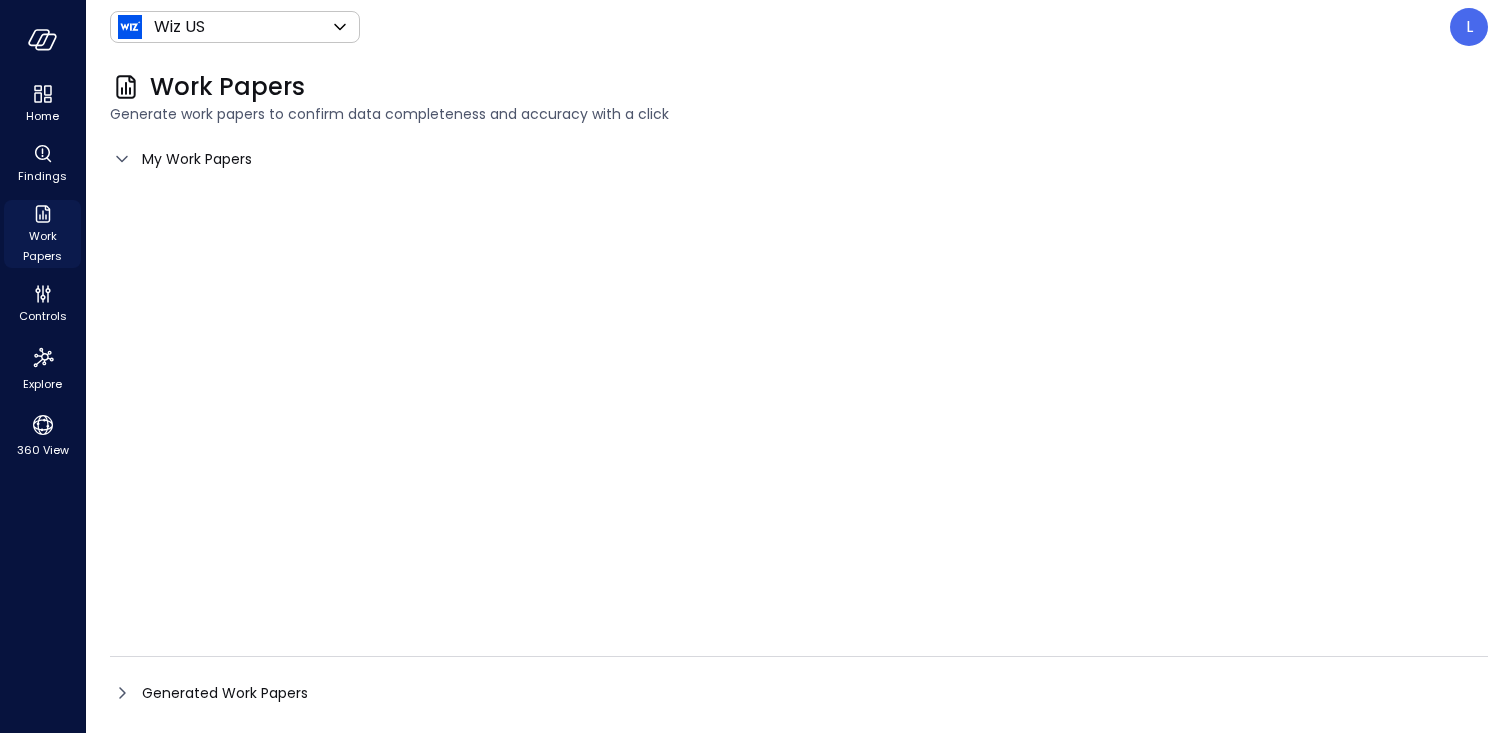 click on "Work Papers" at bounding box center (42, 246) 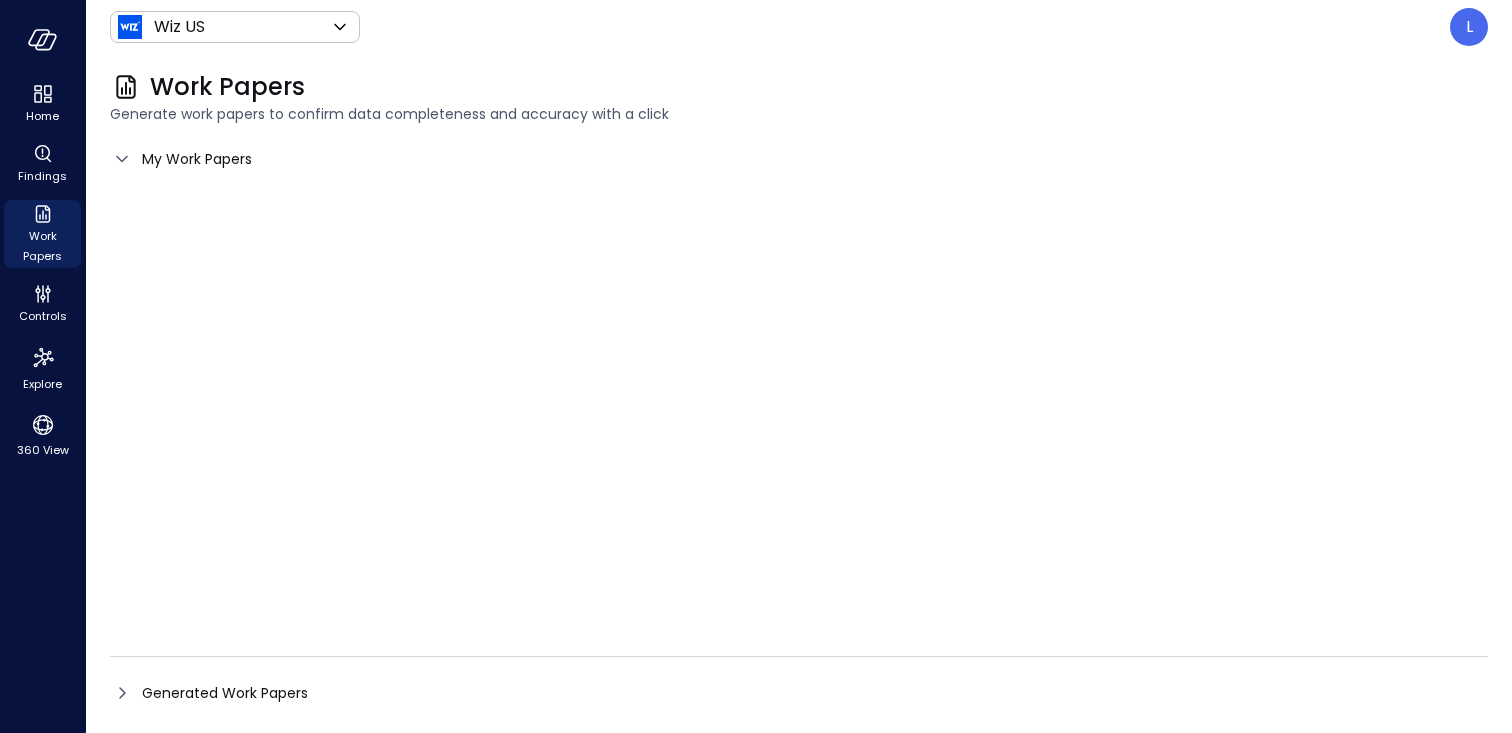 click on "My Work Papers" at bounding box center (197, 159) 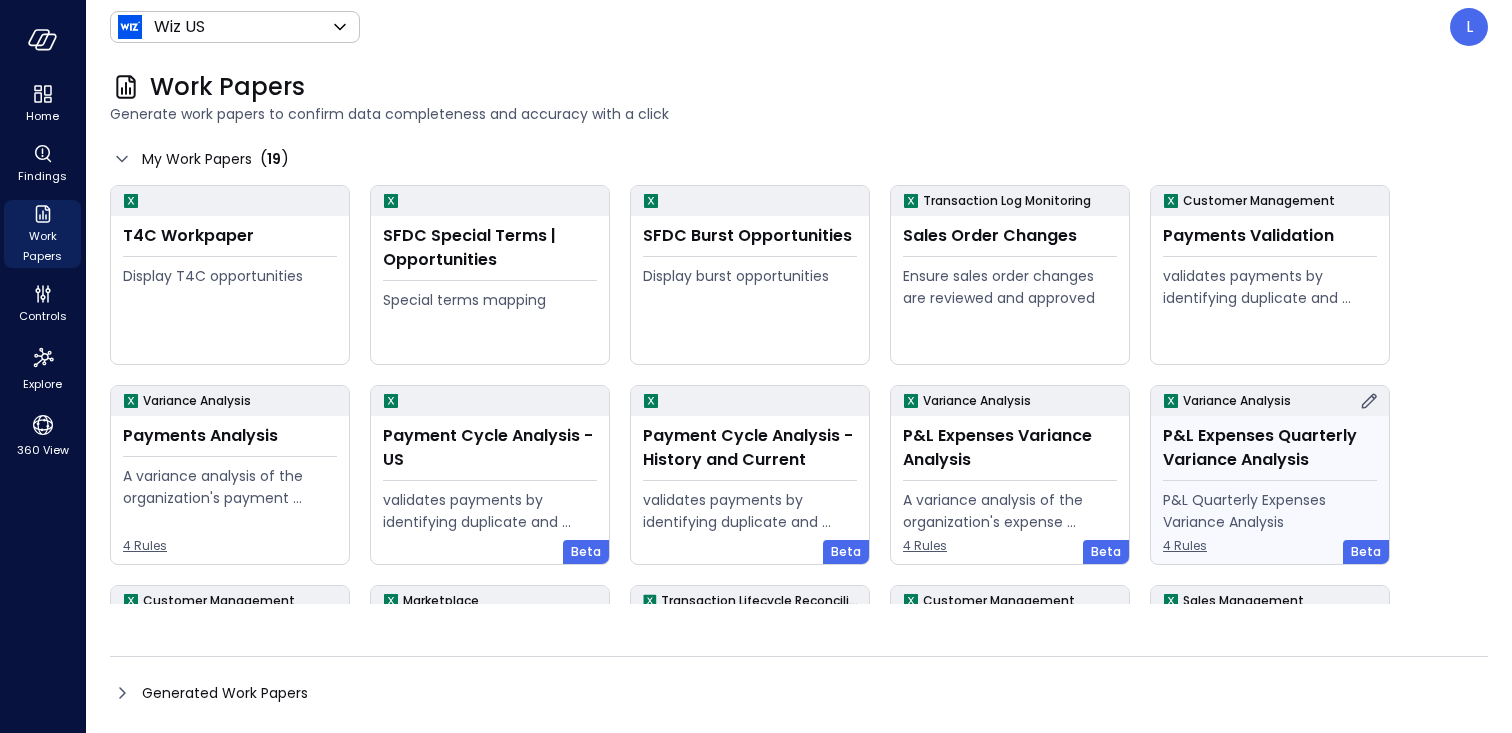 click on "P&L Expenses Quarterly Variance Analysis" at bounding box center [1270, 448] 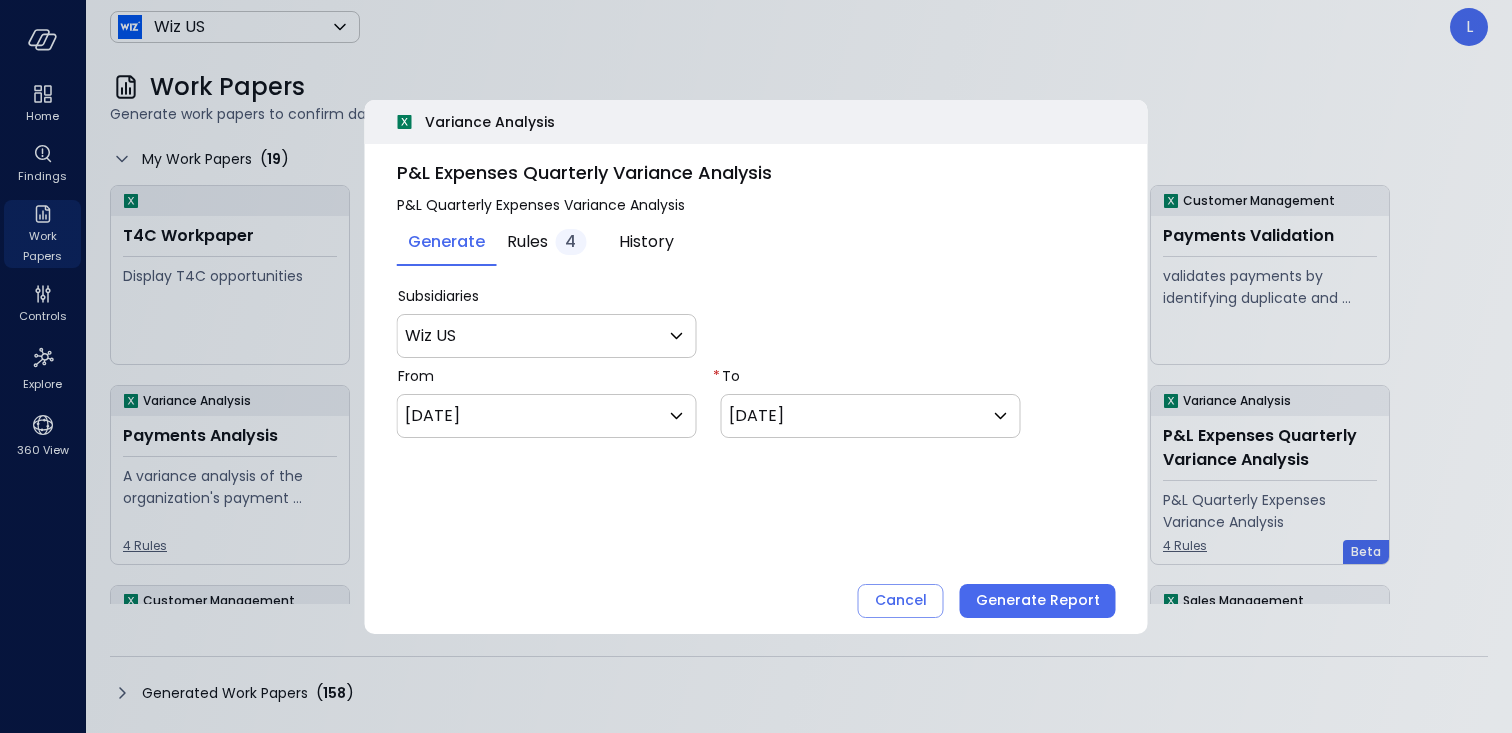 click at bounding box center (756, 366) 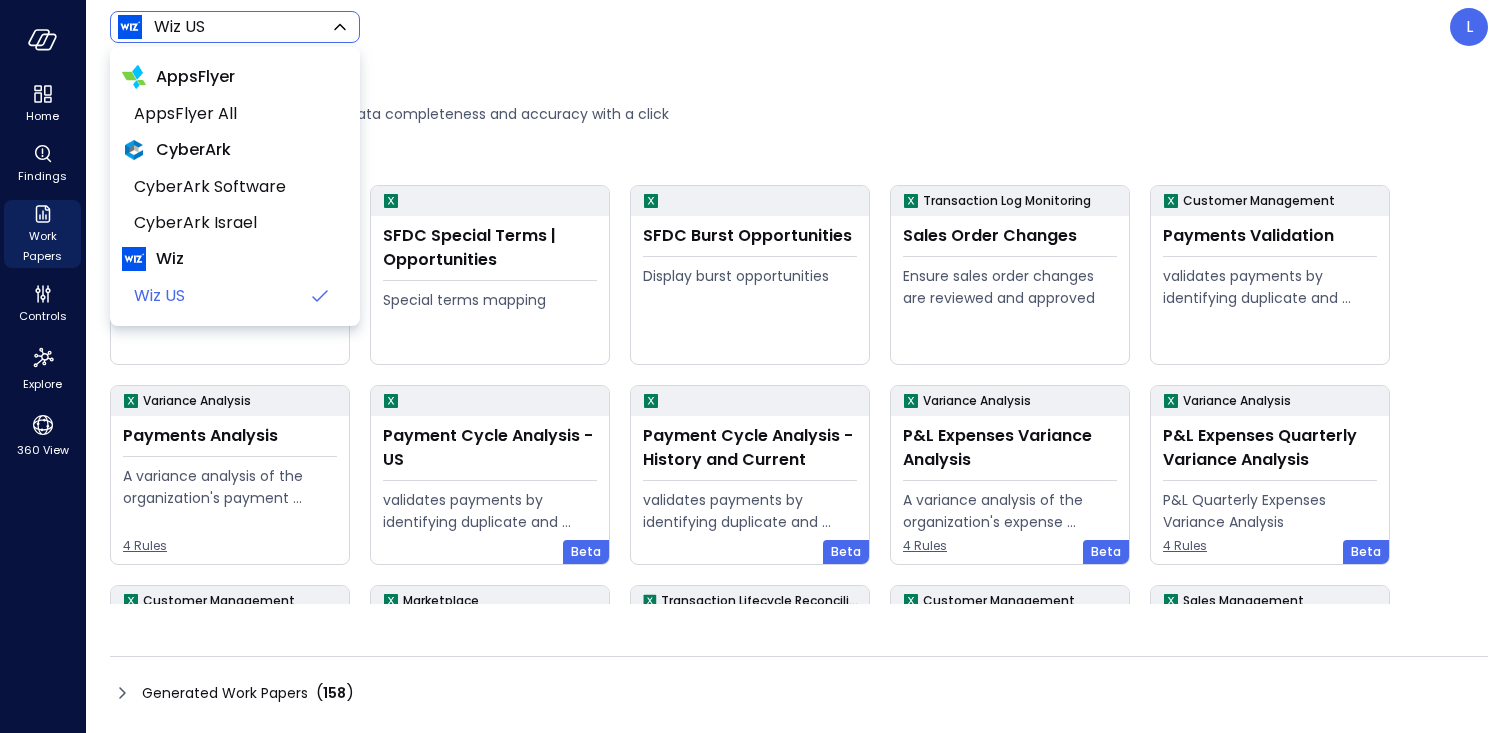 click on "Home Findings Work Papers Controls Explore 360 View Wiz US ****** ​ L Work Papers   Generate work papers to confirm data
completeness and accuracy with a click My Work Papers ( 19 ) T4C Workpaper Display T4C opportunities SFDC Special Terms | Opportunities Special terms mapping SFDC Burst Opportunities Display burst opportunities Transaction Log Monitoring Sales Order Changes Ensure sales order changes are reviewed and approved Customer Management Payments Validation  validates payments by identifying duplicate and erroneous entries. Variance Analysis Payments Analysis A variance analysis of the organization's payment transactions 4   Rules Payment Cycle Analysis - US  validates payments by identifying duplicate and erroneous entries. Beta Payment Cycle Analysis - History and Current  validates payments by identifying duplicate and erroneous entries. Beta Variance Analysis P&L Expenses Variance Analysis A variance analysis of the organization's expense accounts 4   Rules Beta Variance Analysis 4   Rules 4" at bounding box center [756, 366] 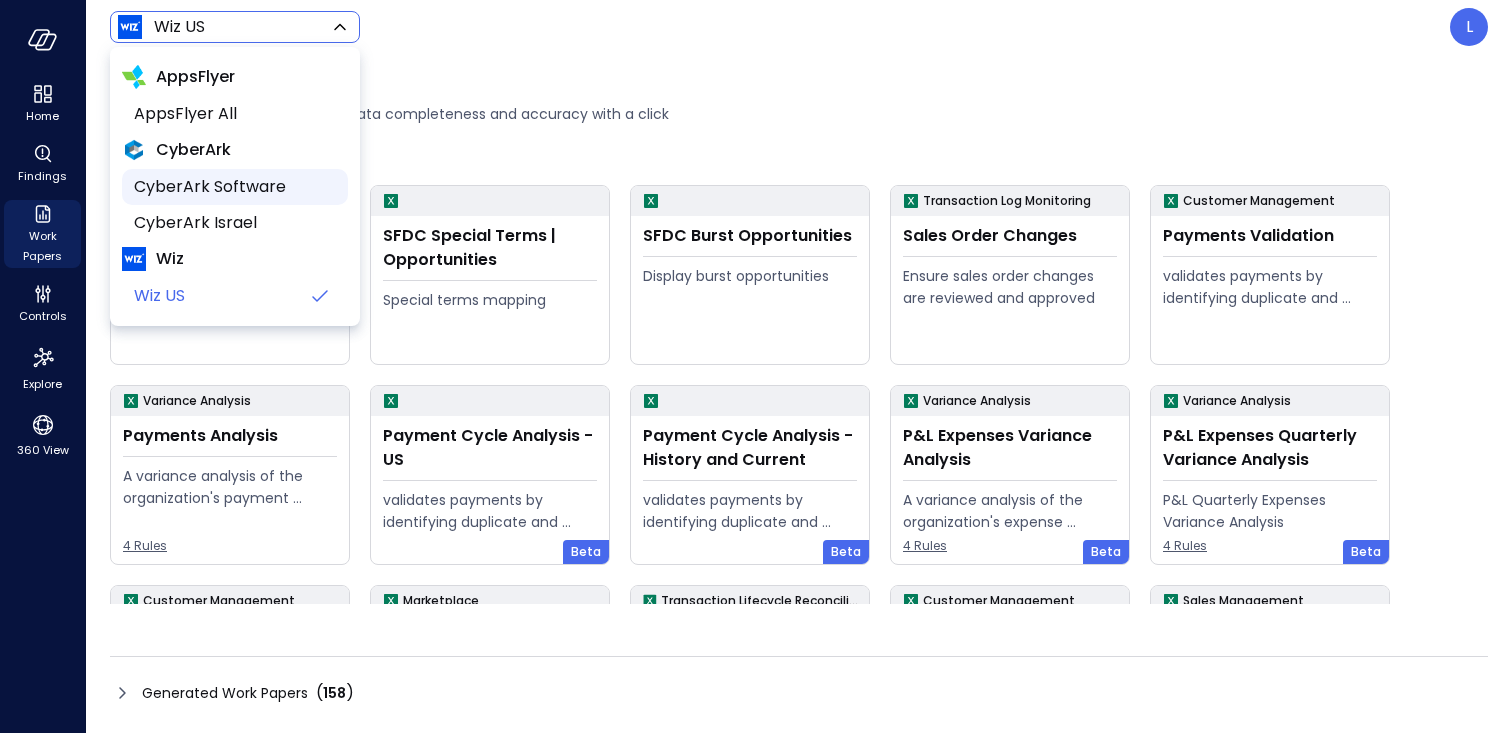 click on "CyberArk Software" at bounding box center (233, 187) 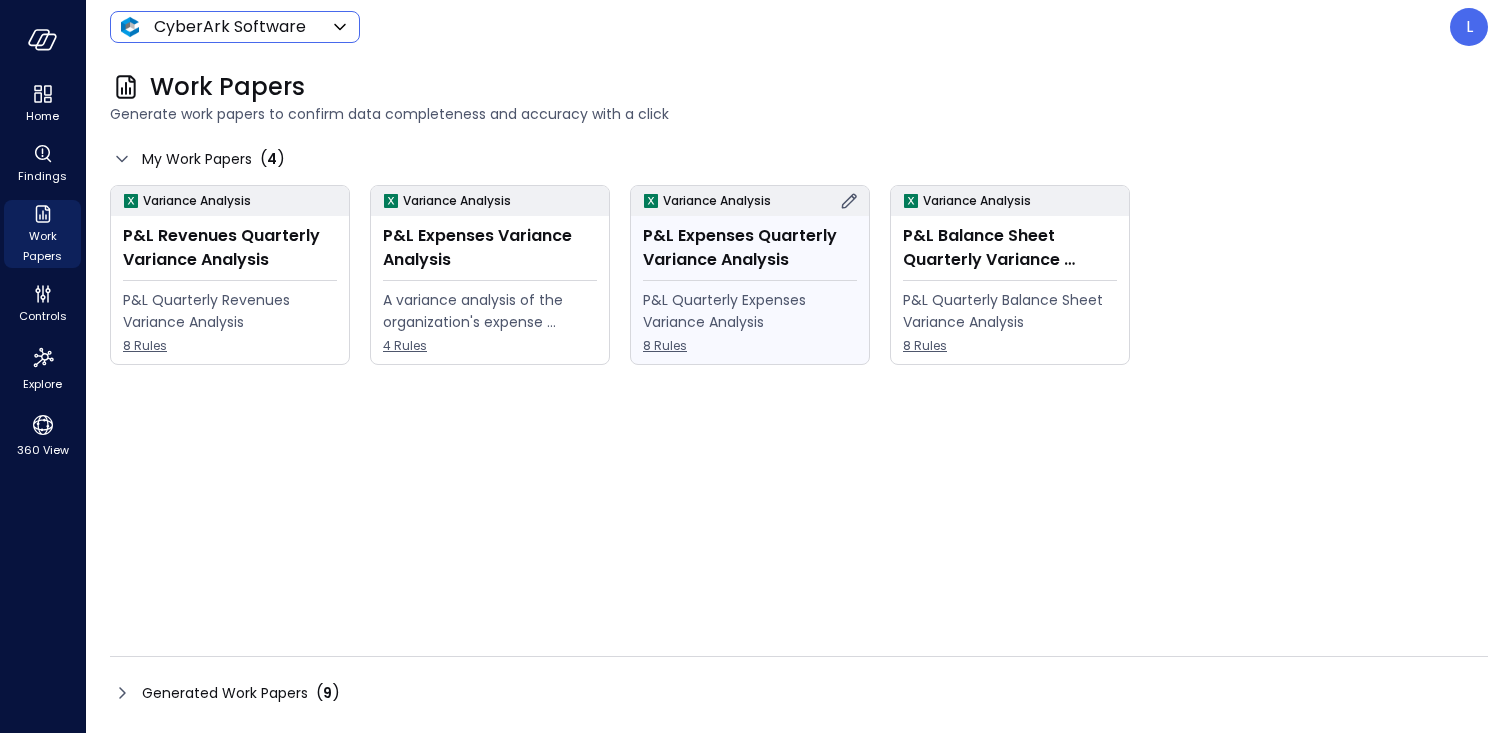 click on "P&L Expenses Quarterly Variance Analysis" at bounding box center (750, 248) 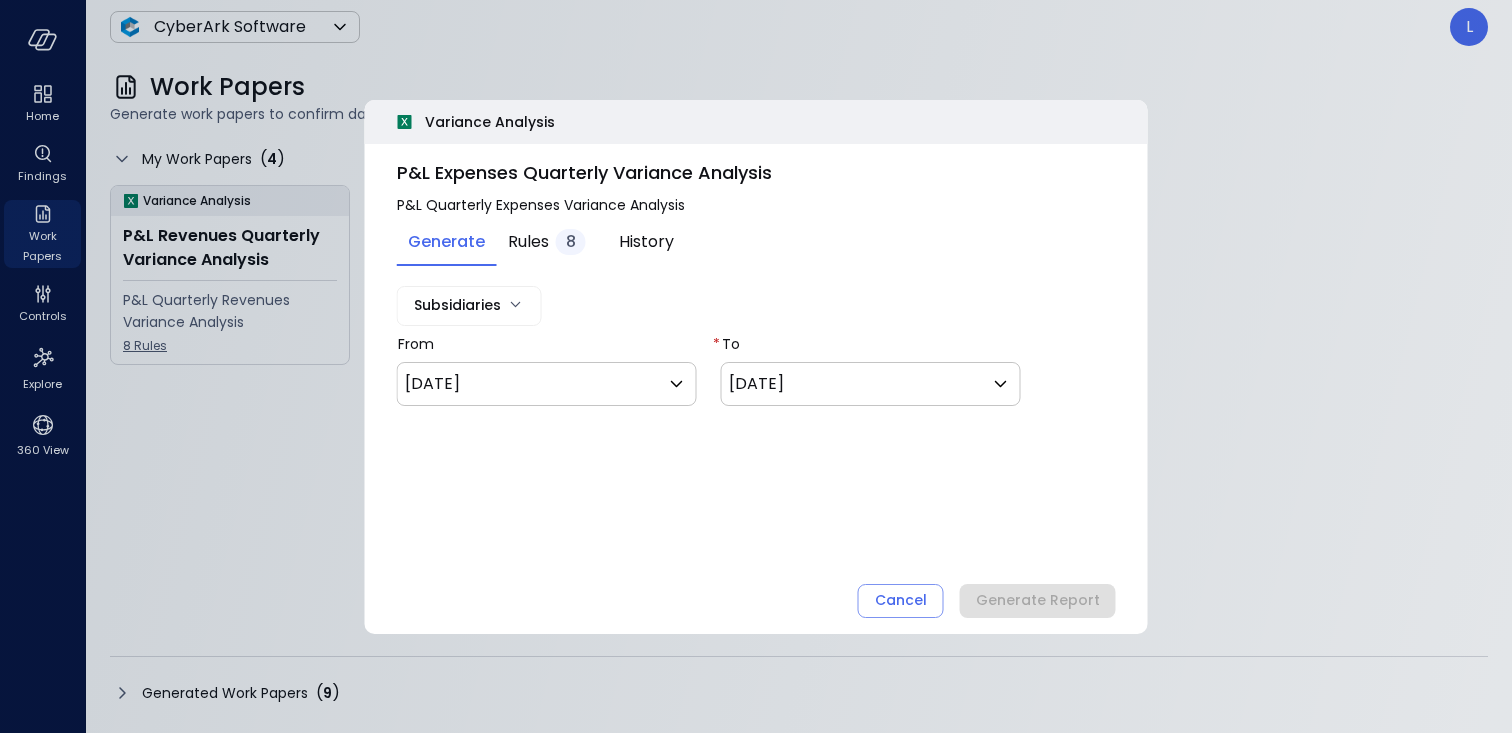 click on "Home Findings Work Papers Controls Explore 360 View CyberArk Software ****** ​ L Work Papers   Generate work papers to confirm data
completeness and accuracy with a click My Work Papers ( 4 ) Variance Analysis P&L Revenues Quarterly Variance Analysis P&L Quarterly Revenues Variance Analysis 8   Rules Variance Analysis P&L Expenses Variance Analysis A variance analysis of the organization's expense accounts 4   Rules Variance Analysis P&L Expenses Quarterly Variance Analysis P&L Quarterly Expenses Variance Analysis 8   Rules Variance Analysis P&L Balance Sheet Quarterly Variance Analysis P&L Quarterly Balance Sheet Variance Analysis 8   Rules Generated Work Papers ( 9 ) Safebooks.ai T4C Workpaper Display T4C opportunities SFDC Special Terms | Opportunities Special terms mapping SFDC Burst Opportunities Display burst opportunities Sales Order Changes Ensure sales order changes are reviewed and approved Payments Validation  validates payments by identifying duplicate and erroneous entries. Payments Analysis" at bounding box center [756, 366] 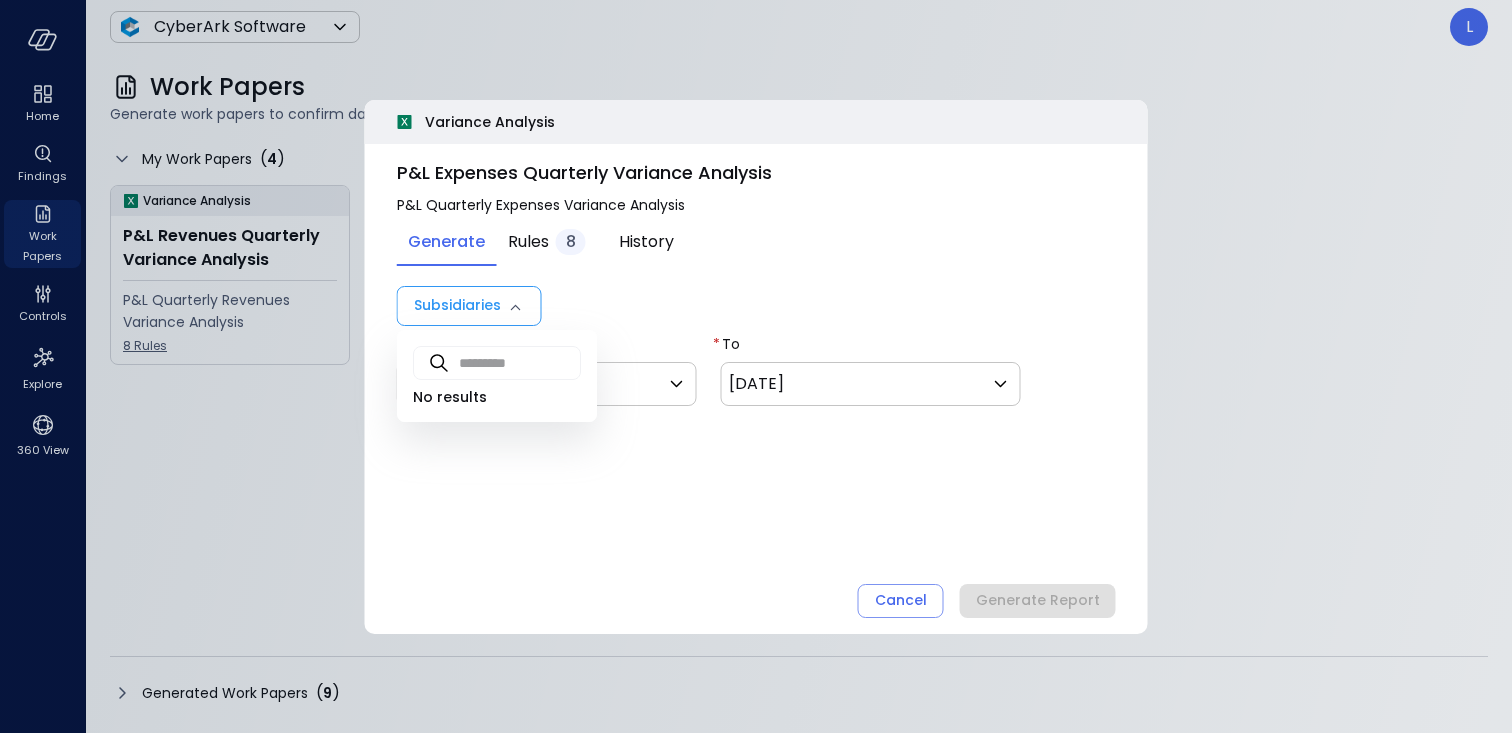 click at bounding box center [756, 366] 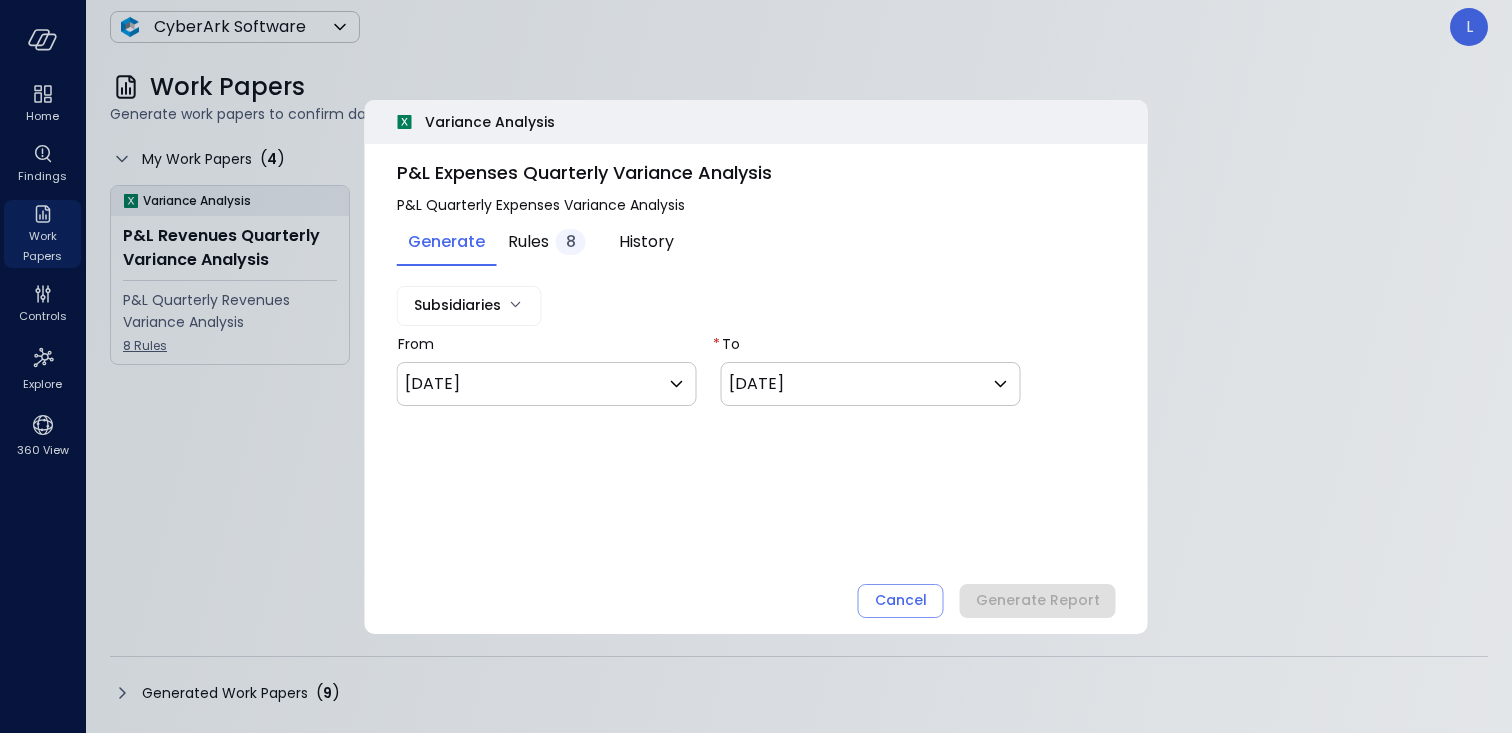 click at bounding box center (756, 366) 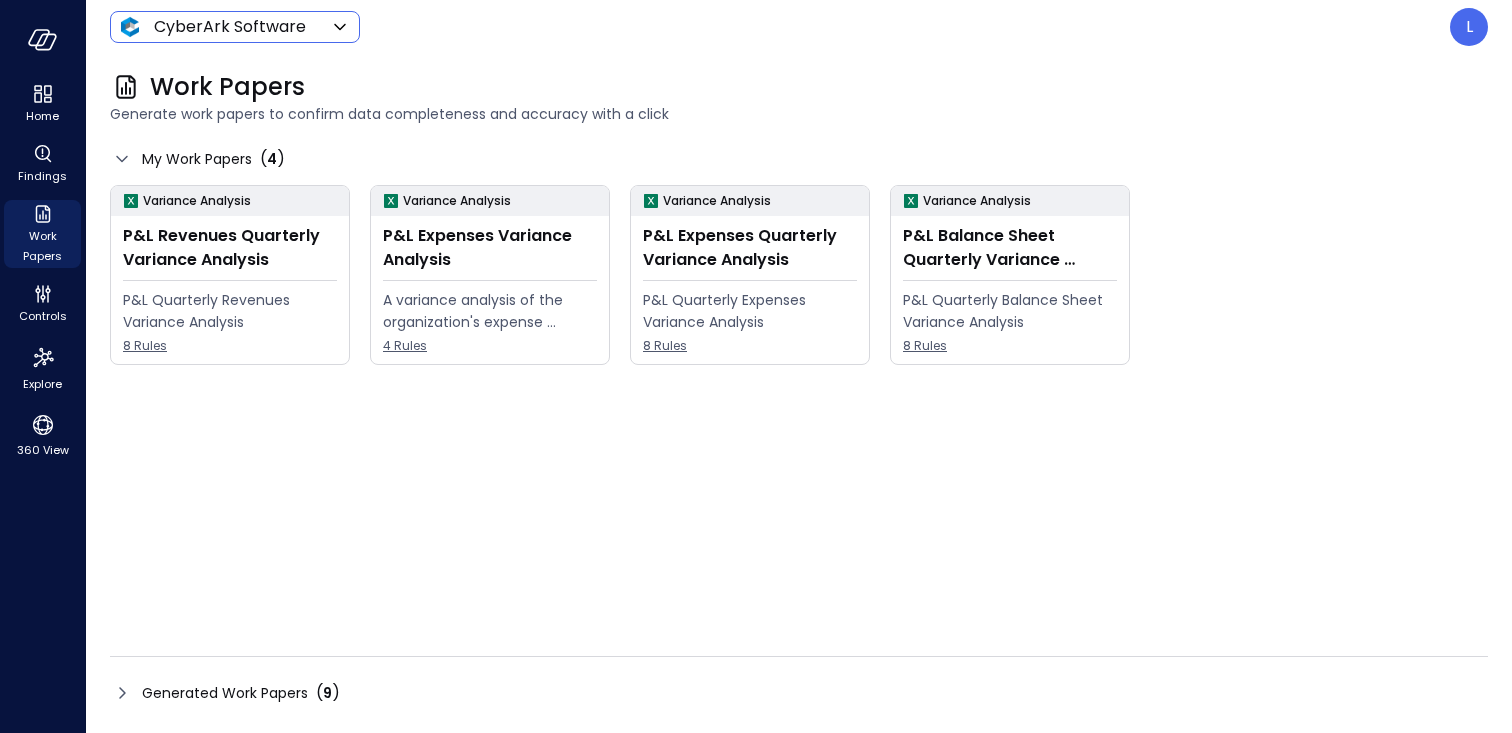 click on "Home Findings Work Papers Controls Explore 360 View CyberArk Software ****** ​ L Work Papers   Generate work papers to confirm data
completeness and accuracy with a click My Work Papers ( 4 ) Variance Analysis P&L Revenues Quarterly Variance Analysis P&L Quarterly Revenues Variance Analysis 8   Rules Variance Analysis P&L Expenses Variance Analysis A variance analysis of the organization's expense accounts 4   Rules Variance Analysis P&L Expenses Quarterly Variance Analysis P&L Quarterly Expenses Variance Analysis 8   Rules Variance Analysis P&L Balance Sheet Quarterly Variance Analysis P&L Quarterly Balance Sheet Variance Analysis 8   Rules Generated Work Papers ( 9 ) Safebooks.ai T4C Workpaper Display T4C opportunities SFDC Special Terms | Opportunities Special terms mapping SFDC Burst Opportunities Display burst opportunities Sales Order Changes Ensure sales order changes are reviewed and approved Payments Validation  validates payments by identifying duplicate and erroneous entries. Payments Analysis" at bounding box center (756, 366) 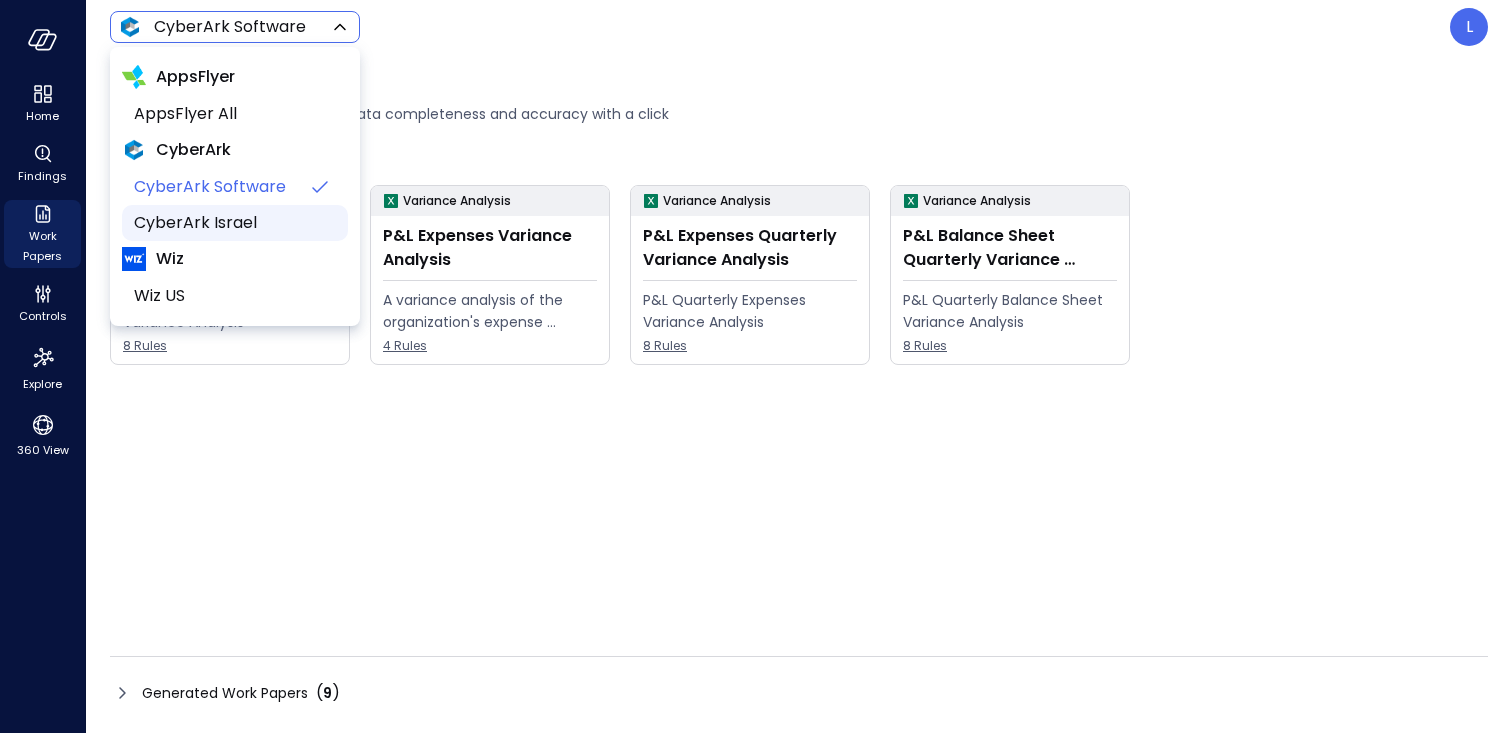 click on "CyberArk Israel" at bounding box center (233, 223) 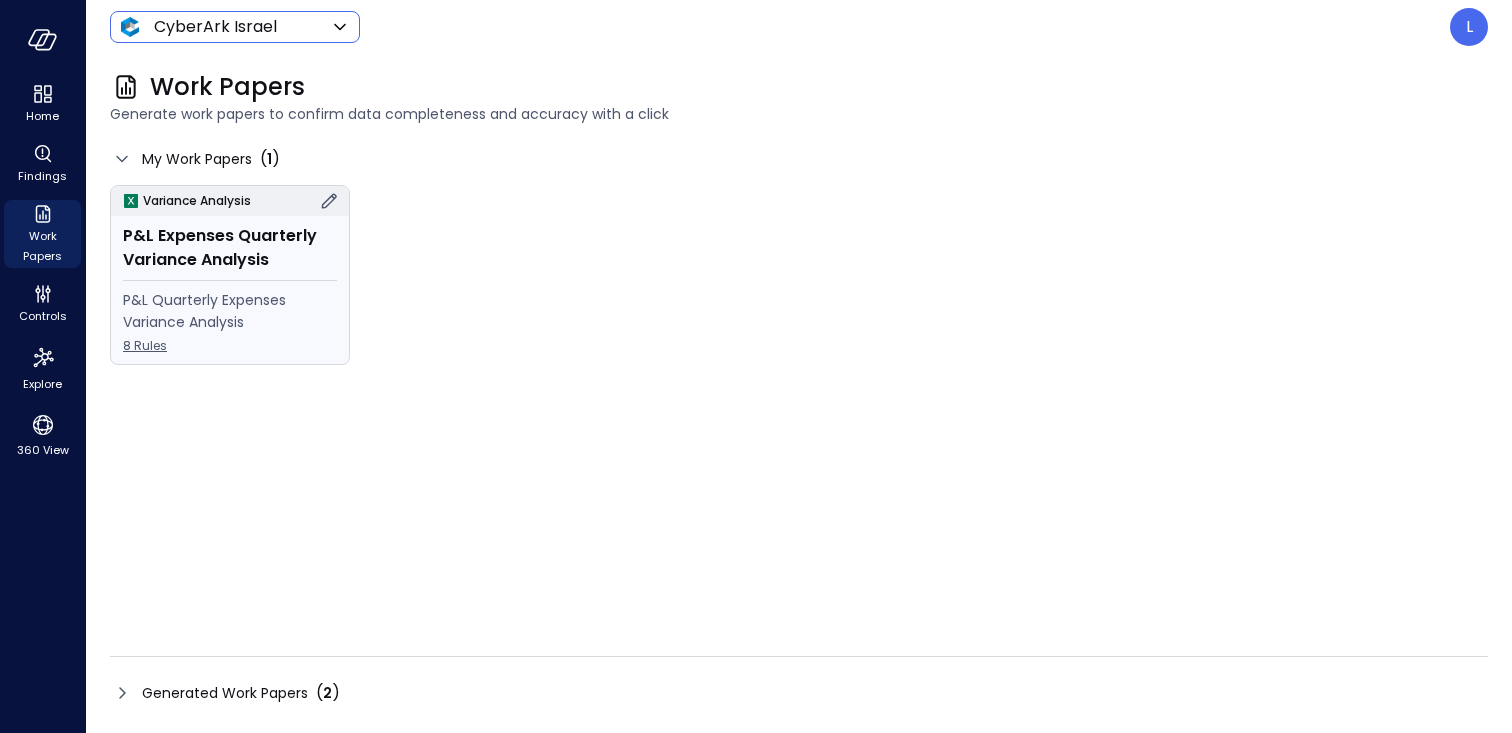 click on "P&L Expenses Quarterly Variance Analysis" at bounding box center [230, 248] 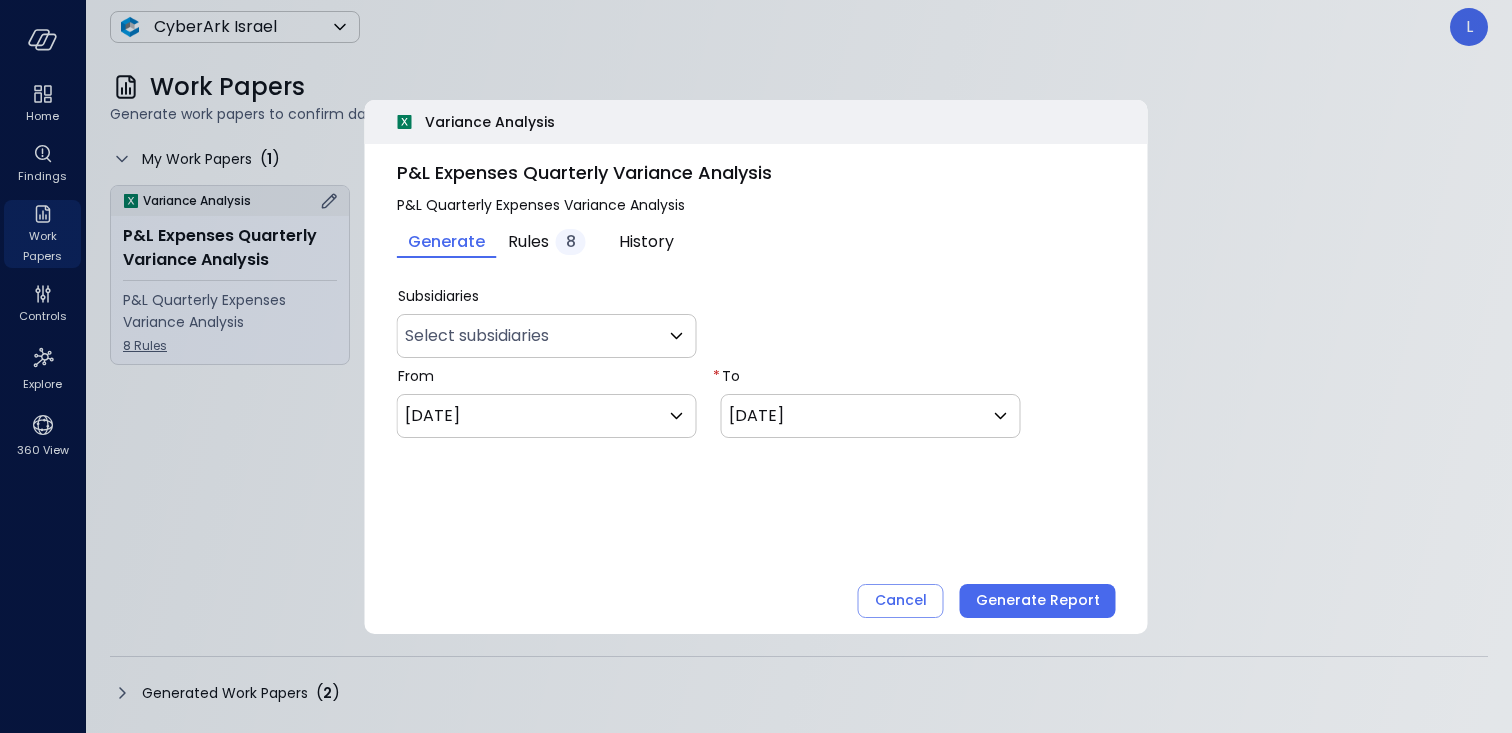 type on "***" 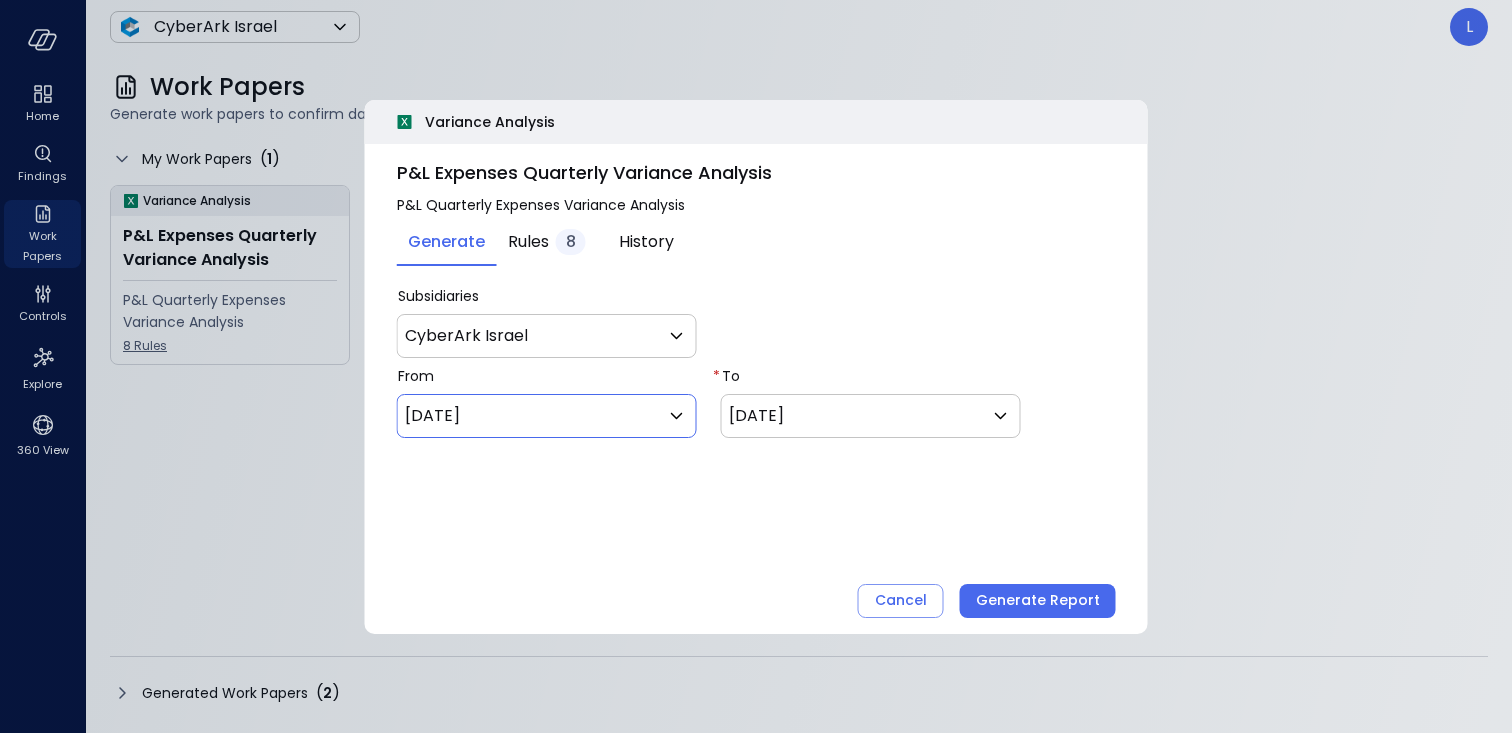 click on "Home Findings Work Papers Controls Explore 360 View CyberArk Israel ******* ​ L Work Papers   Generate work papers to confirm data
completeness and accuracy with a click My Work Papers ( 1 ) Variance Analysis P&L Expenses Quarterly Variance Analysis P&L Quarterly Expenses Variance Analysis 8   Rules Generated Work Papers ( 2 ) Safebooks.ai T4C Workpaper Display T4C opportunities SFDC Special Terms | Opportunities Special terms mapping SFDC Burst Opportunities Display burst opportunities Sales Order Changes Ensure sales order changes are reviewed and approved Payments Validation  validates payments by identifying duplicate and erroneous entries. Payments Analysis A variance analysis of the organization's payment transactions Payment Cycle Analysis - US  validates payments by identifying duplicate and erroneous entries. Payment Cycle Analysis - History and Current  validates payments by identifying duplicate and erroneous entries. P&L Expenses Variance Analysis P&L Expenses Quarterly Variance Analysis Rules" at bounding box center (756, 366) 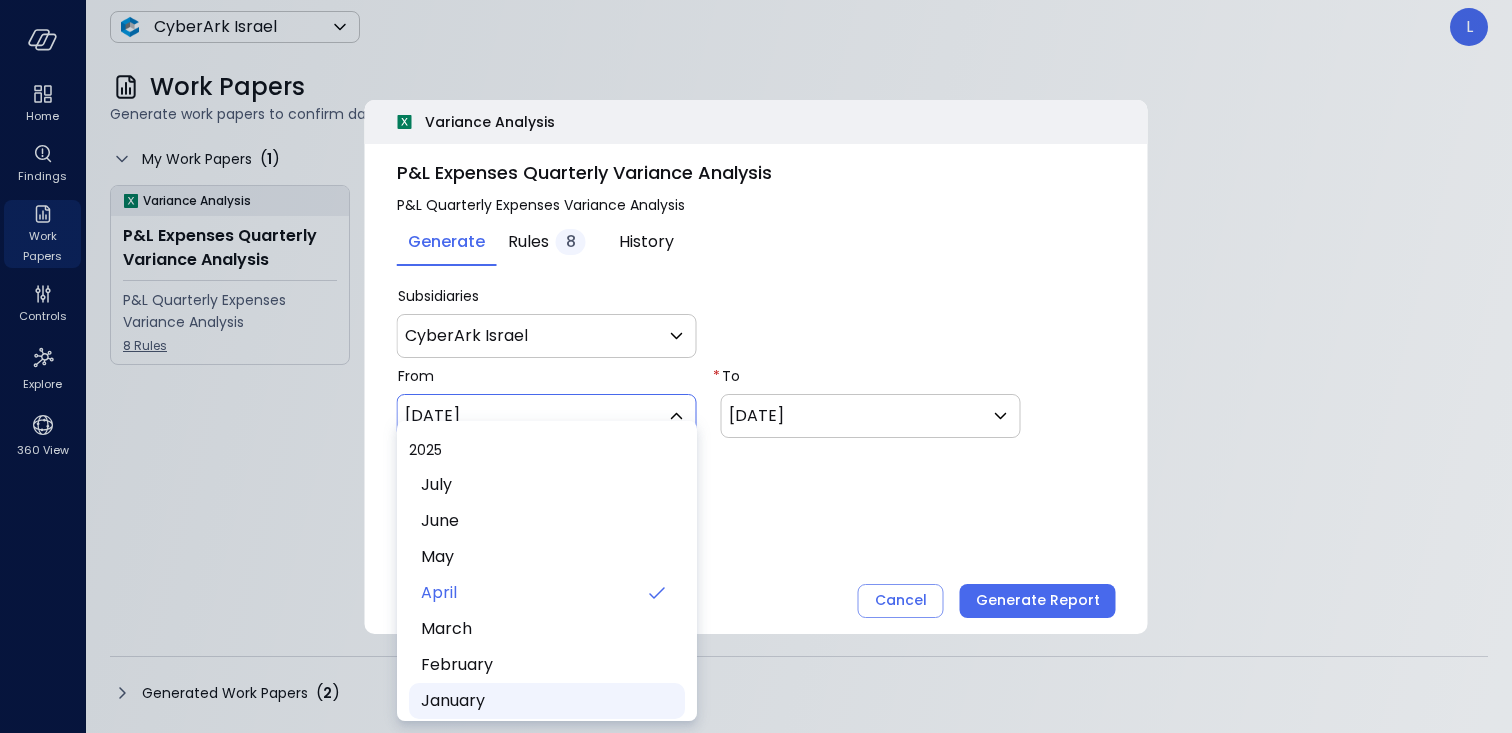 click on "January" at bounding box center [545, 701] 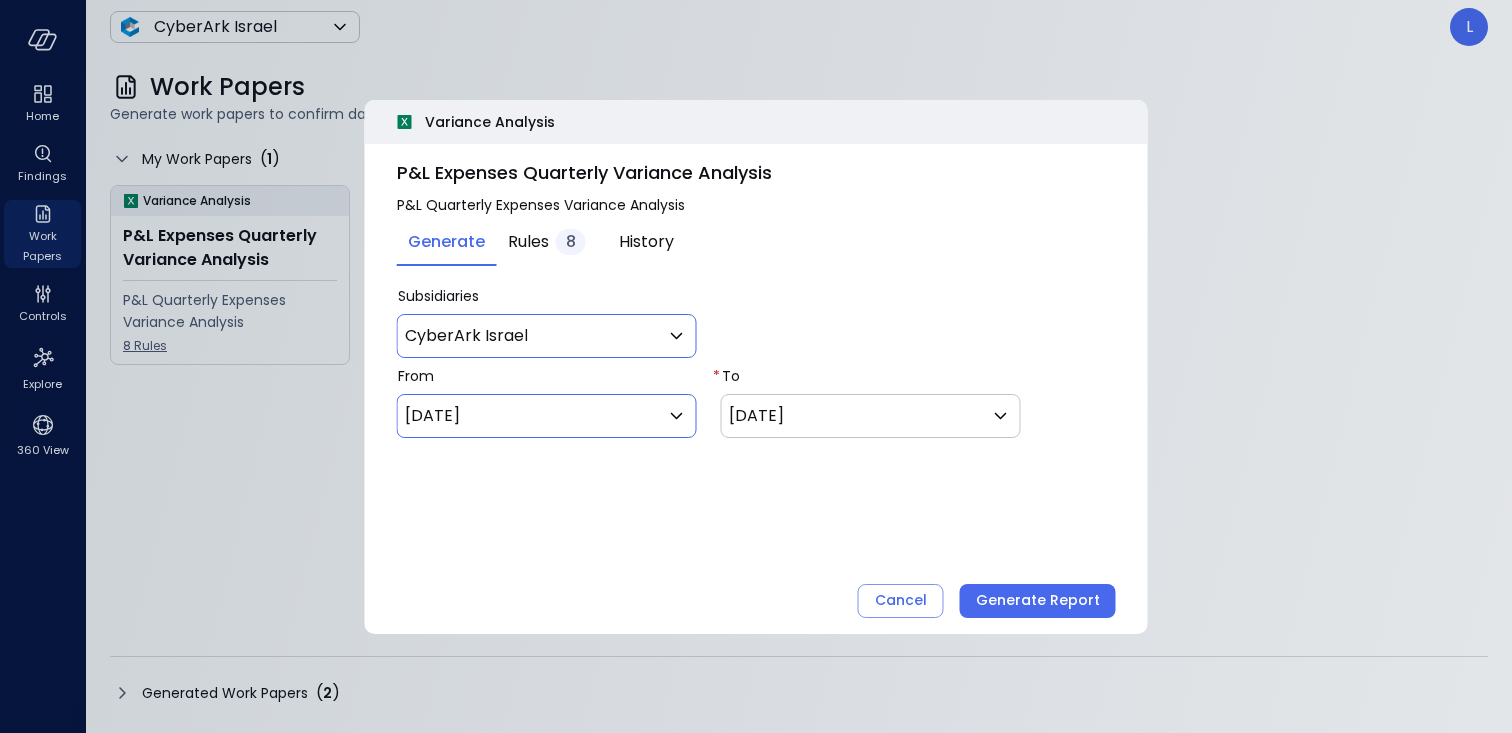 click on "Home Findings Work Papers Controls Explore 360 View CyberArk Israel ******* ​ L Work Papers   Generate work papers to confirm data
completeness and accuracy with a click My Work Papers ( 1 ) Variance Analysis P&L Expenses Quarterly Variance Analysis P&L Quarterly Expenses Variance Analysis 8   Rules Generated Work Papers ( 2 ) Safebooks.ai T4C Workpaper Display T4C opportunities SFDC Special Terms | Opportunities Special terms mapping SFDC Burst Opportunities Display burst opportunities Sales Order Changes Ensure sales order changes are reviewed and approved Payments Validation  validates payments by identifying duplicate and erroneous entries. Payments Analysis A variance analysis of the organization's payment transactions Payment Cycle Analysis - US  validates payments by identifying duplicate and erroneous entries. Payment Cycle Analysis - History and Current  validates payments by identifying duplicate and erroneous entries. P&L Expenses Variance Analysis P&L Expenses Quarterly Variance Analysis Rules" at bounding box center [756, 366] 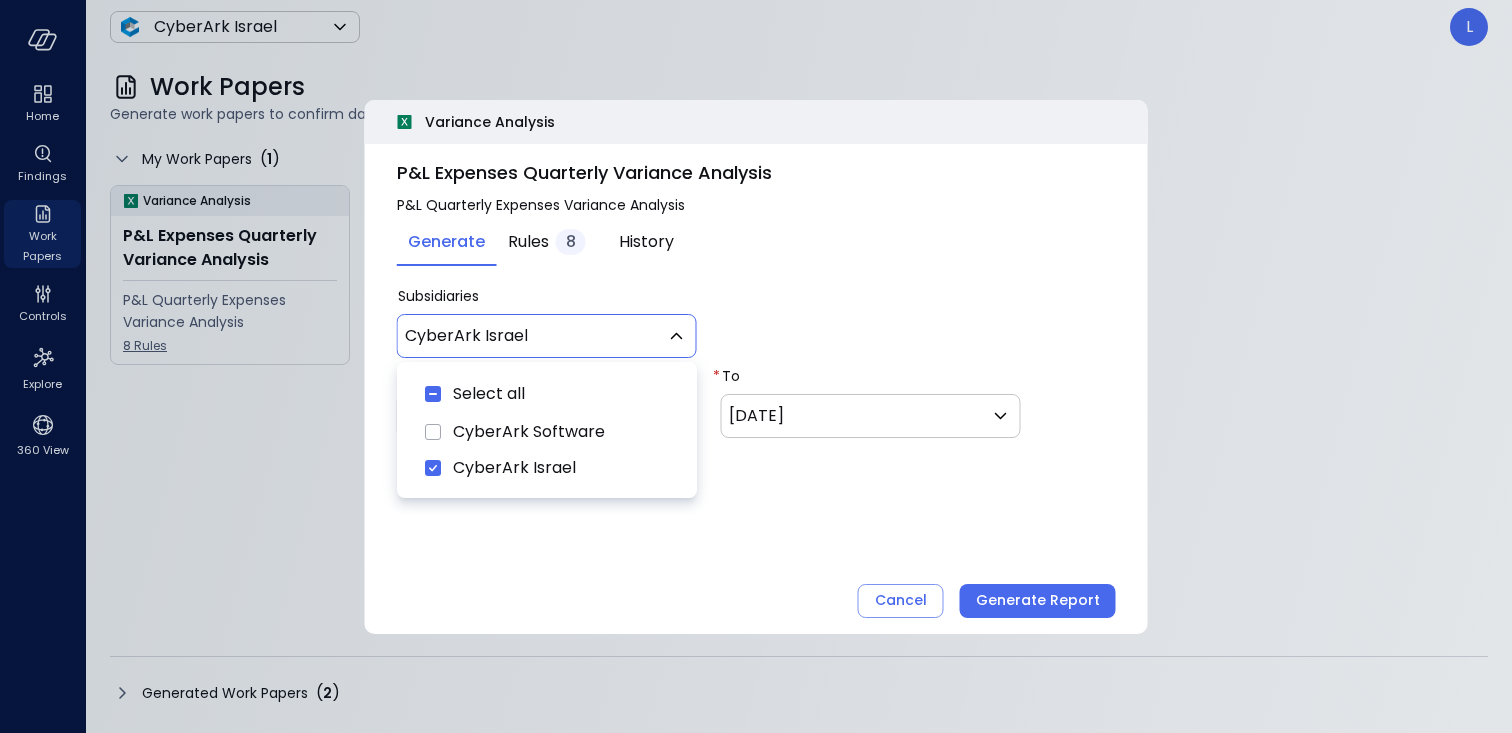 click at bounding box center (756, 366) 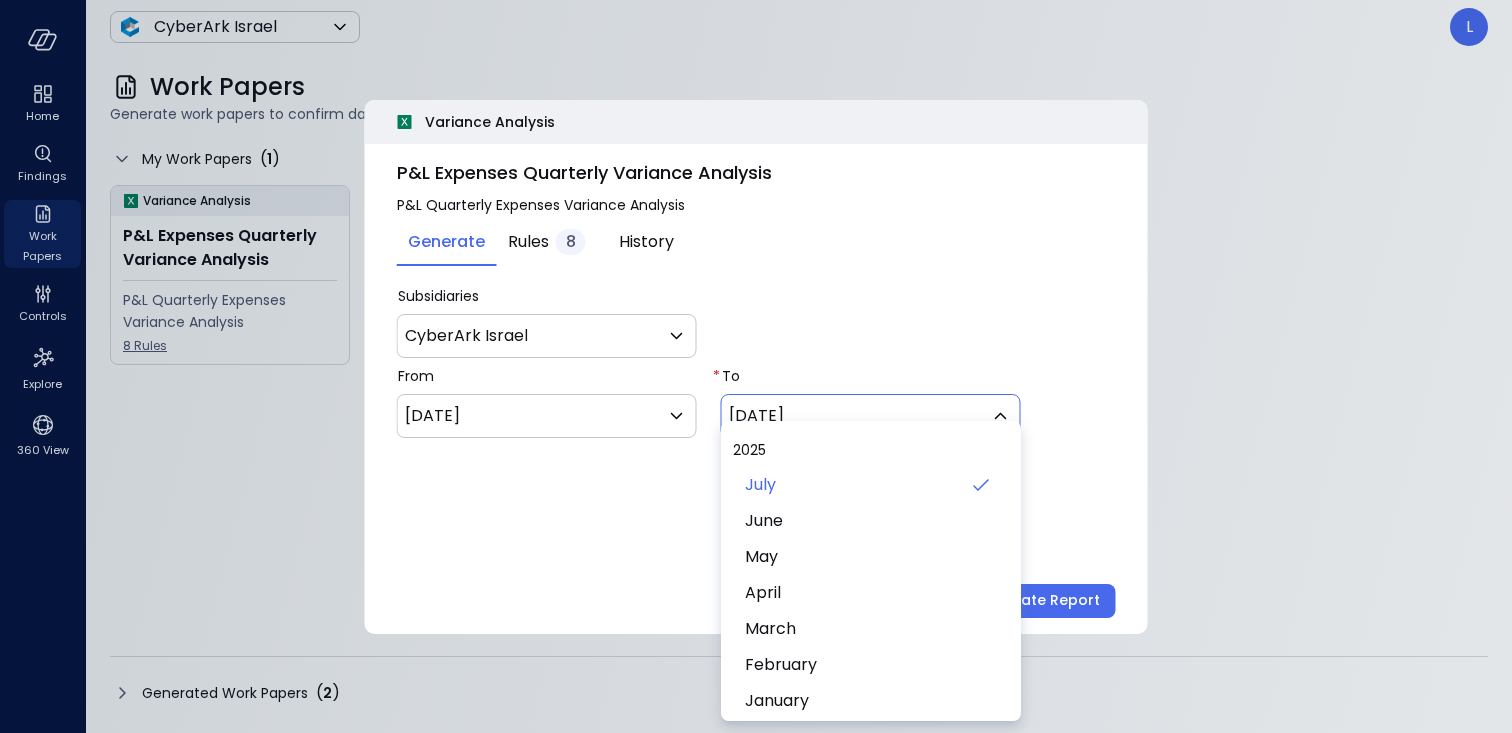 click on "Home Findings Work Papers Controls Explore 360 View CyberArk Israel ******* ​ L Work Papers   Generate work papers to confirm data
completeness and accuracy with a click My Work Papers ( 1 ) Variance Analysis P&L Expenses Quarterly Variance Analysis P&L Quarterly Expenses Variance Analysis 8   Rules Generated Work Papers ( 2 ) Safebooks.ai T4C Workpaper Display T4C opportunities SFDC Special Terms | Opportunities Special terms mapping SFDC Burst Opportunities Display burst opportunities Sales Order Changes Ensure sales order changes are reviewed and approved Payments Validation  validates payments by identifying duplicate and erroneous entries. Payments Analysis A variance analysis of the organization's payment transactions Payment Cycle Analysis - US  validates payments by identifying duplicate and erroneous entries. Payment Cycle Analysis - History and Current  validates payments by identifying duplicate and erroneous entries. P&L Expenses Variance Analysis P&L Expenses Quarterly Variance Analysis Rules" at bounding box center [756, 366] 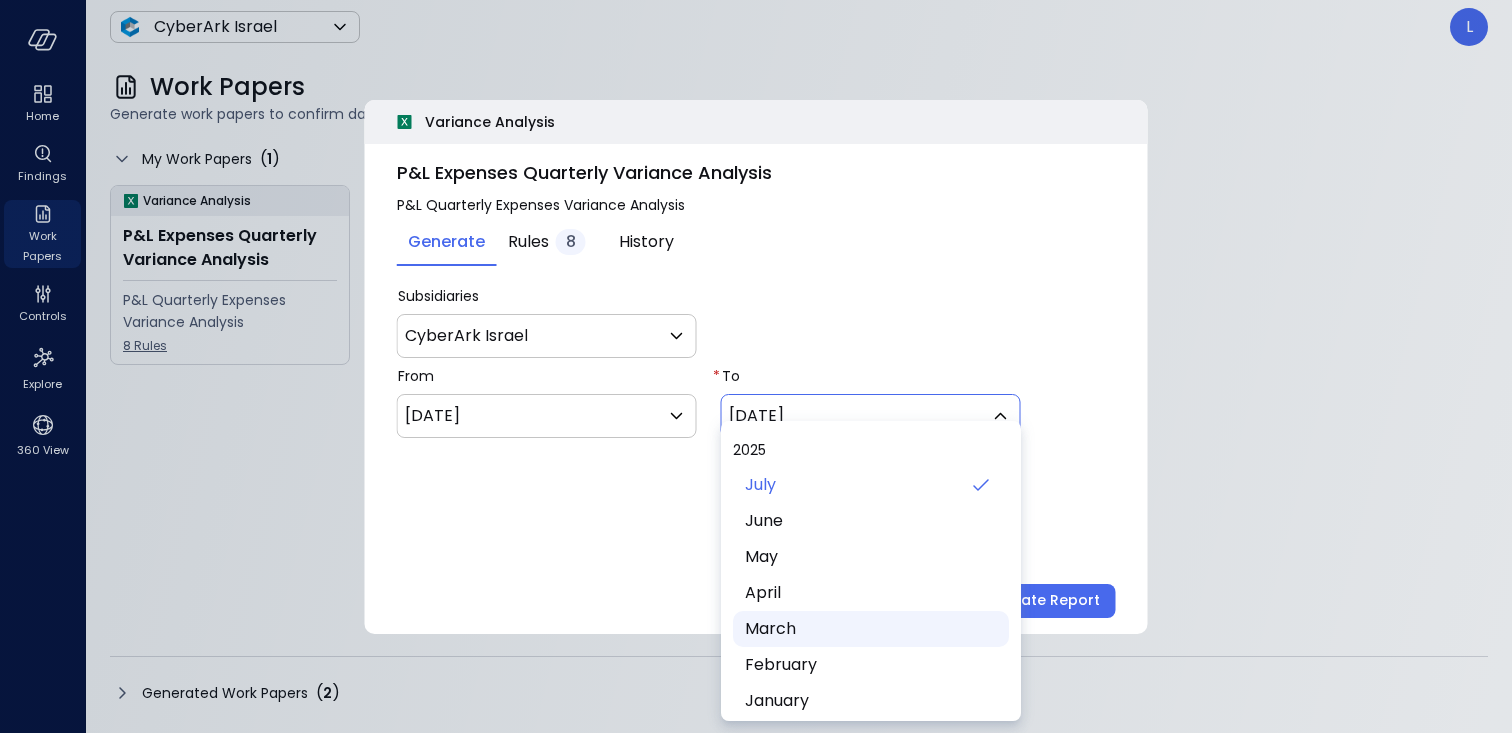click on "March" at bounding box center (869, 629) 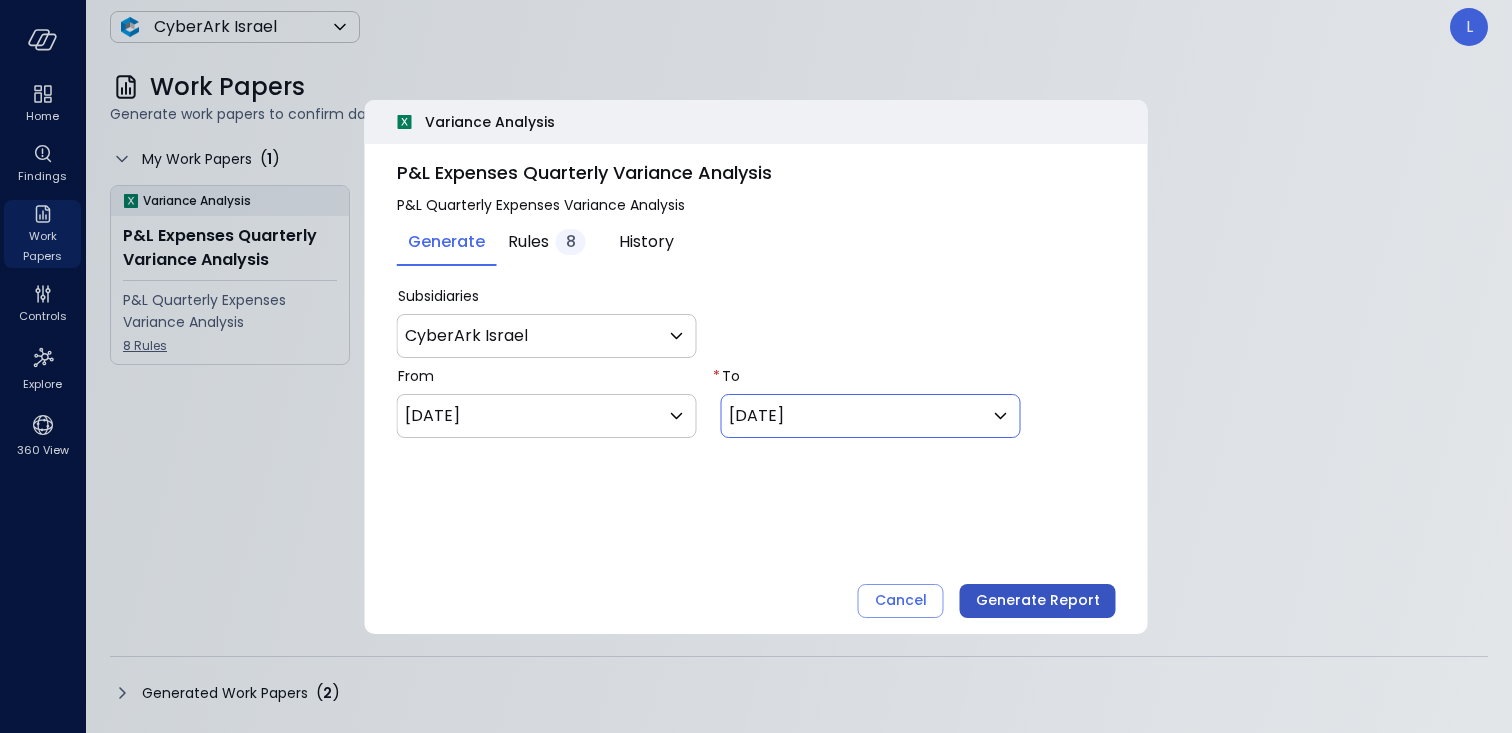 click on "Generate Report" at bounding box center (1038, 600) 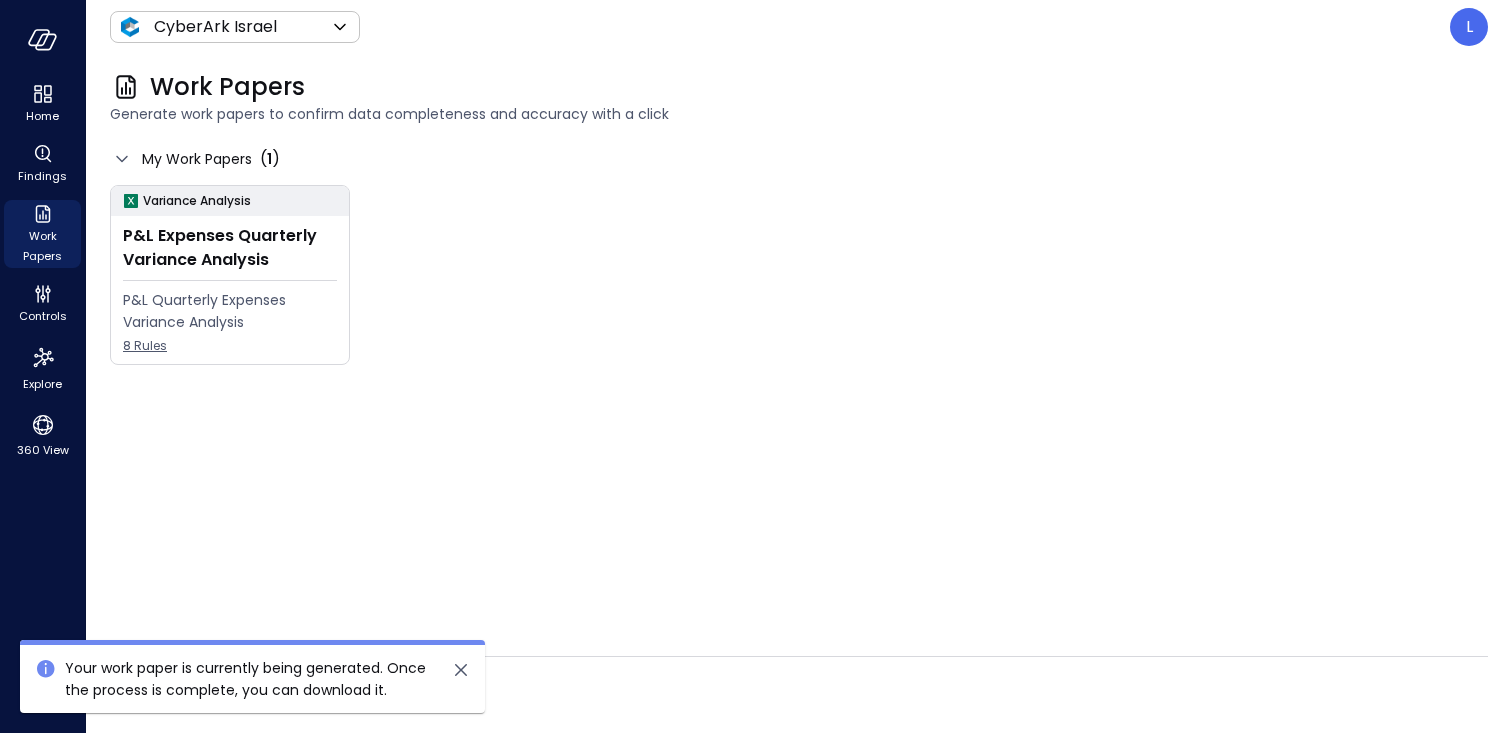 click on "Generated Work Papers ( 2 )" at bounding box center [799, 693] 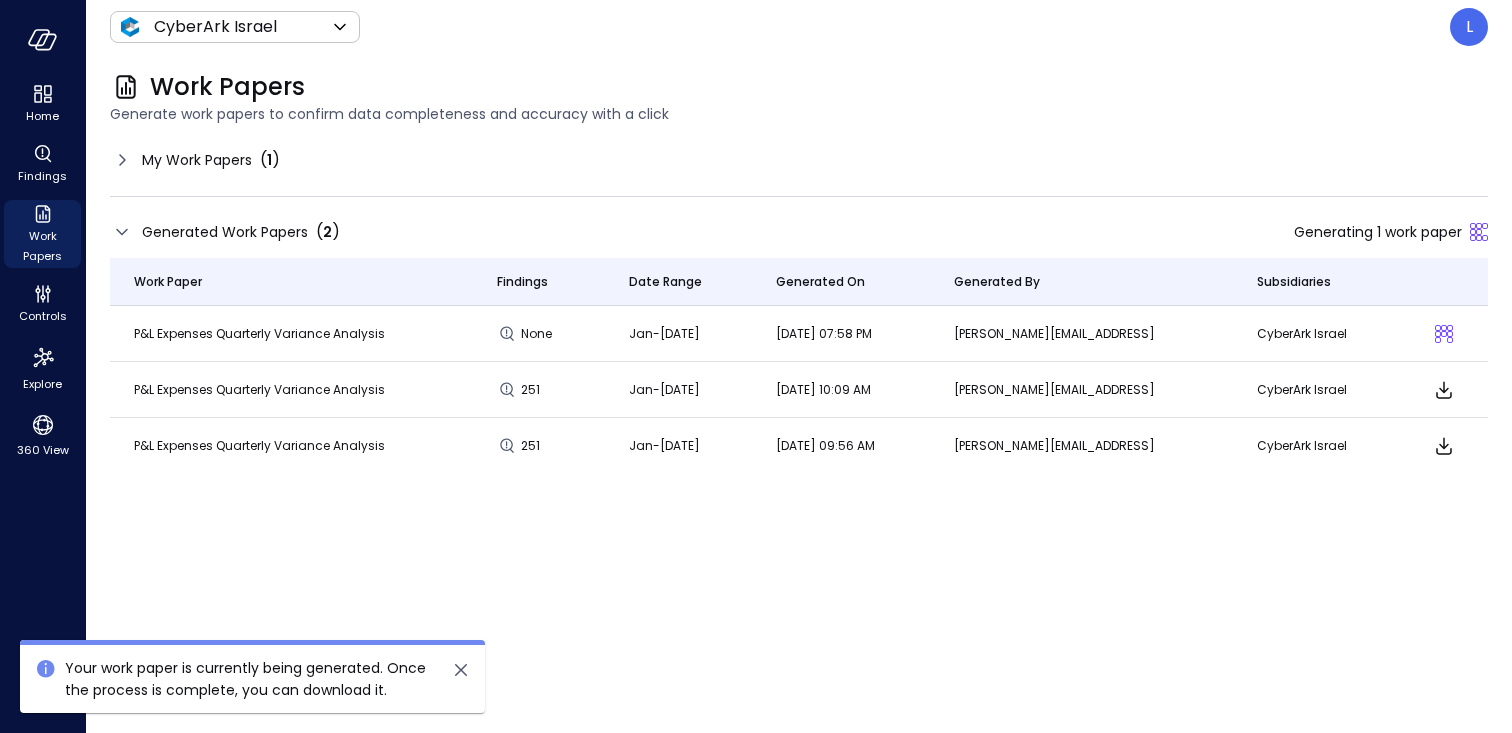 click on "Work Paper" at bounding box center [168, 282] 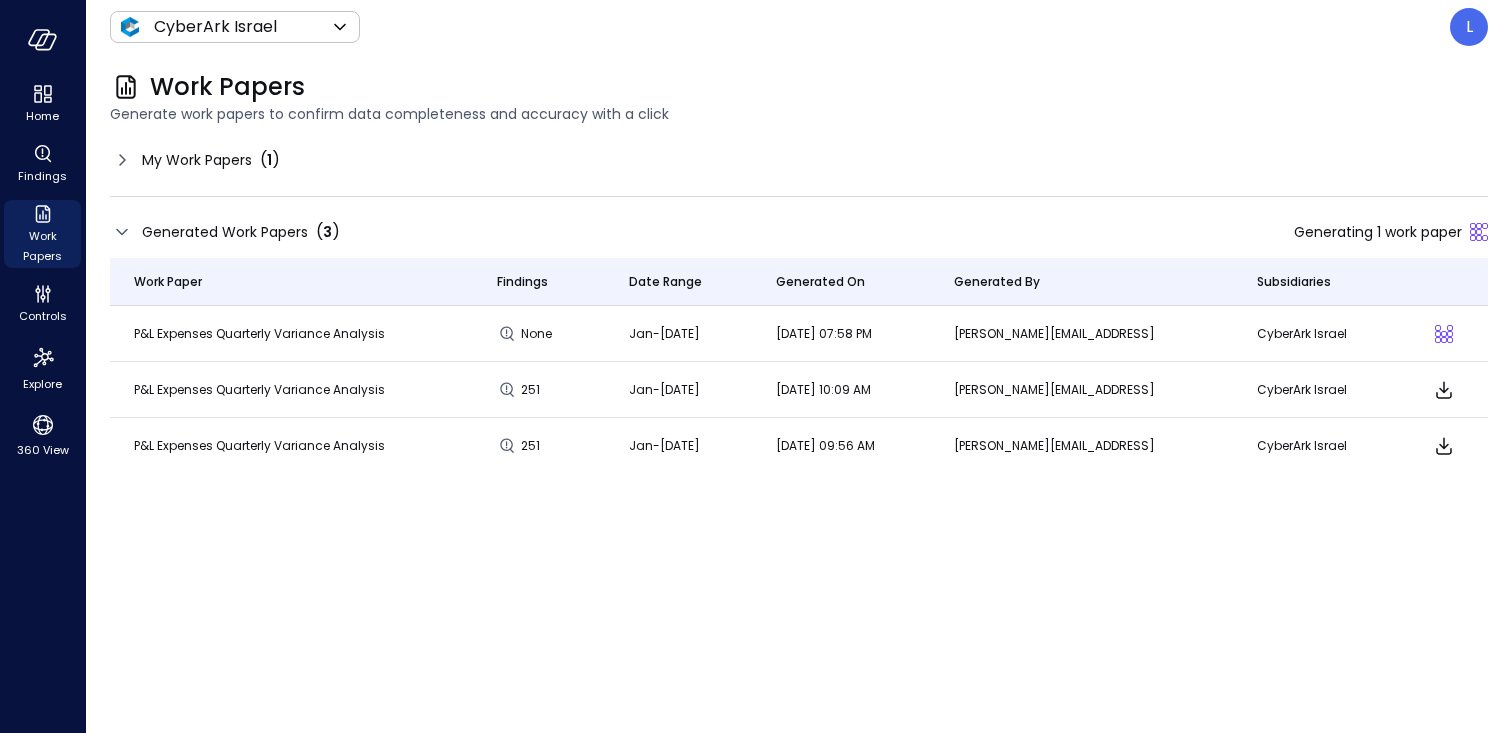 click 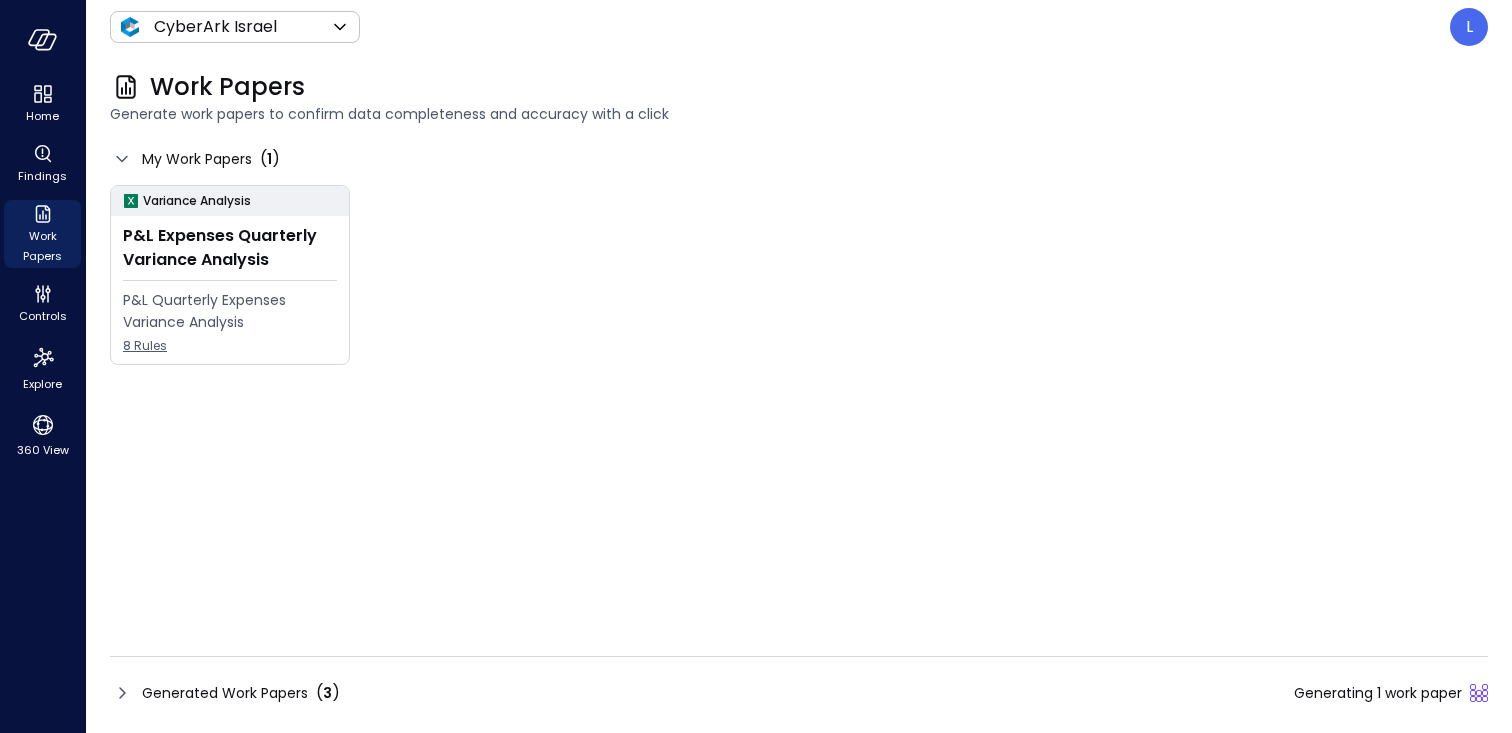 click on "Generated Work Papers" at bounding box center [225, 693] 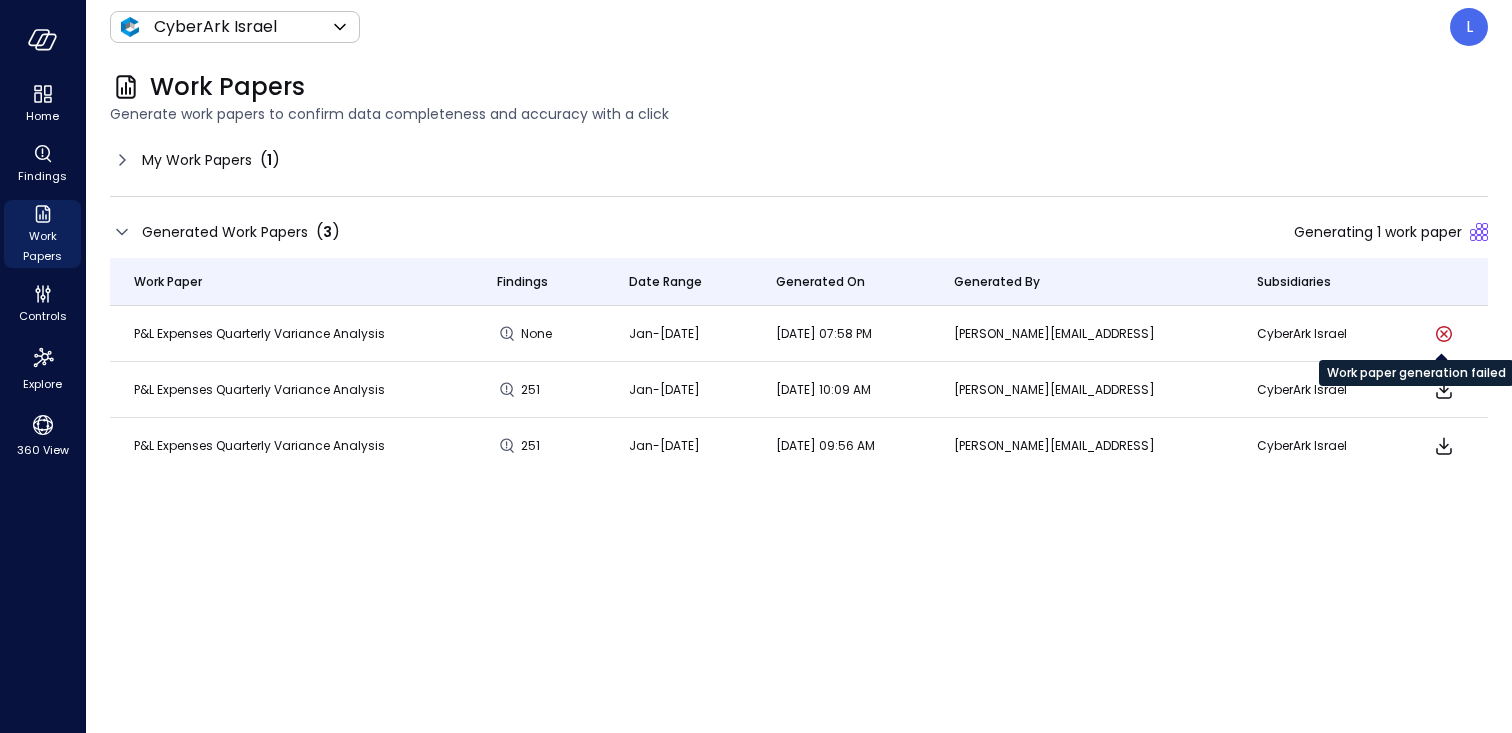click 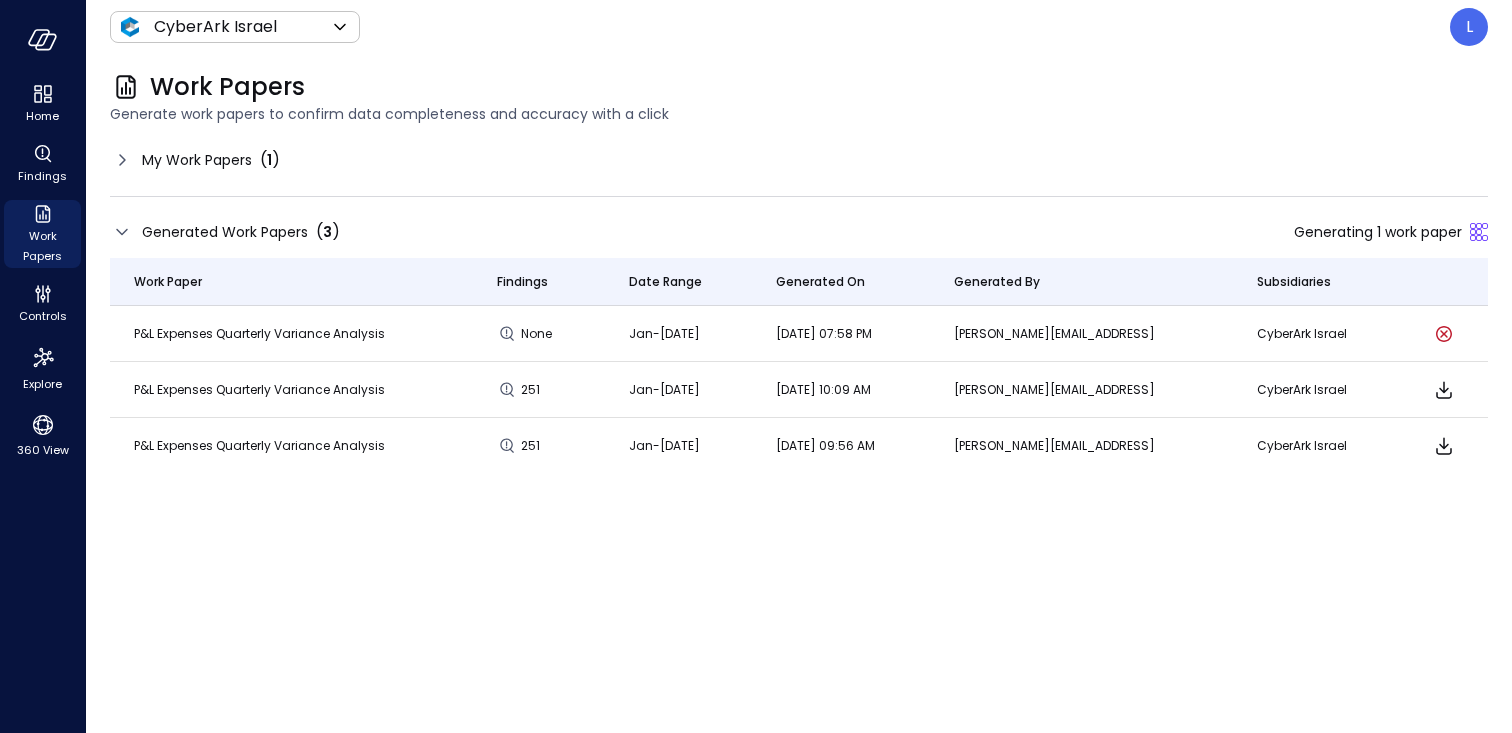 click on "My Work Papers" at bounding box center (197, 160) 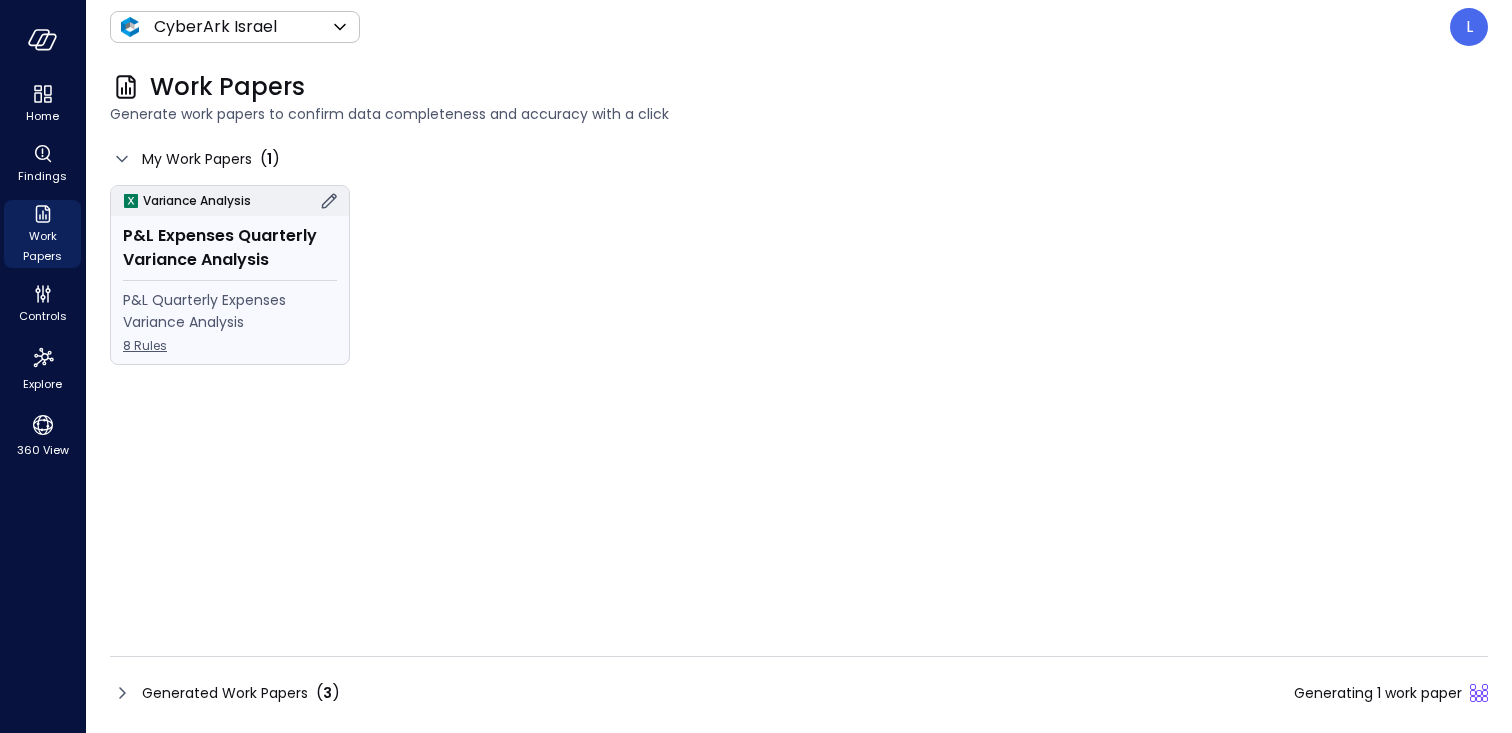 click on "P&L Expenses Quarterly Variance Analysis" at bounding box center (230, 248) 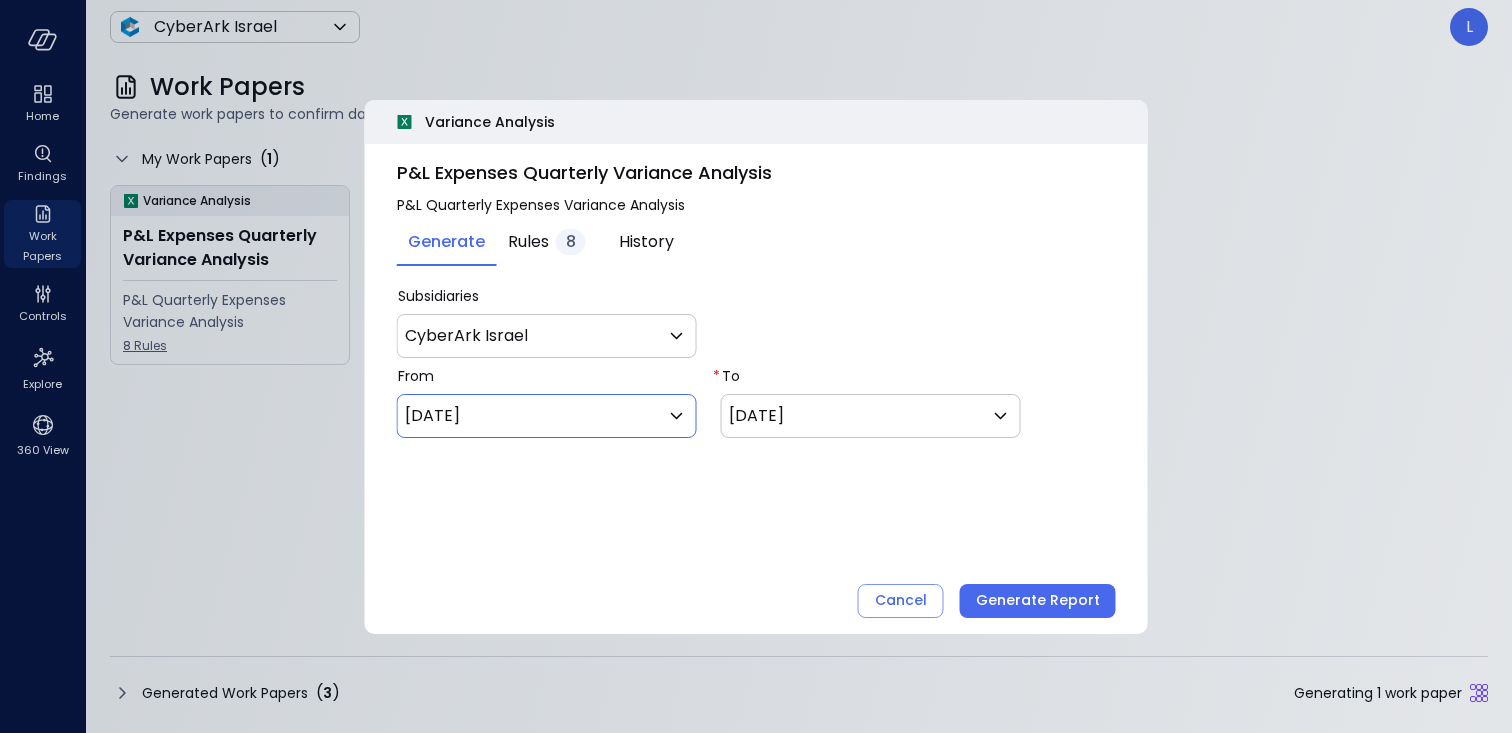 click on "**********" at bounding box center [547, 416] 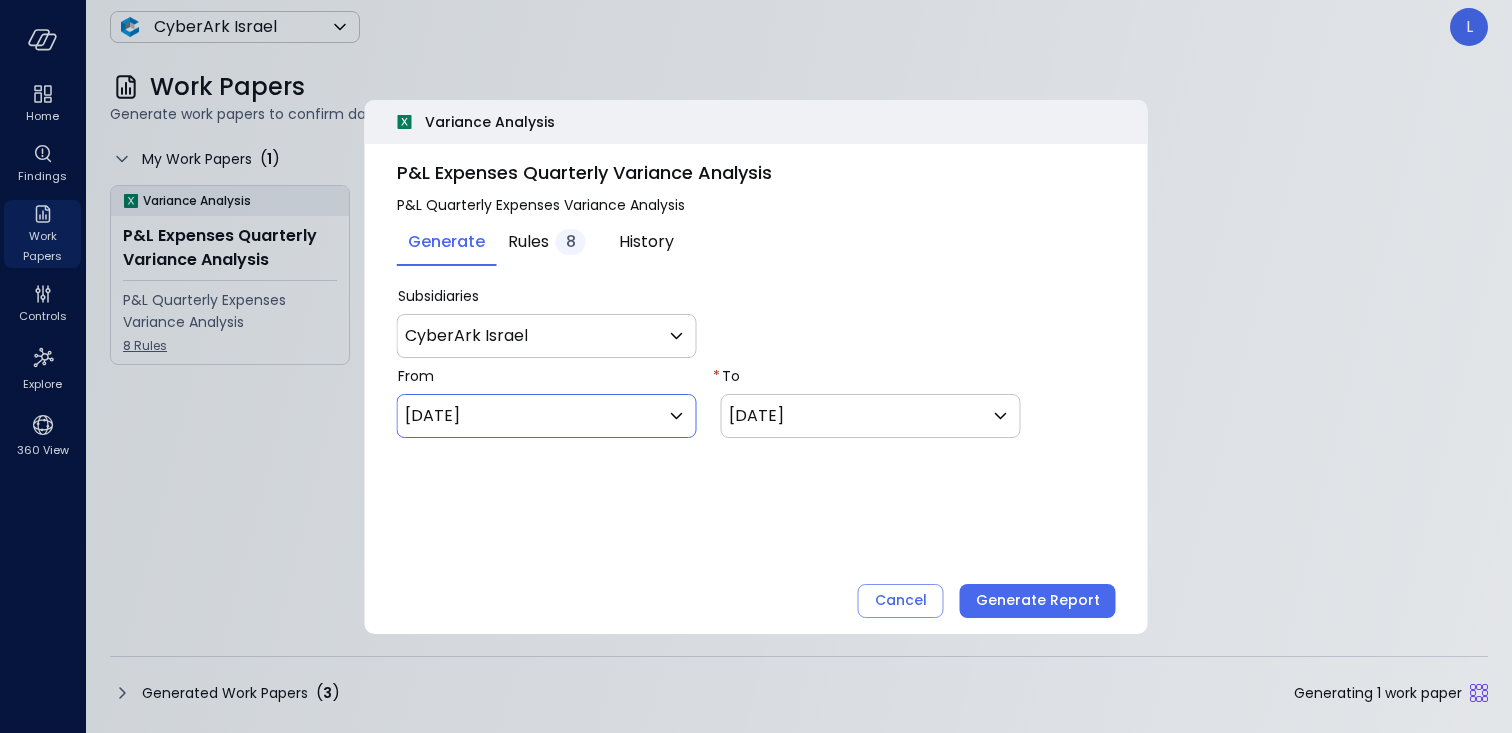 click on "Home Findings Work Papers Controls Explore 360 View CyberArk Israel ******* ​ L Work Papers   Generate work papers to confirm data
completeness and accuracy with a click My Work Papers ( 1 ) Variance Analysis P&L Expenses Quarterly Variance Analysis P&L Quarterly Expenses Variance Analysis 8   Rules Generated Work Papers ( 3 ) Generating 1 work paper Safebooks.ai T4C Workpaper Display T4C opportunities SFDC Special Terms | Opportunities Special terms mapping SFDC Burst Opportunities Display burst opportunities Sales Order Changes Ensure sales order changes are reviewed and approved Payments Validation  validates payments by identifying duplicate and erroneous entries. Payments Analysis A variance analysis of the organization's payment transactions Payment Cycle Analysis - US  validates payments by identifying duplicate and erroneous entries. Payment Cycle Analysis - History and Current  validates payments by identifying duplicate and erroneous entries. P&L Expenses Variance Analysis MP Invoice Recon Rules" at bounding box center [756, 366] 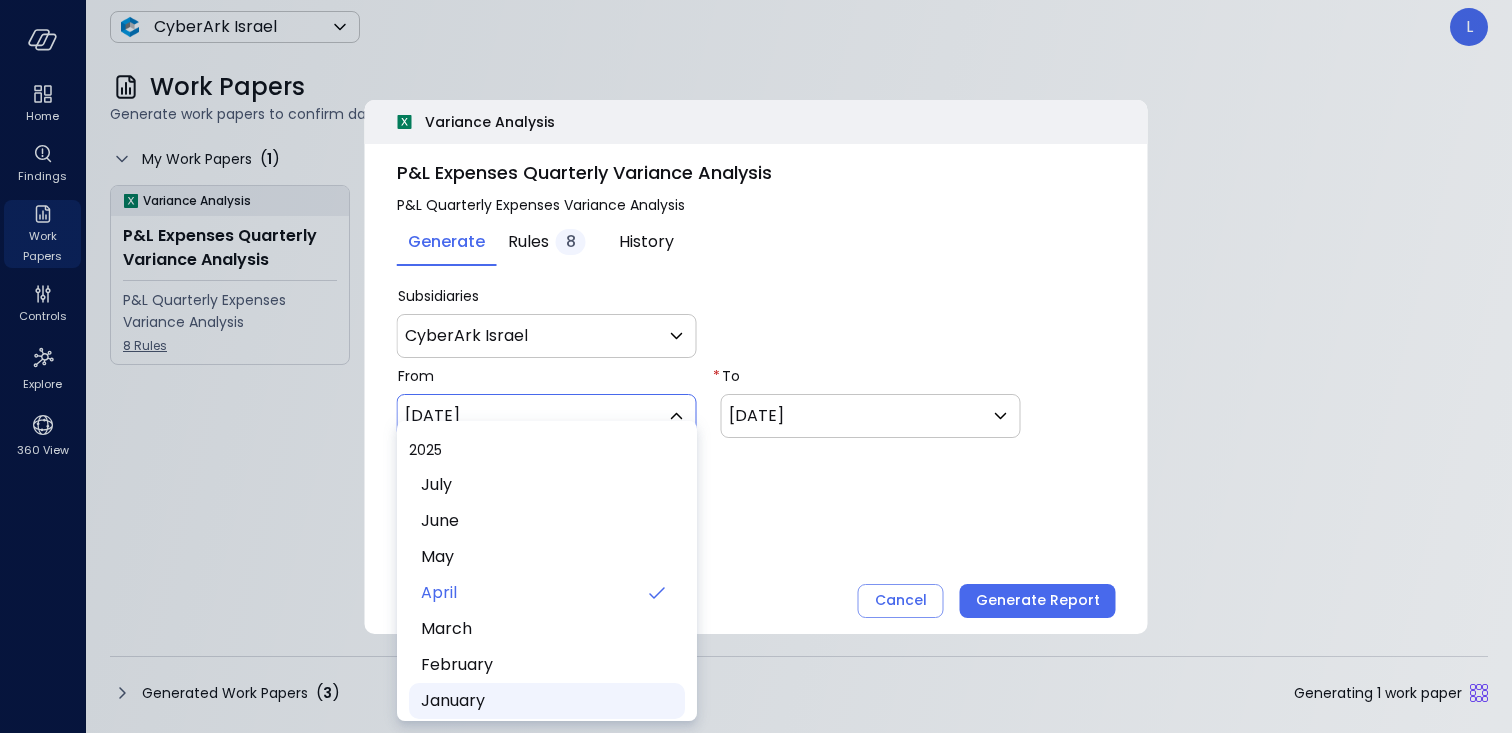 click on "January" at bounding box center [545, 701] 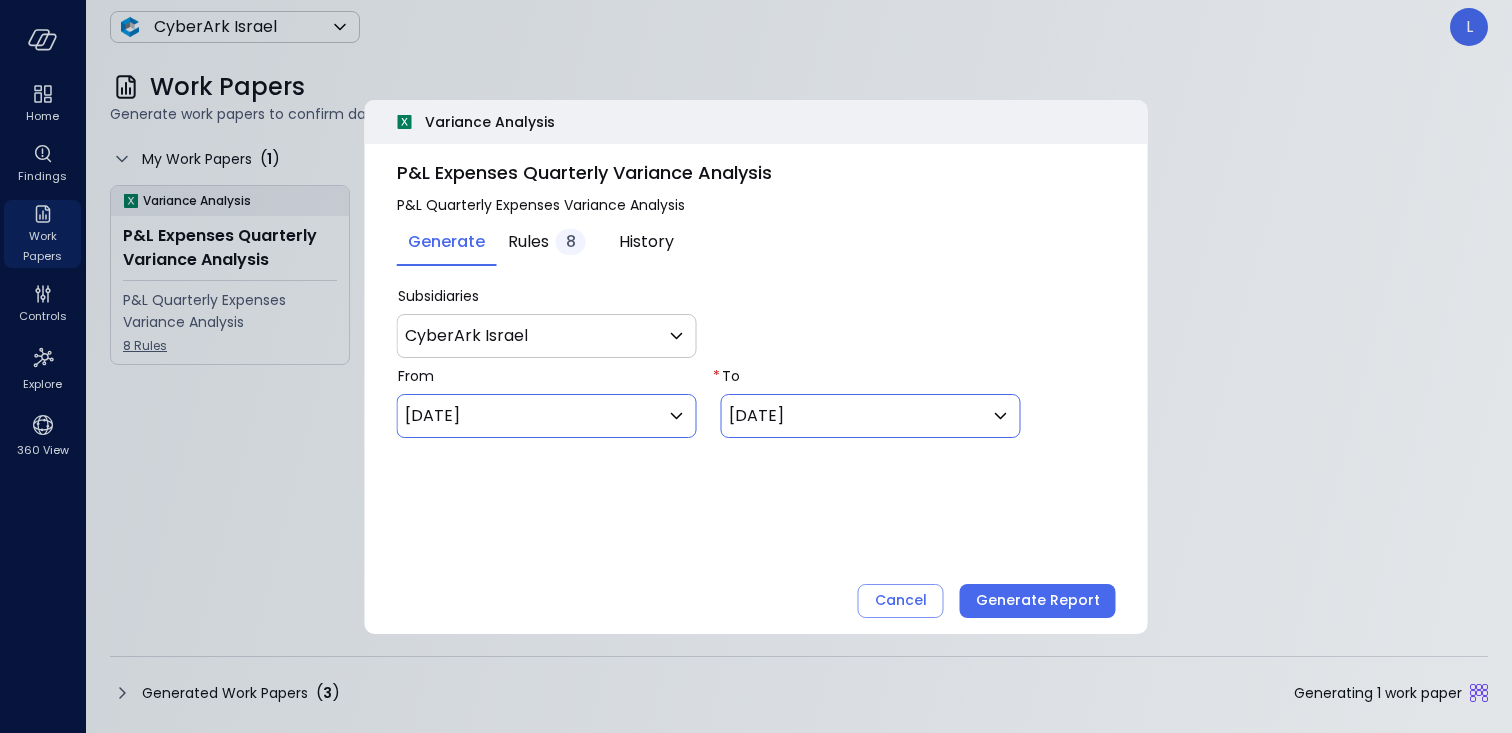 click on "Home Findings Work Papers Controls Explore 360 View CyberArk Israel ******* ​ L Work Papers   Generate work papers to confirm data
completeness and accuracy with a click My Work Papers ( 1 ) Variance Analysis P&L Expenses Quarterly Variance Analysis P&L Quarterly Expenses Variance Analysis 8   Rules Generated Work Papers ( 3 ) Generating 1 work paper Safebooks.ai T4C Workpaper Display T4C opportunities SFDC Special Terms | Opportunities Special terms mapping SFDC Burst Opportunities Display burst opportunities Sales Order Changes Ensure sales order changes are reviewed and approved Payments Validation  validates payments by identifying duplicate and erroneous entries. Payments Analysis A variance analysis of the organization's payment transactions Payment Cycle Analysis - US  validates payments by identifying duplicate and erroneous entries. Payment Cycle Analysis - History and Current  validates payments by identifying duplicate and erroneous entries. P&L Expenses Variance Analysis MP Invoice Recon Rules" at bounding box center [756, 366] 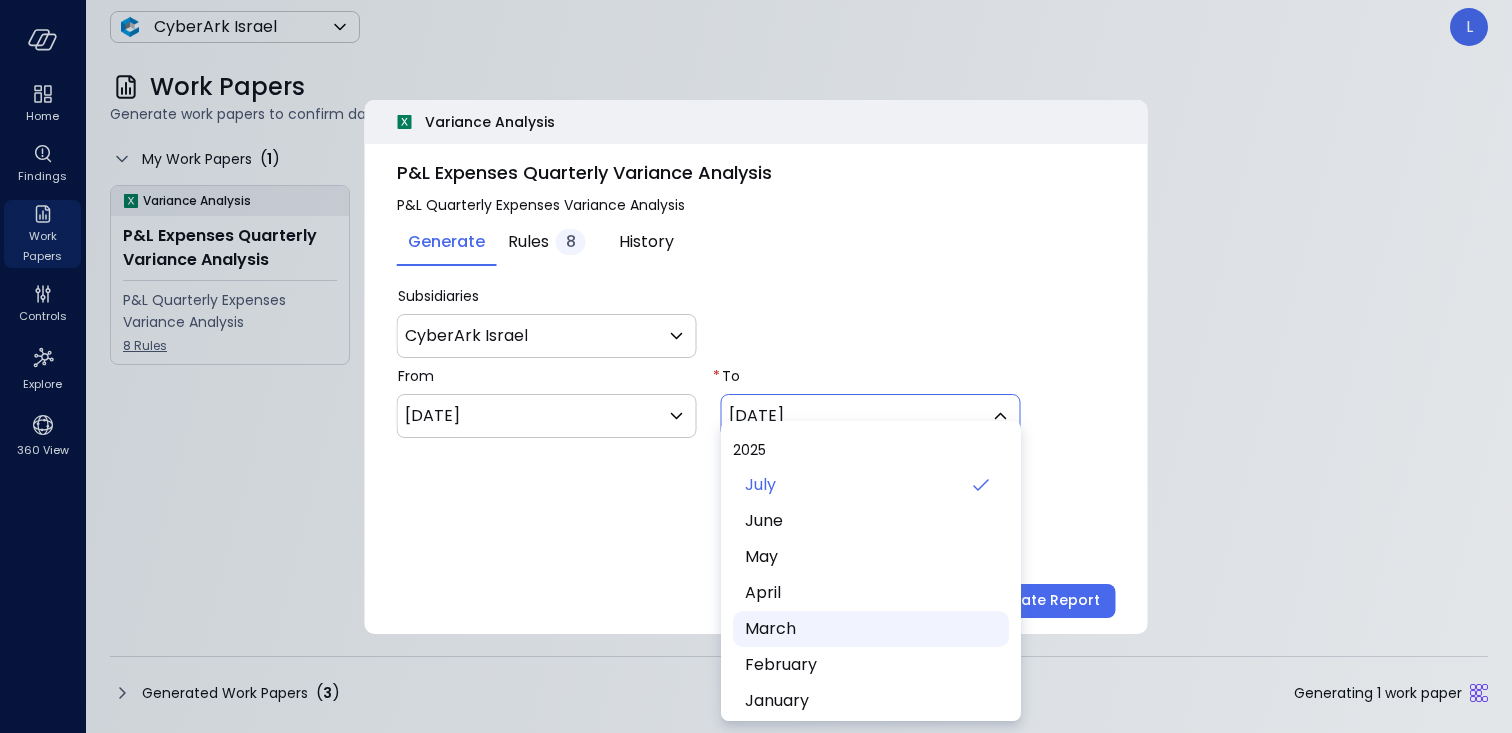 click on "March" at bounding box center [869, 629] 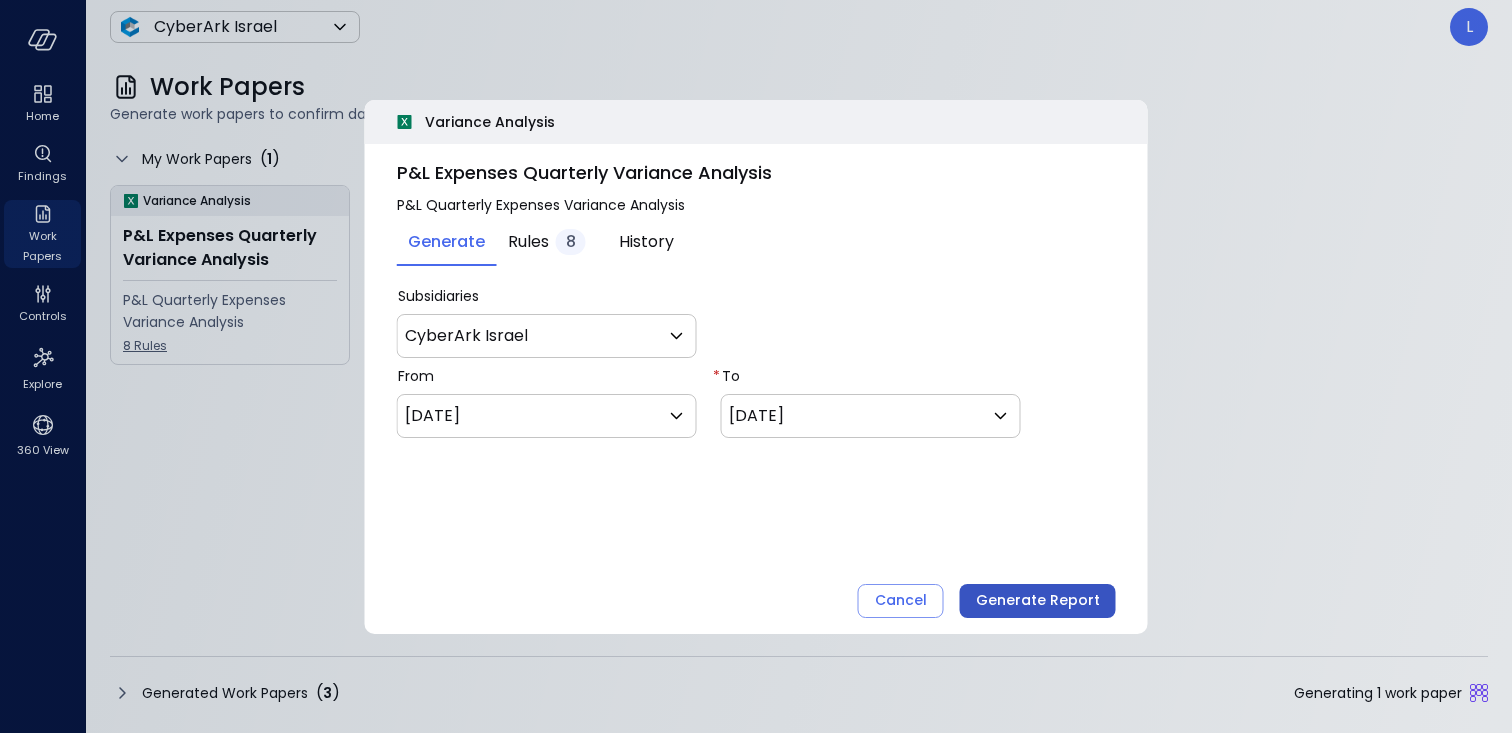 click on "Generate Report" at bounding box center [1038, 600] 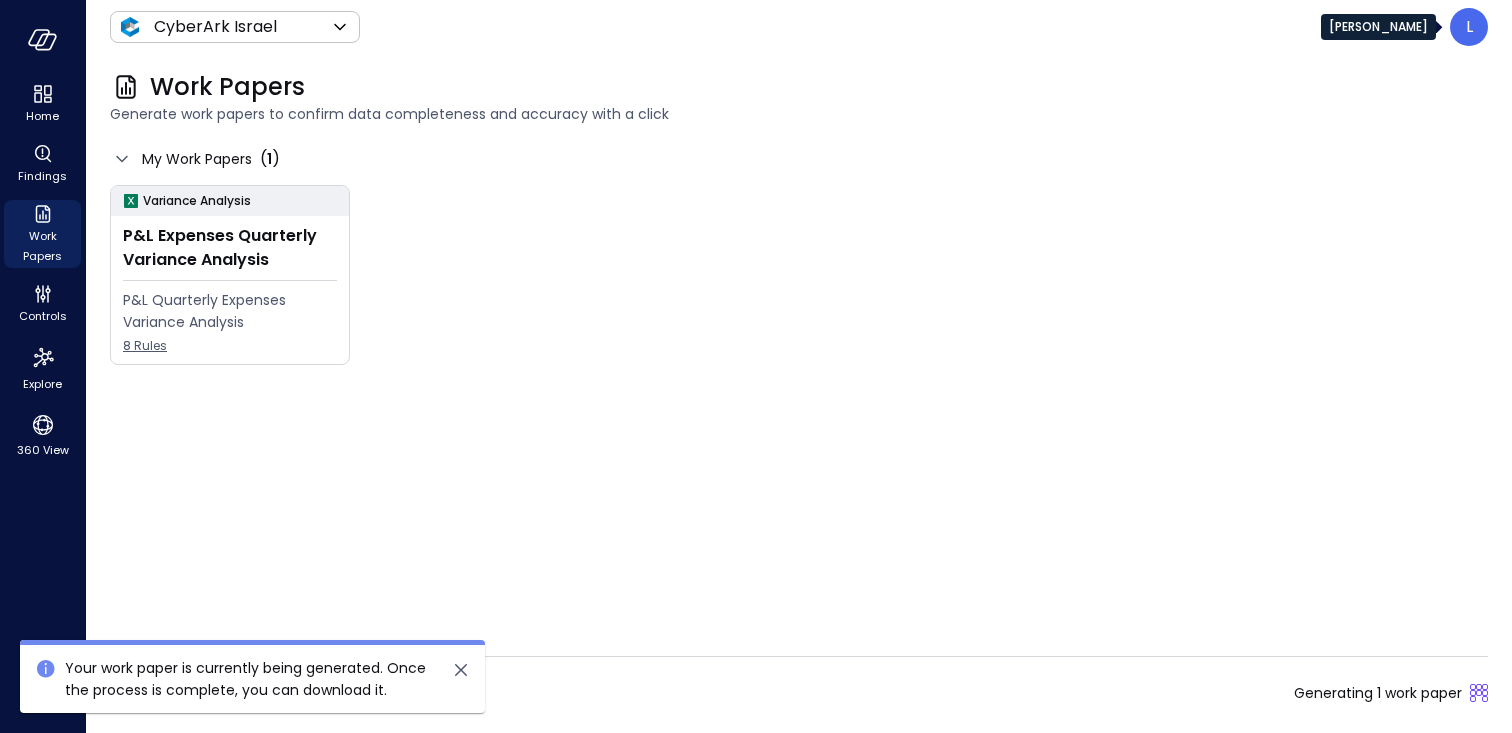 click on "L" at bounding box center [1469, 27] 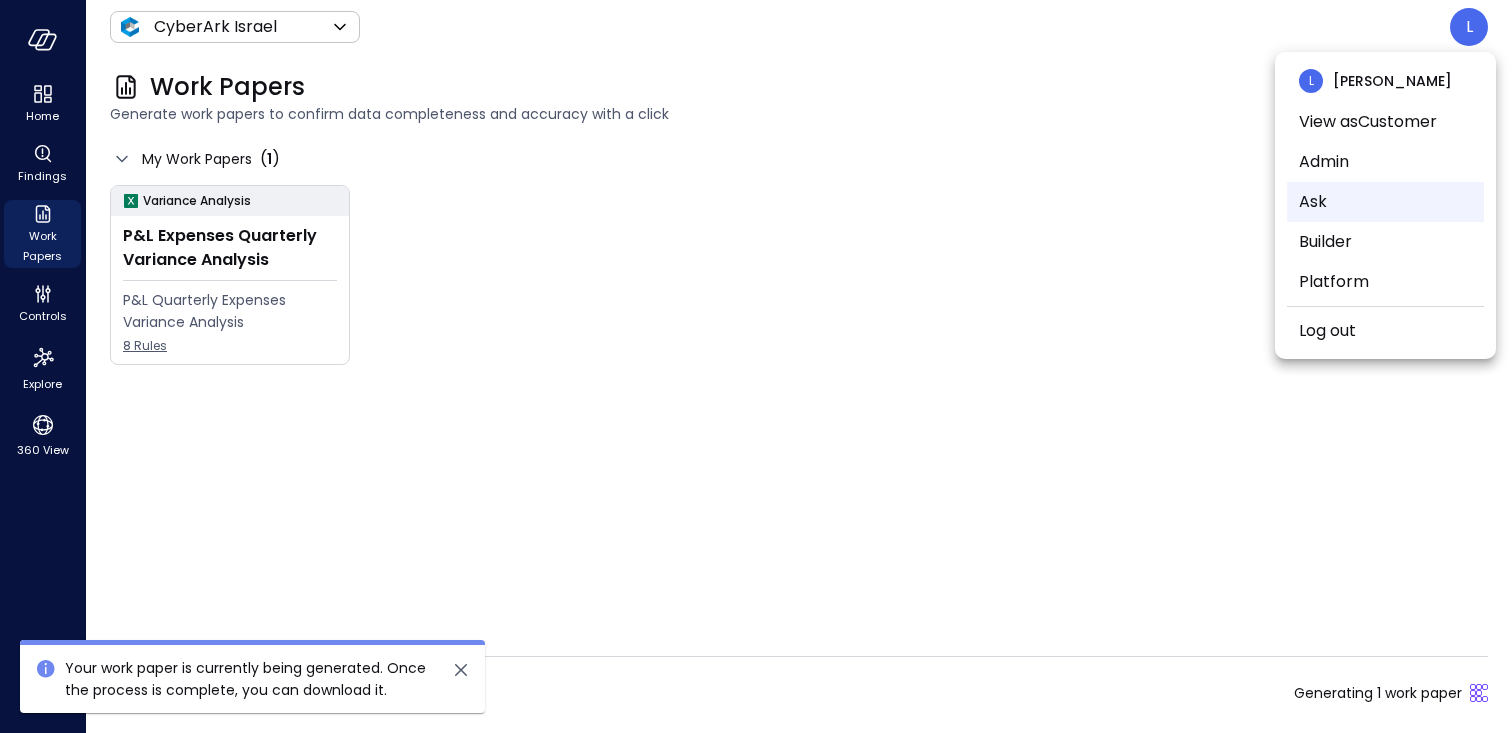 click on "Ask" at bounding box center [1385, 202] 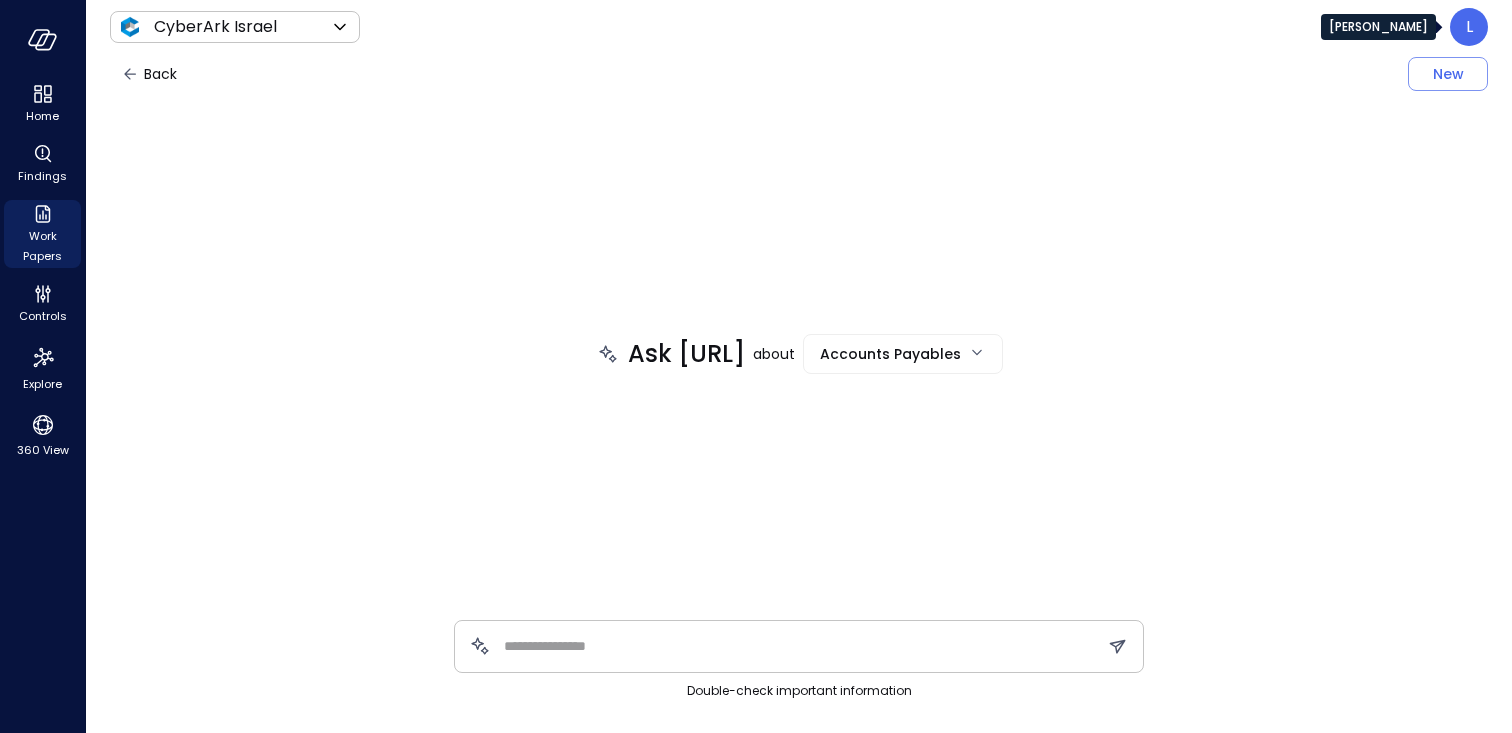 click on "L" at bounding box center (1469, 27) 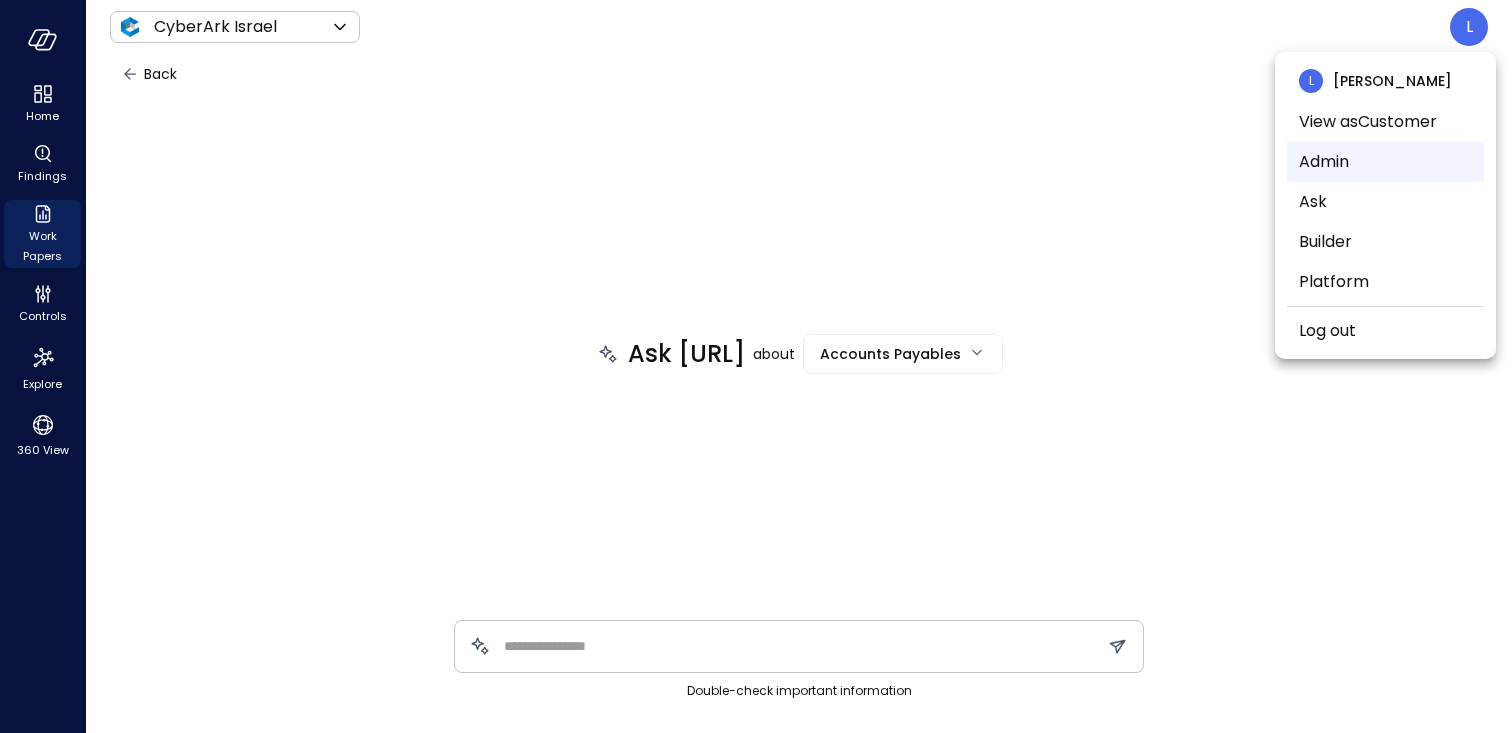click on "Admin" at bounding box center [1385, 162] 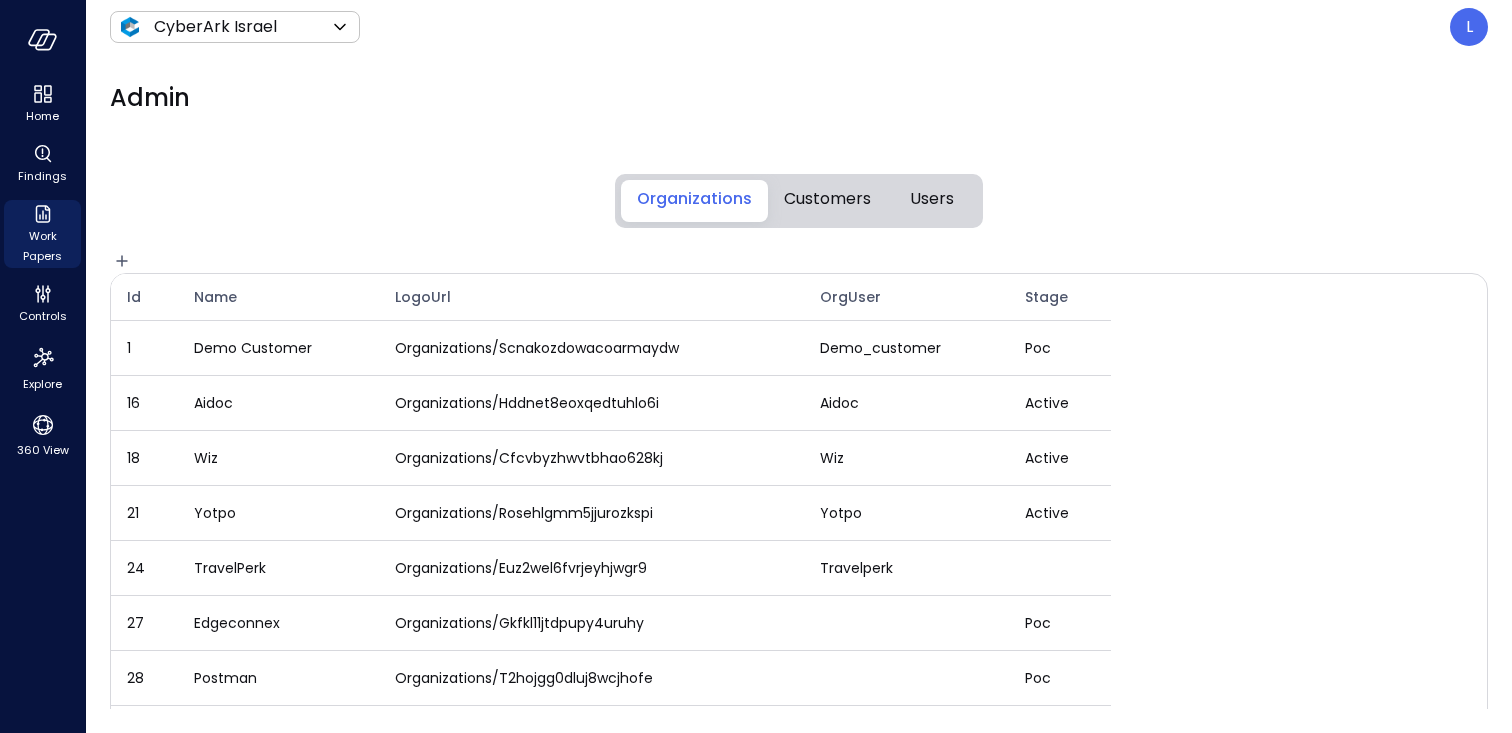 click on "Users" at bounding box center (932, 199) 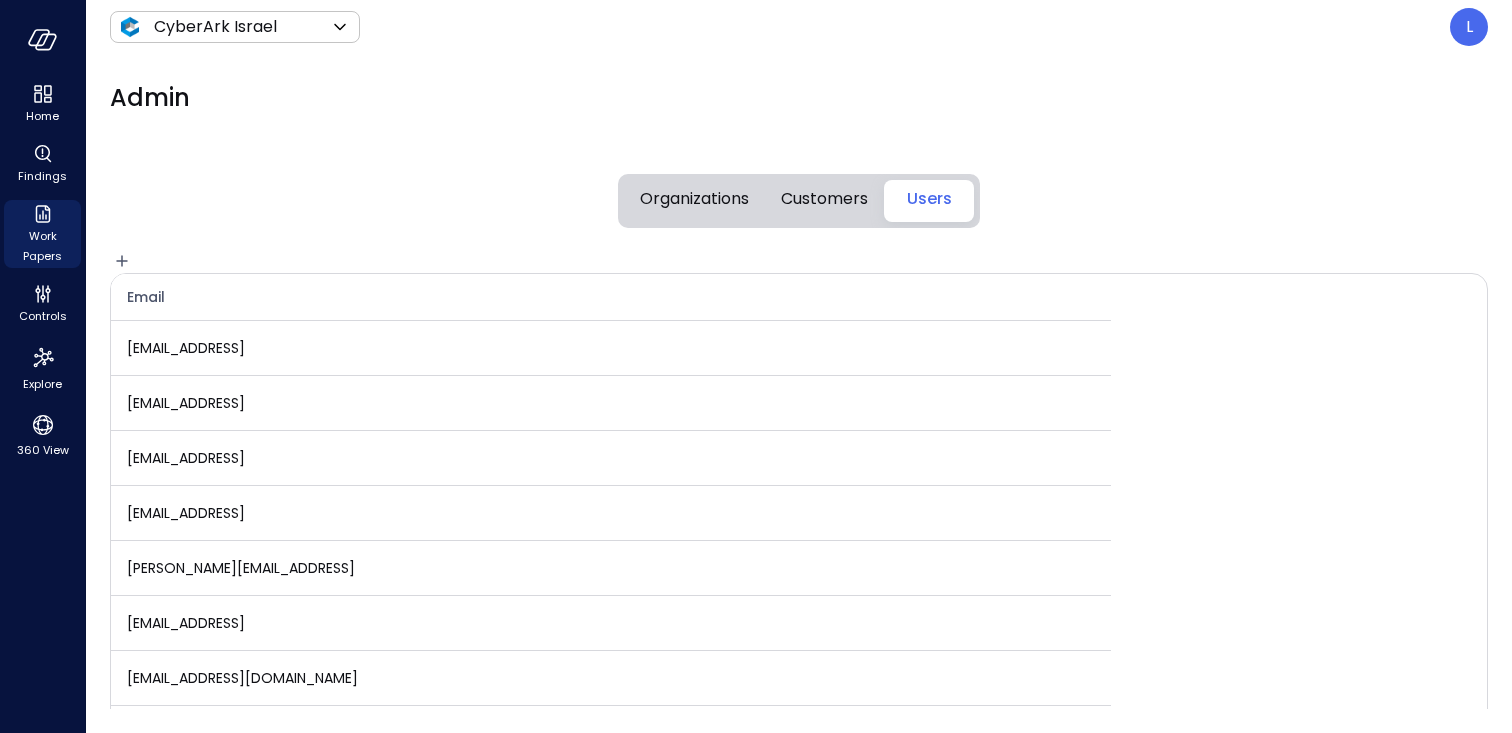 click on "Customers" at bounding box center [824, 199] 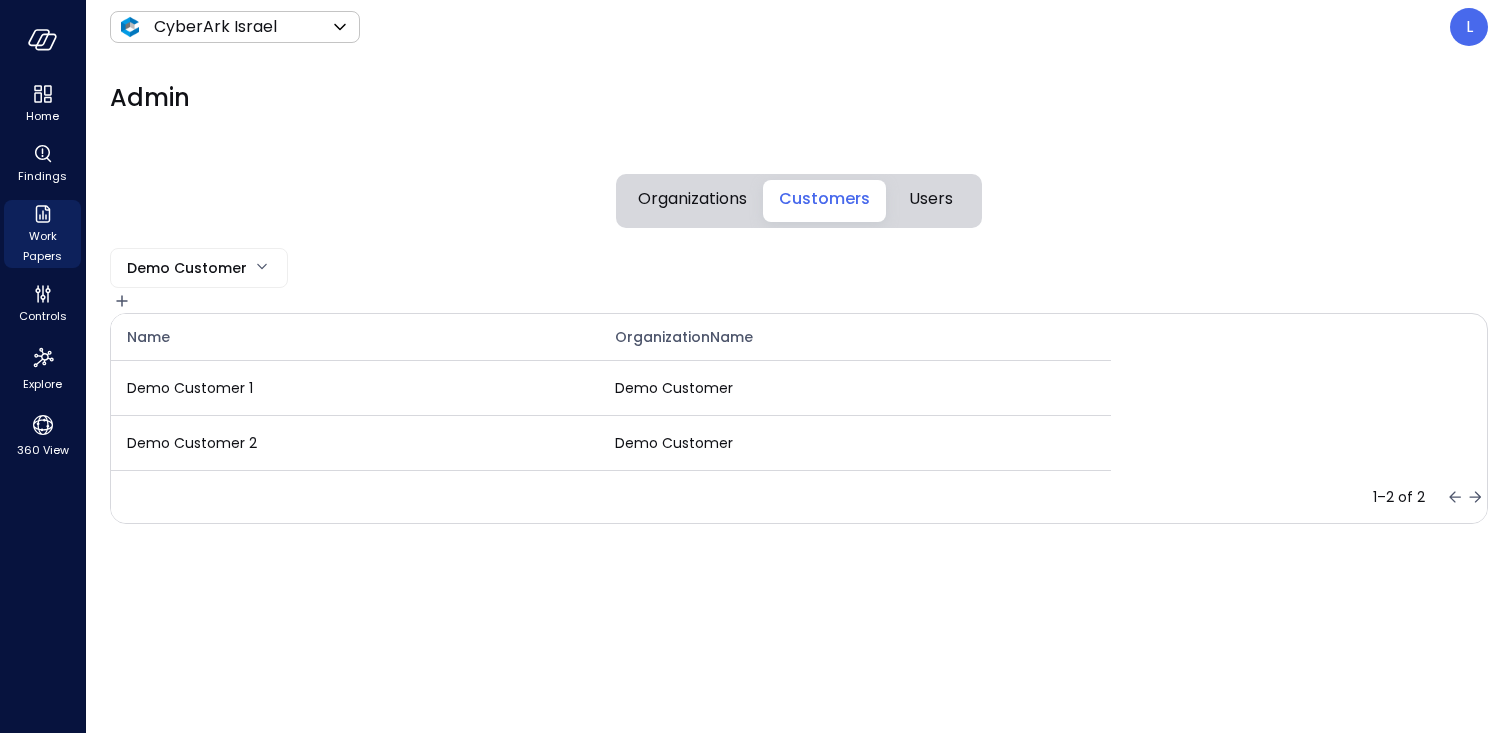 click on "Home Findings Work Papers Controls Explore 360 View CyberArk Israel ******* ​ L Admin   Organizations Customers Users Demo Customer * Name OrganizationName Demo Customer 1 Demo Customer Demo Customer 2 Demo Customer 1–2 of 2 Safebooks.ai T4C Workpaper Display T4C opportunities SFDC Special Terms | Opportunities Special terms mapping SFDC Burst Opportunities Display burst opportunities Sales Order Changes Ensure sales order changes are reviewed and approved Payments Validation  validates payments by identifying duplicate and erroneous entries. Payments Analysis A variance analysis of the organization's payment transactions Payment Cycle Analysis - US  validates payments by identifying duplicate and erroneous entries. Payment Cycle Analysis - History and Current  validates payments by identifying duplicate and erroneous entries. P&L Expenses Variance Analysis A variance analysis of the organization's expense accounts P&L Expenses Quarterly Variance Analysis P&L Quarterly Expenses Variance Analysis" at bounding box center [756, 366] 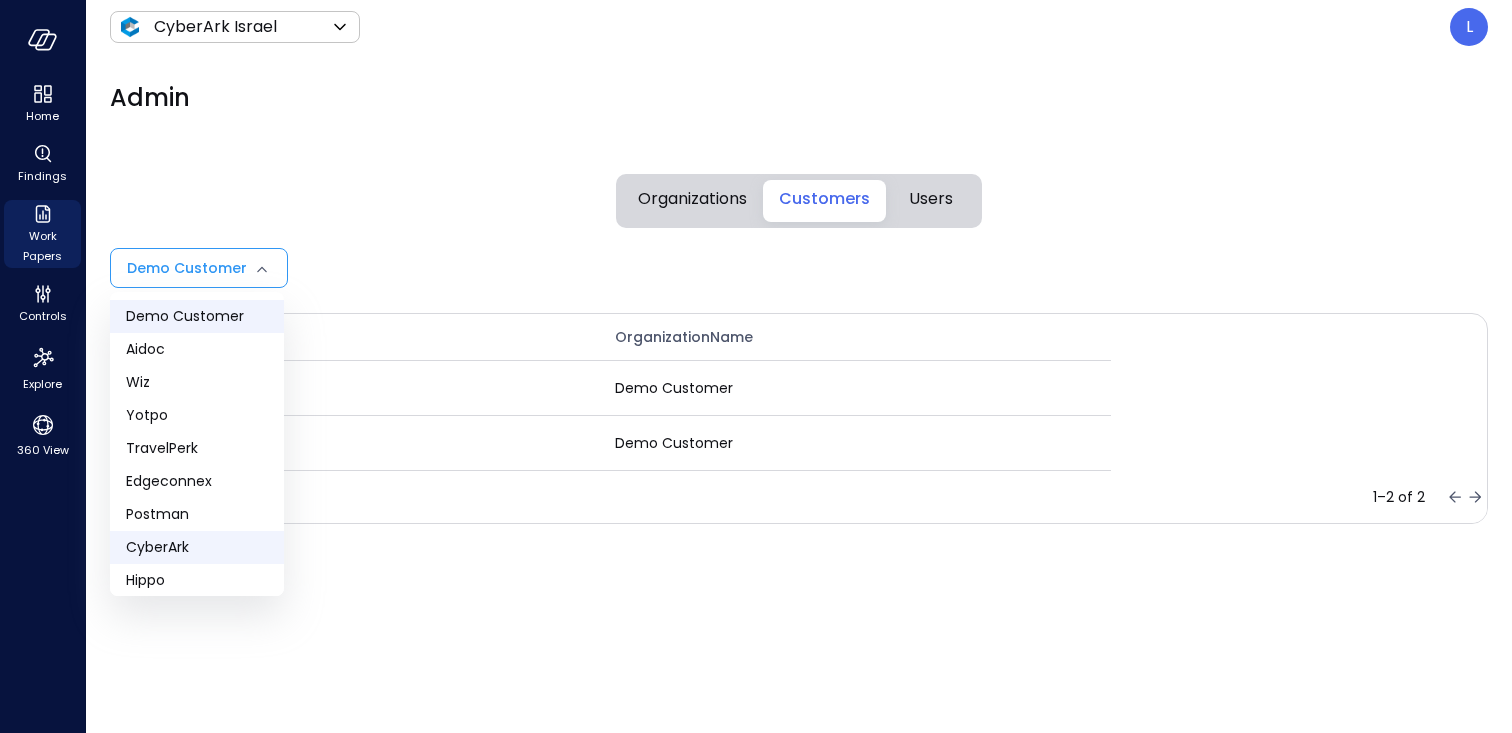 click on "CyberArk" at bounding box center [197, 547] 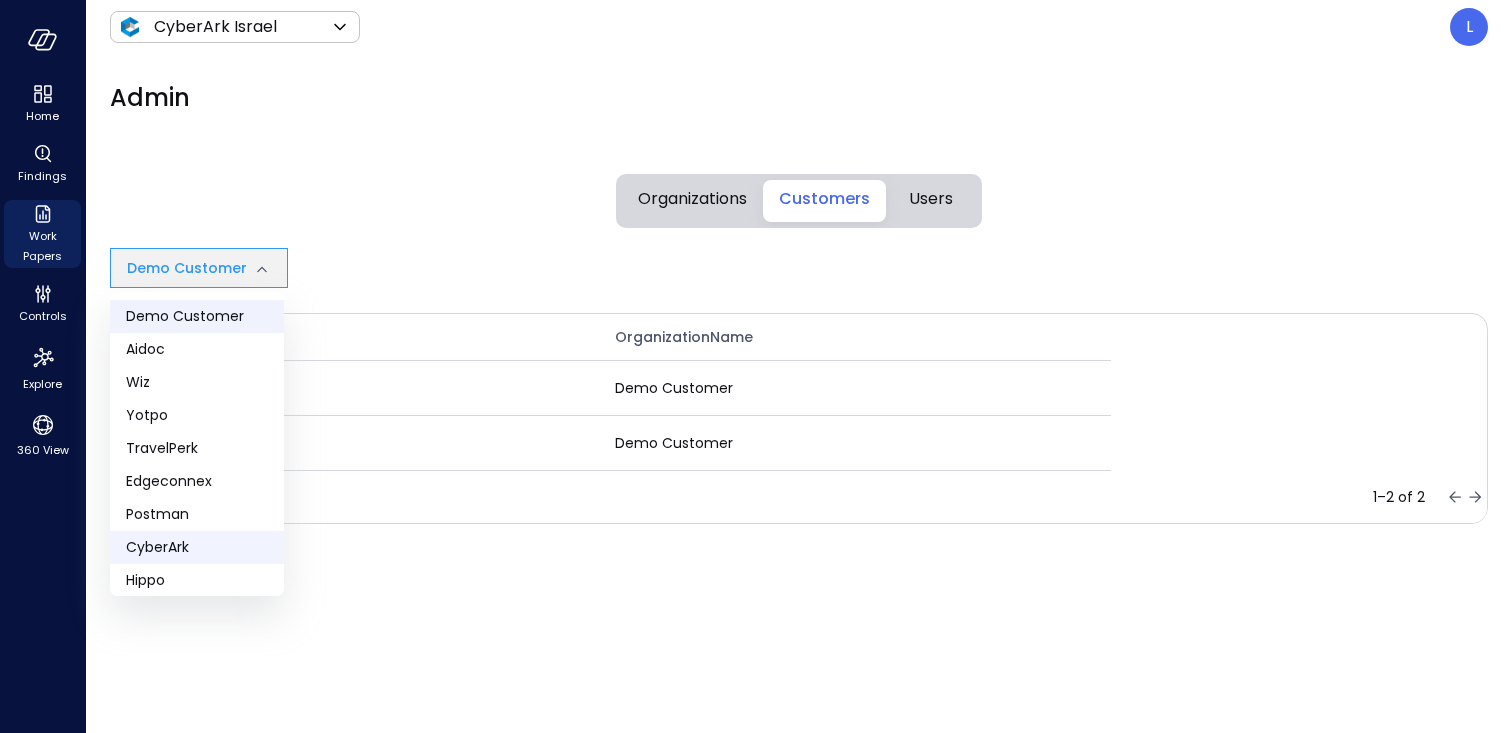 type on "**" 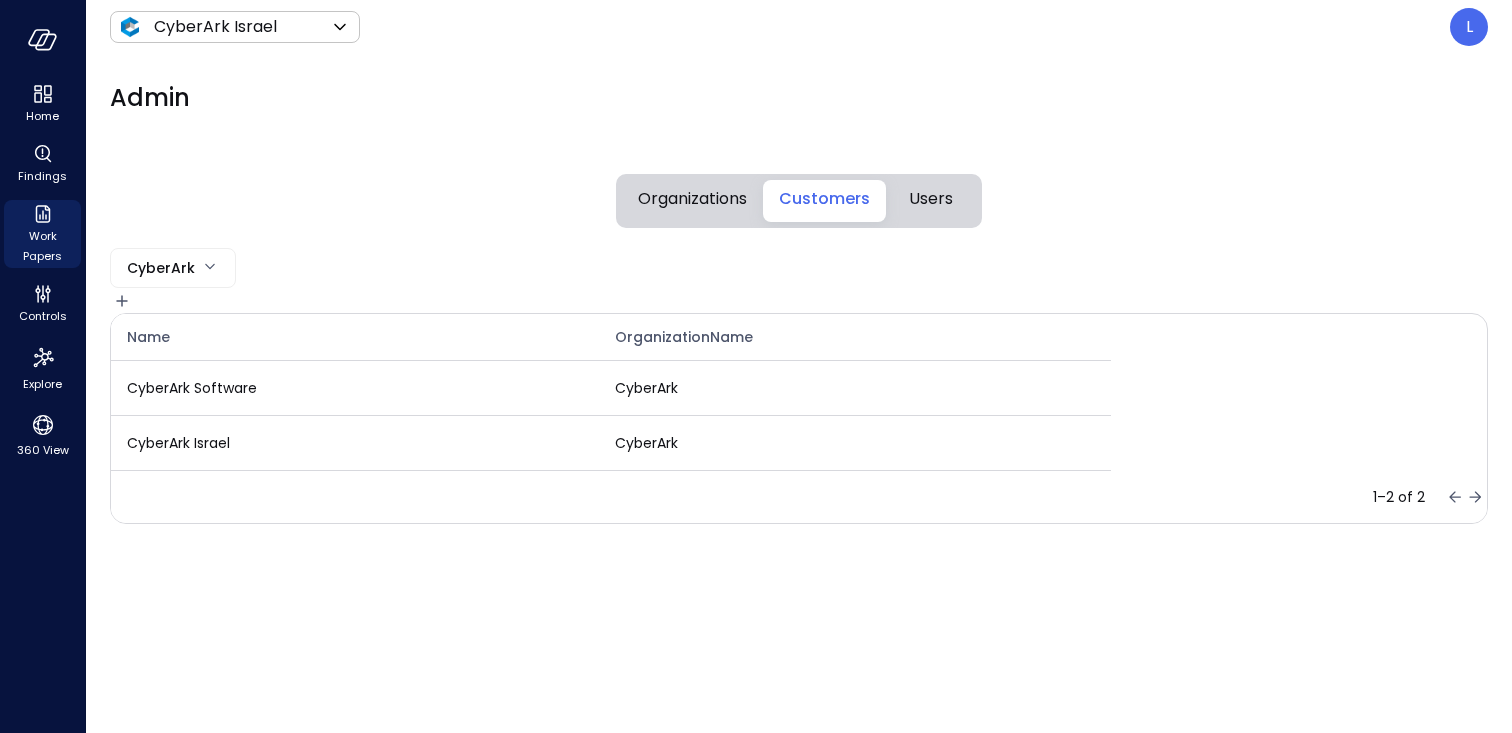 click 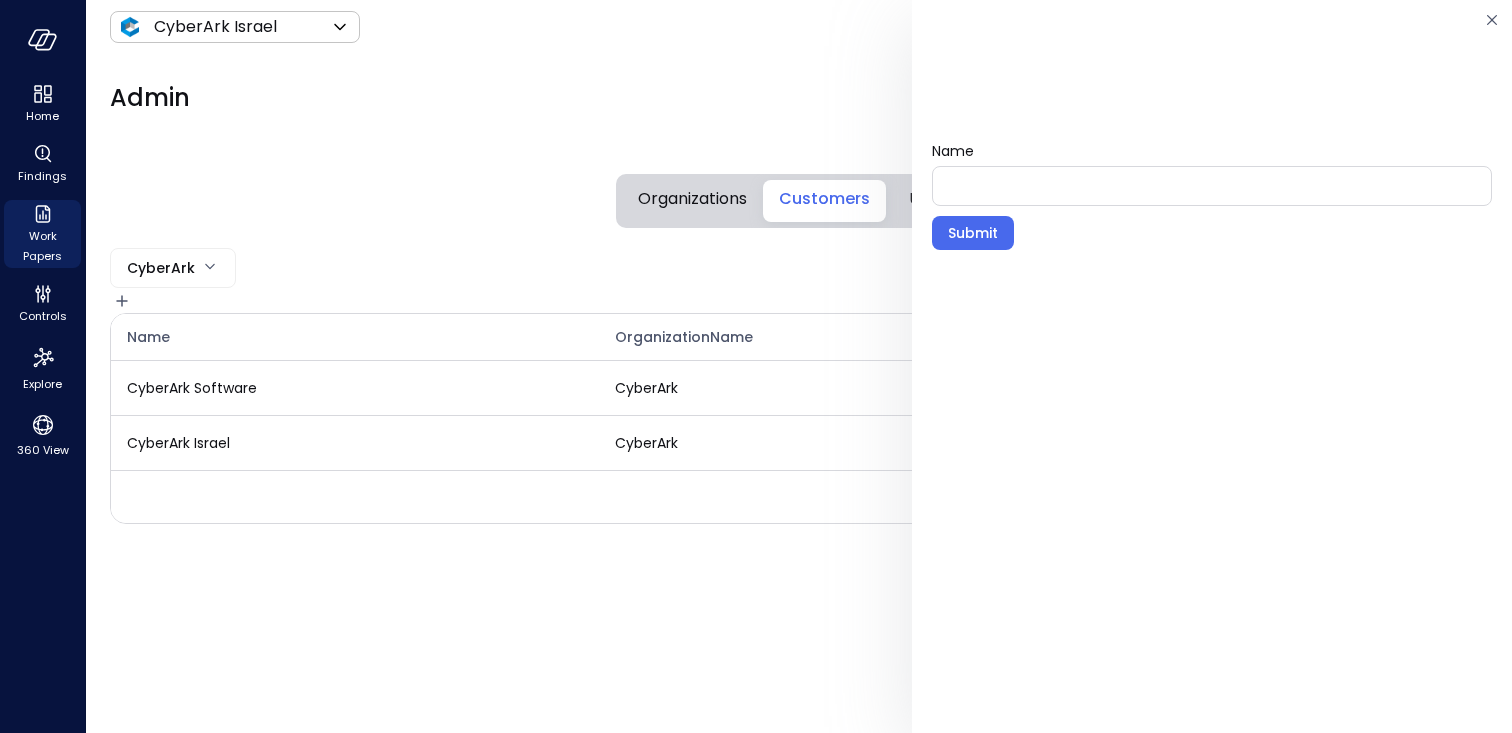 click on "Name" at bounding box center (1212, 185) 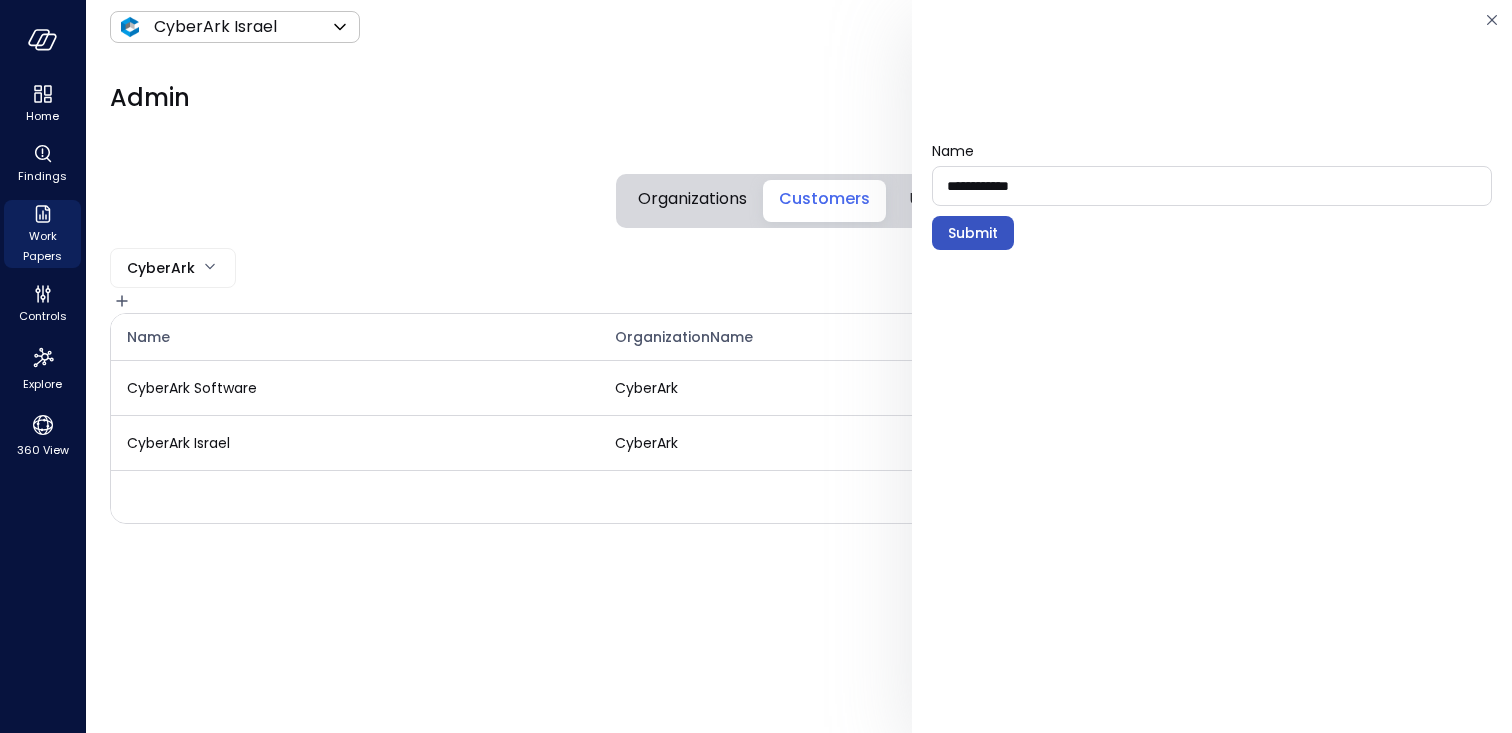 type on "**********" 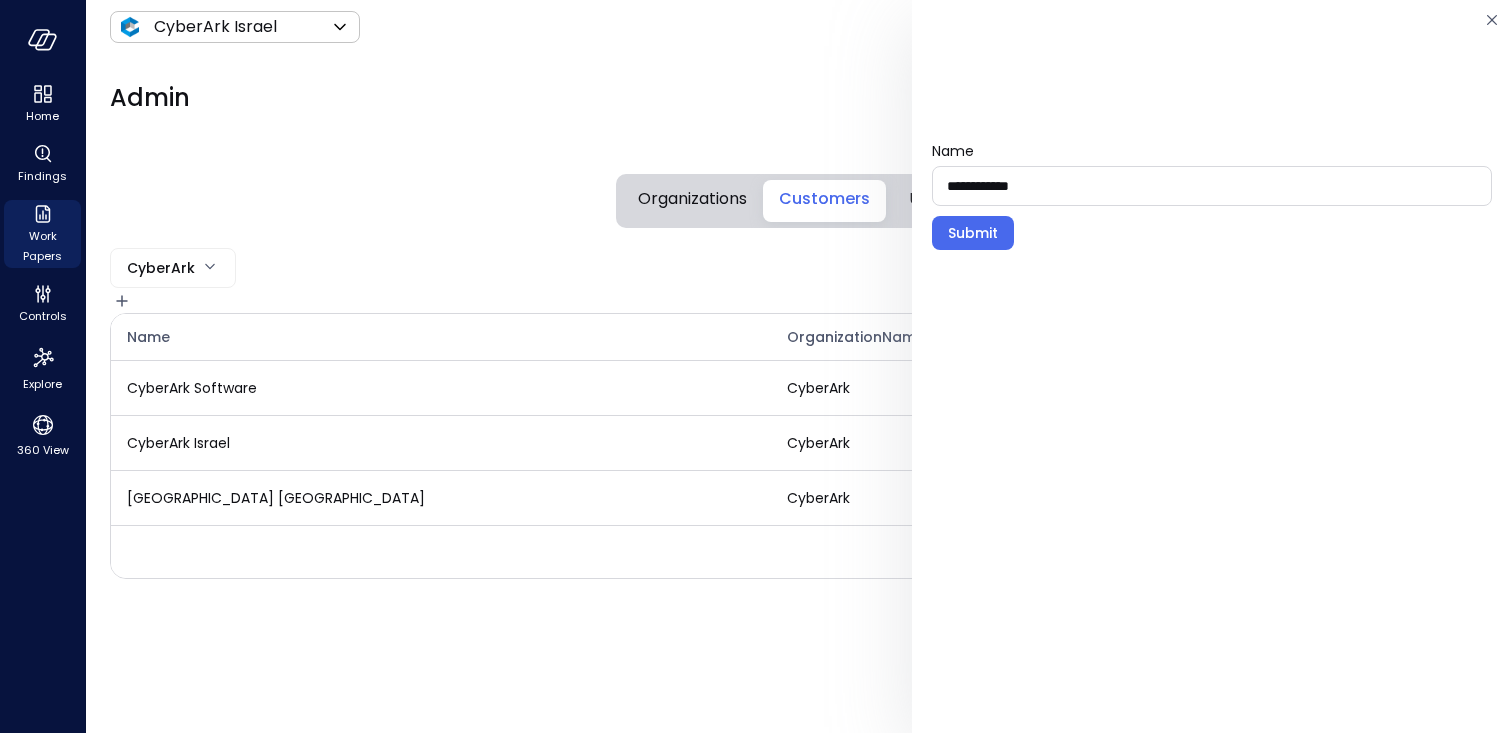 click on "Admin" at bounding box center [787, 98] 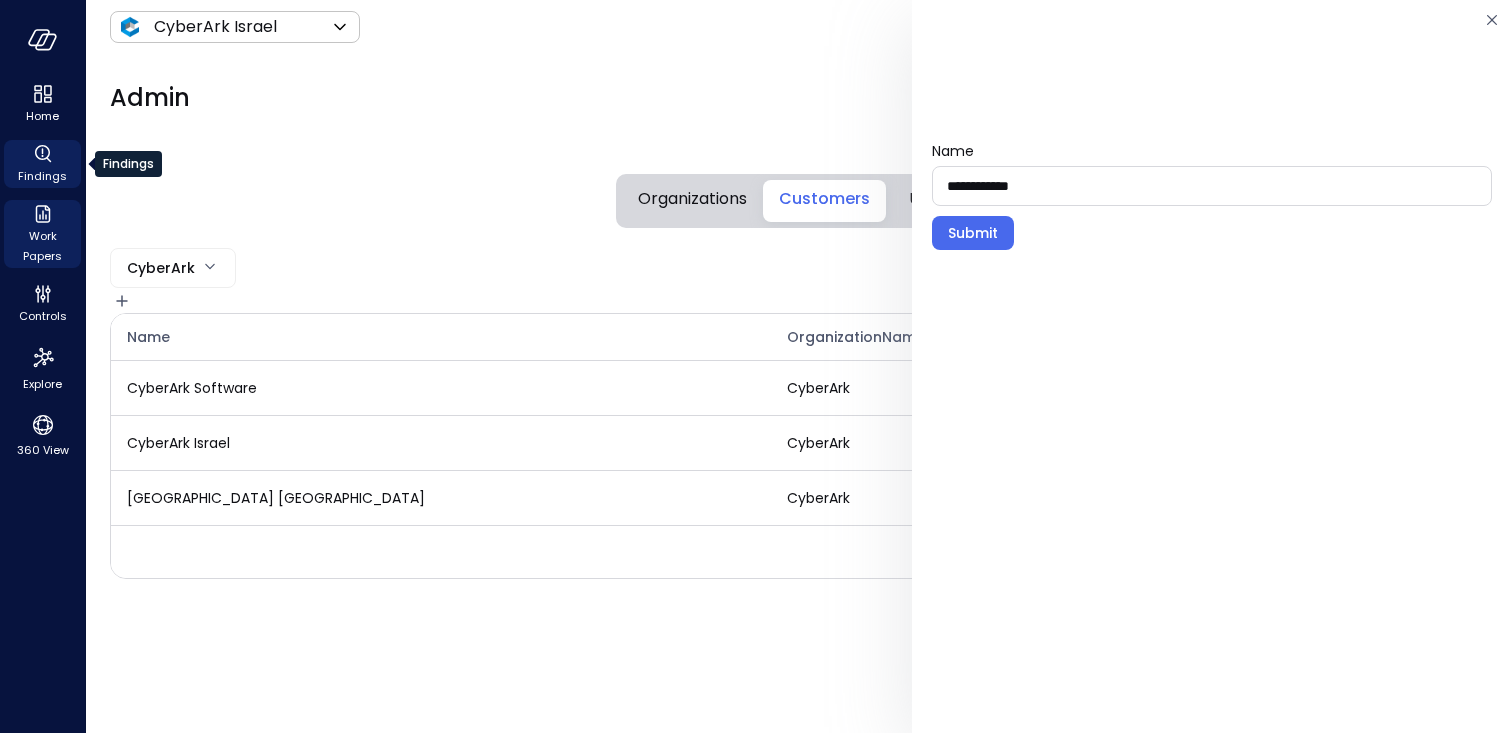 click on "Findings" at bounding box center (42, 164) 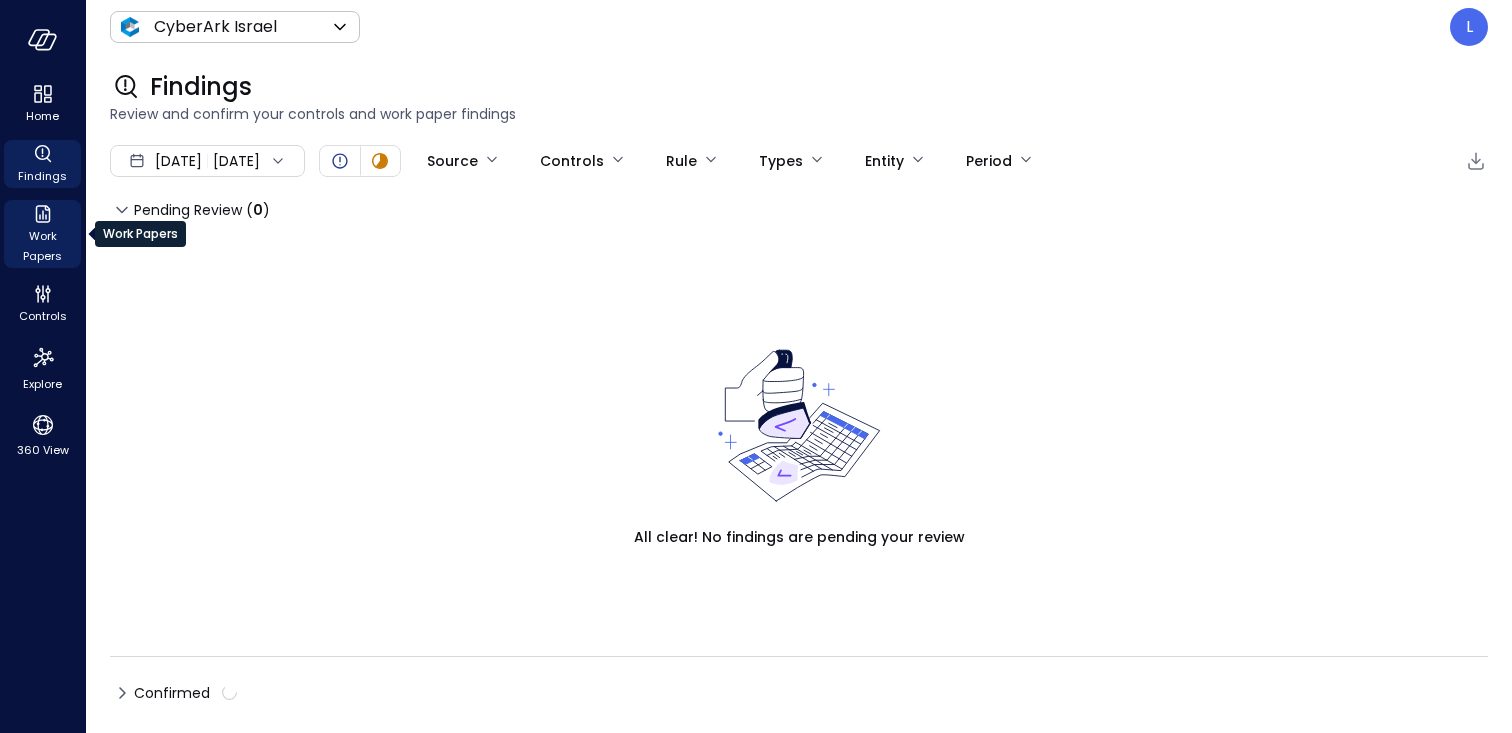 click on "Work Papers" at bounding box center (42, 246) 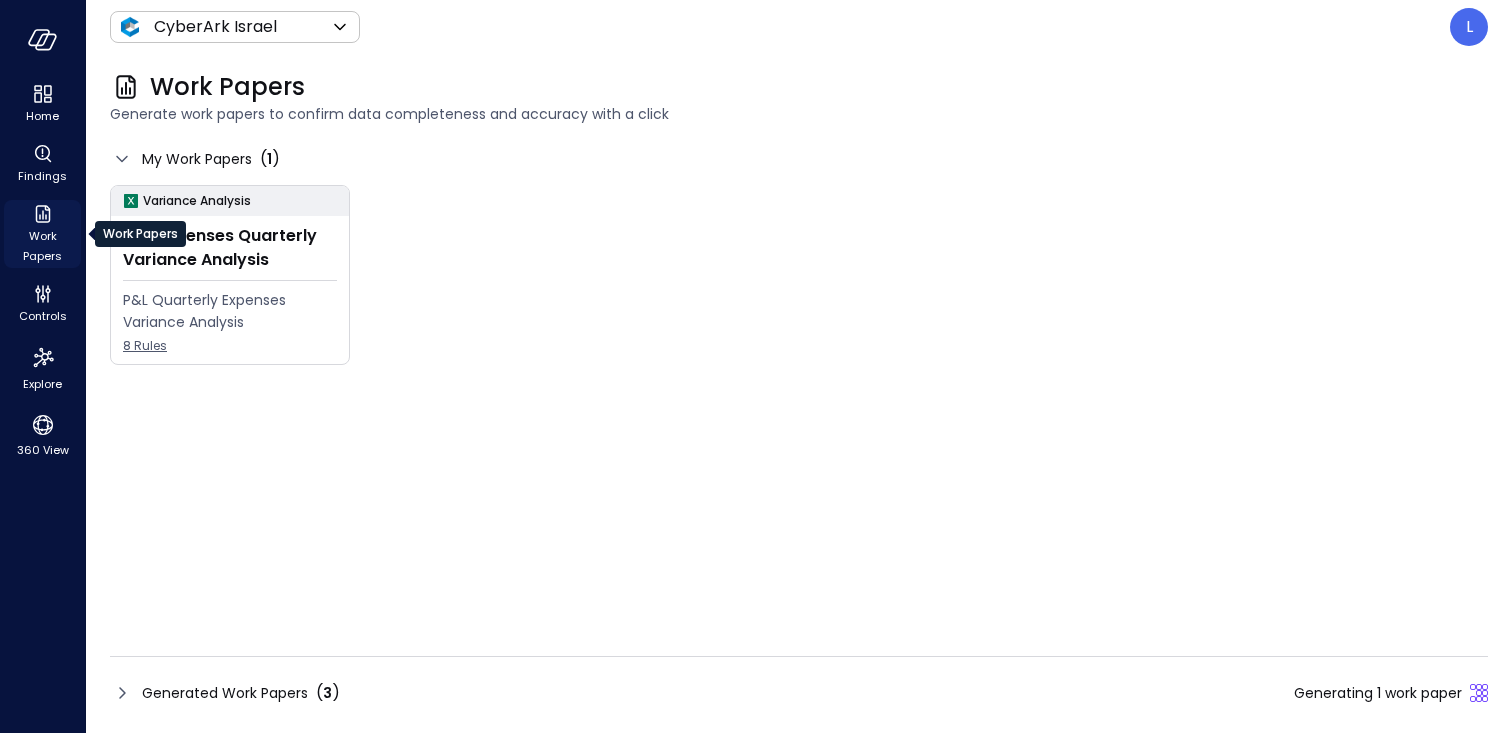 click on "Work Papers" at bounding box center (42, 246) 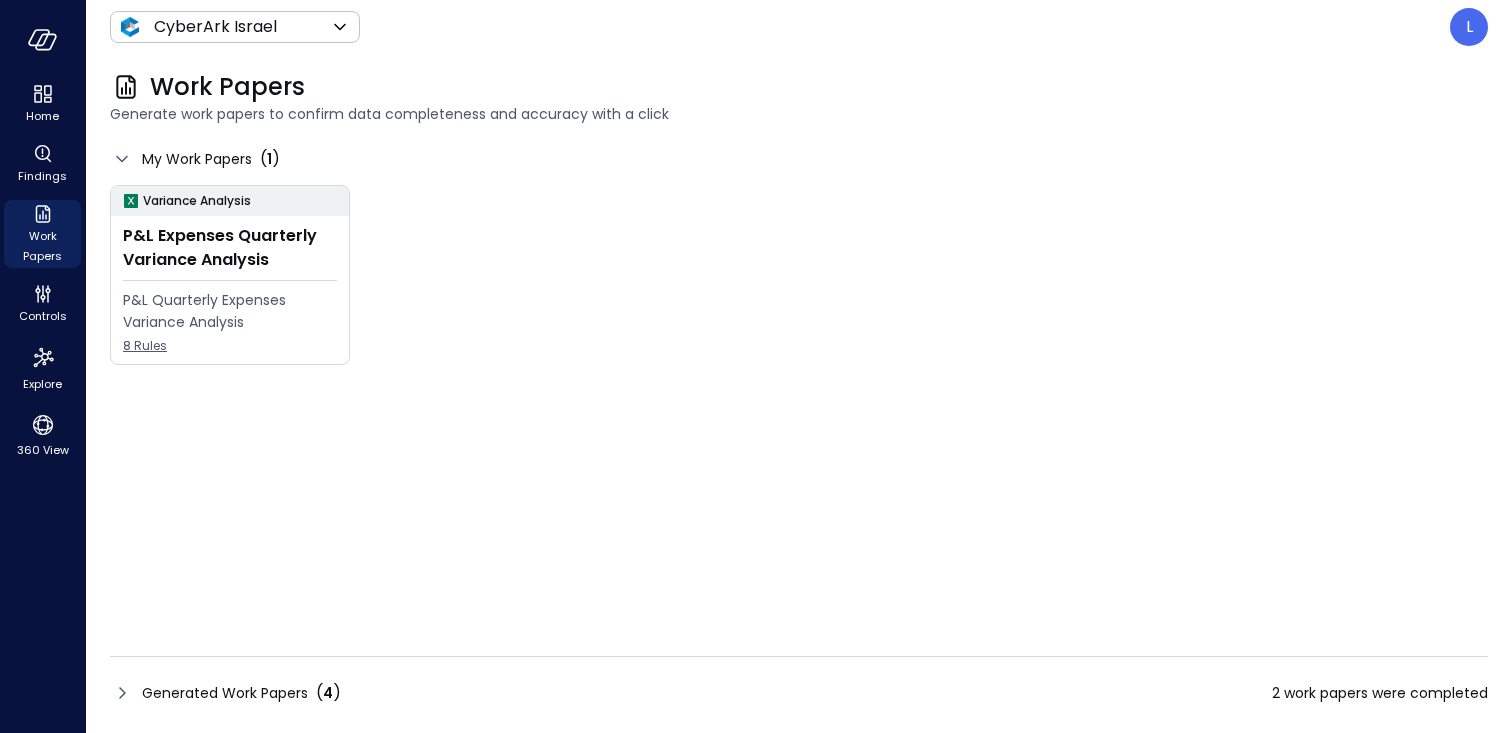 click on "Generated Work Papers ( 4 ) 2 work papers were completed" at bounding box center (799, 682) 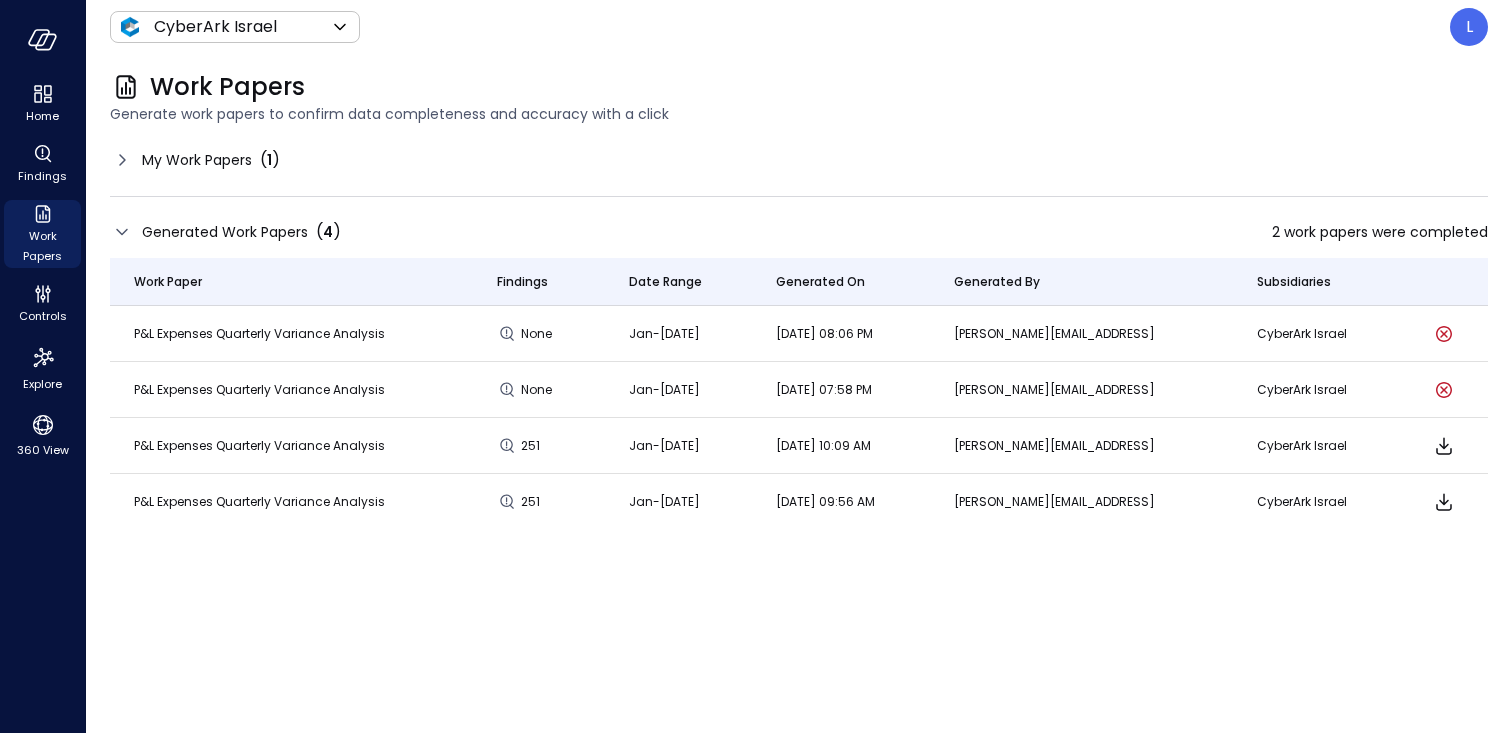 click on "My Work Papers" at bounding box center (197, 160) 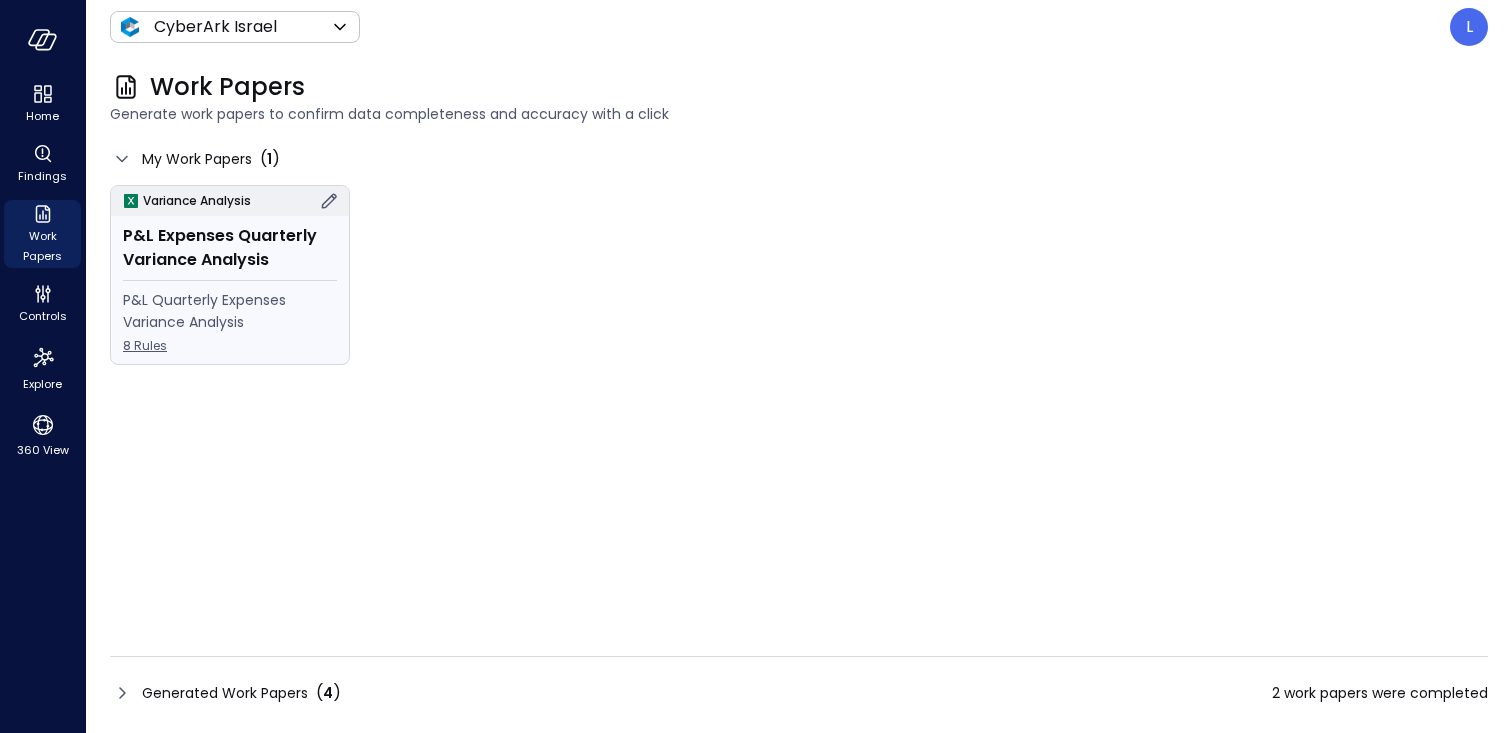 click on "P&L Expenses Quarterly Variance Analysis" at bounding box center (230, 248) 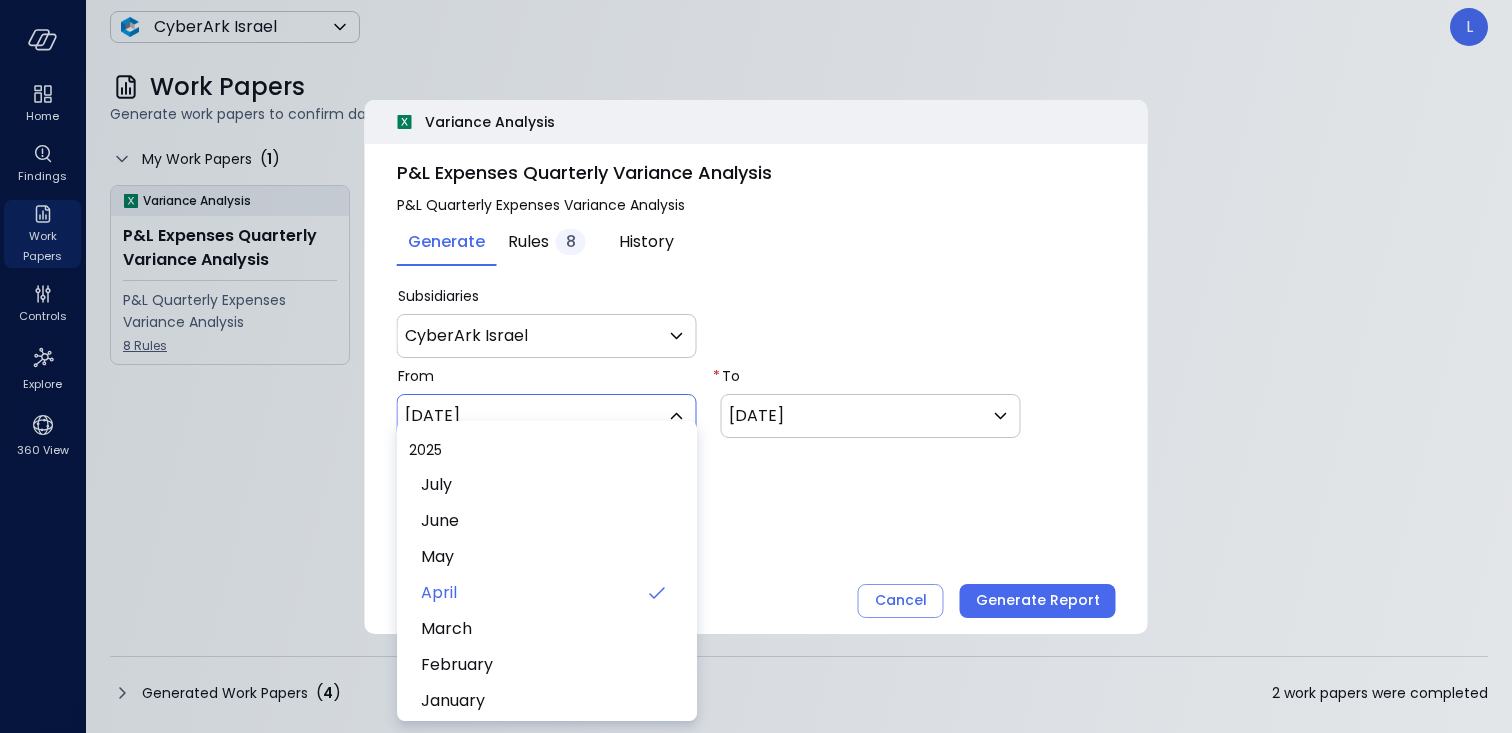 click on "Home Findings Work Papers Controls Explore 360 View CyberArk Israel ******* ​ L Work Papers   Generate work papers to confirm data
completeness and accuracy with a click My Work Papers ( 1 ) Variance Analysis P&L Expenses Quarterly Variance Analysis P&L Quarterly Expenses Variance Analysis 8   Rules Generated Work Papers ( 4 ) 2 work papers were completed Safebooks.ai T4C Workpaper Display T4C opportunities SFDC Special Terms | Opportunities Special terms mapping SFDC Burst Opportunities Display burst opportunities Sales Order Changes Ensure sales order changes are reviewed and approved Payments Validation  validates payments by identifying duplicate and erroneous entries. Payments Analysis A variance analysis of the organization's payment transactions Payment Cycle Analysis - US  validates payments by identifying duplicate and erroneous entries. Payment Cycle Analysis - History and Current  validates payments by identifying duplicate and erroneous entries. P&L Expenses Variance Analysis MP Invoice Recon" at bounding box center (756, 366) 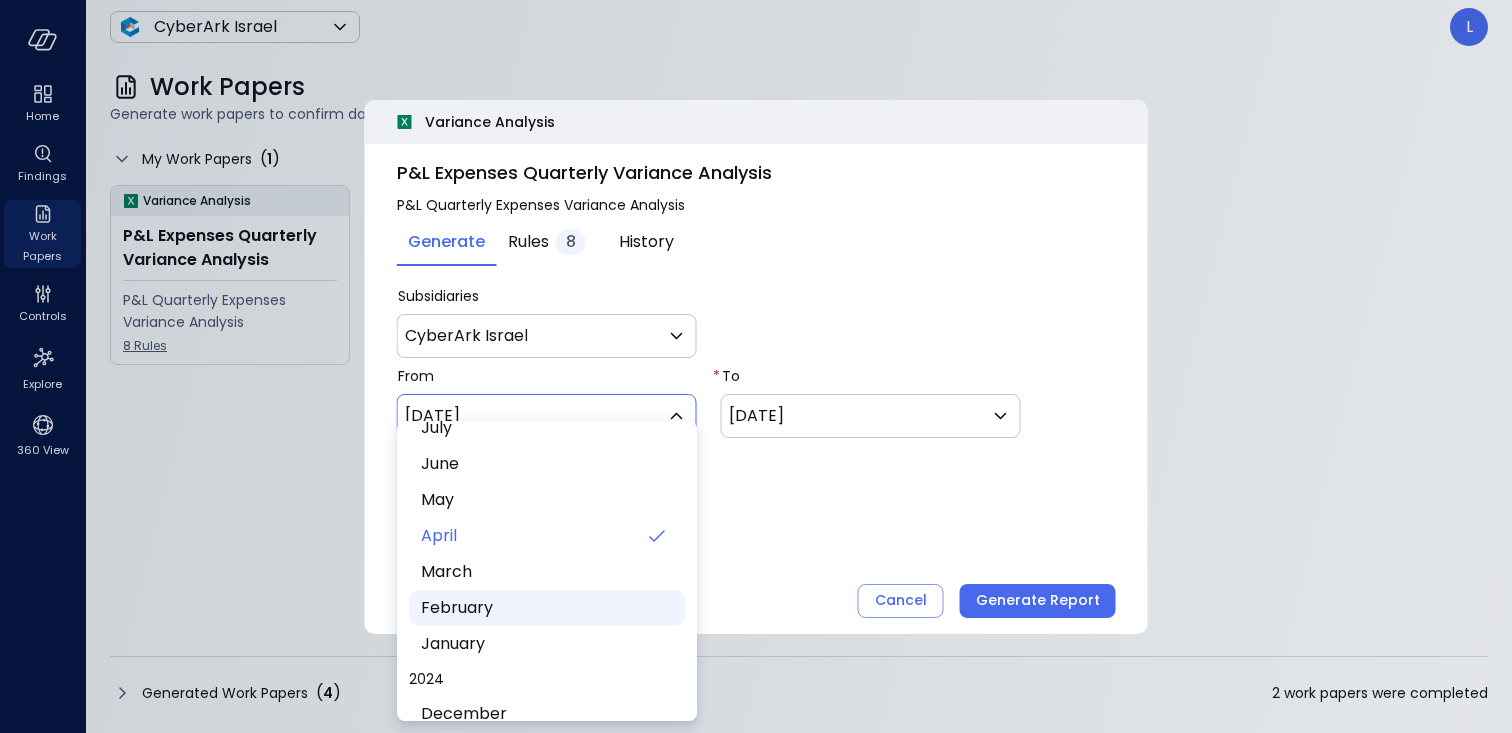 scroll, scrollTop: 60, scrollLeft: 0, axis: vertical 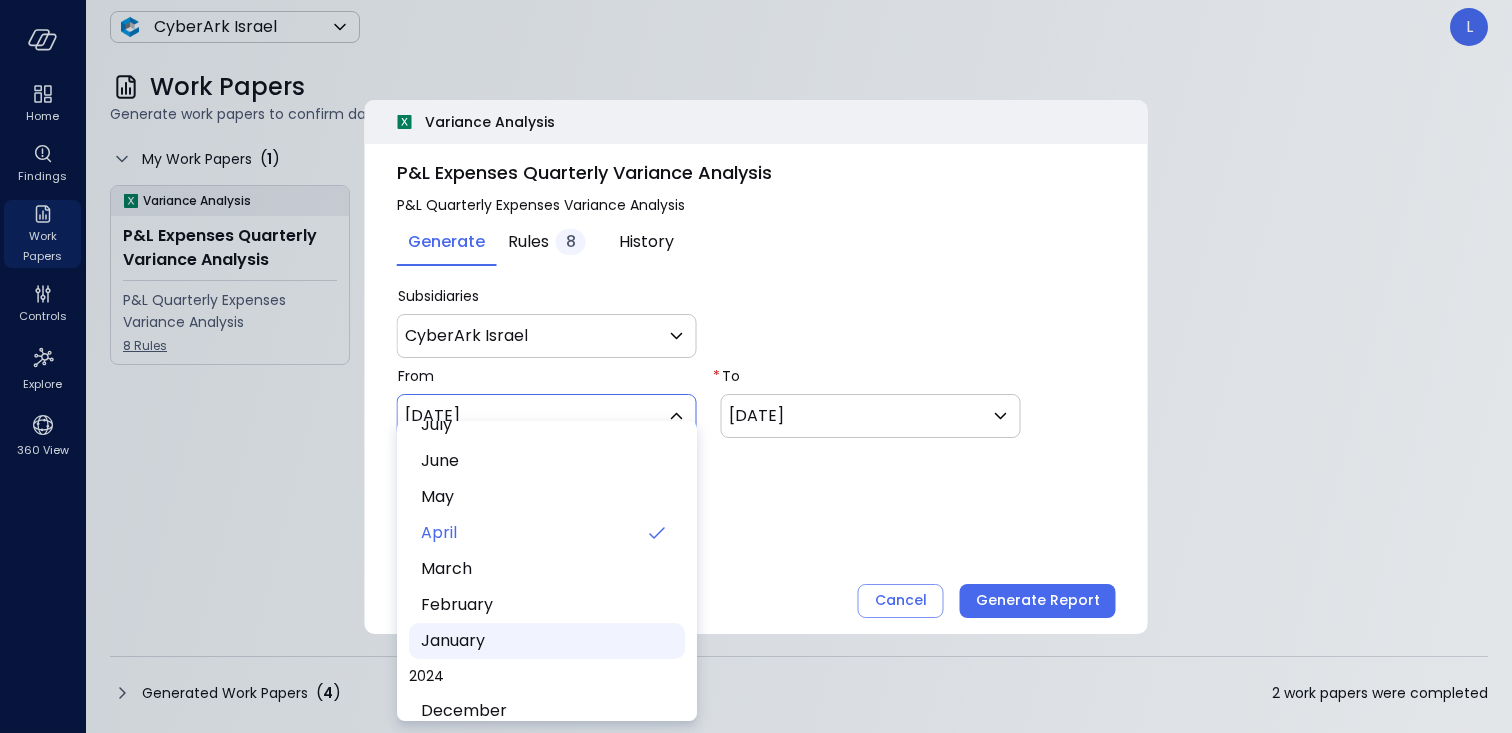 click on "January" at bounding box center [545, 641] 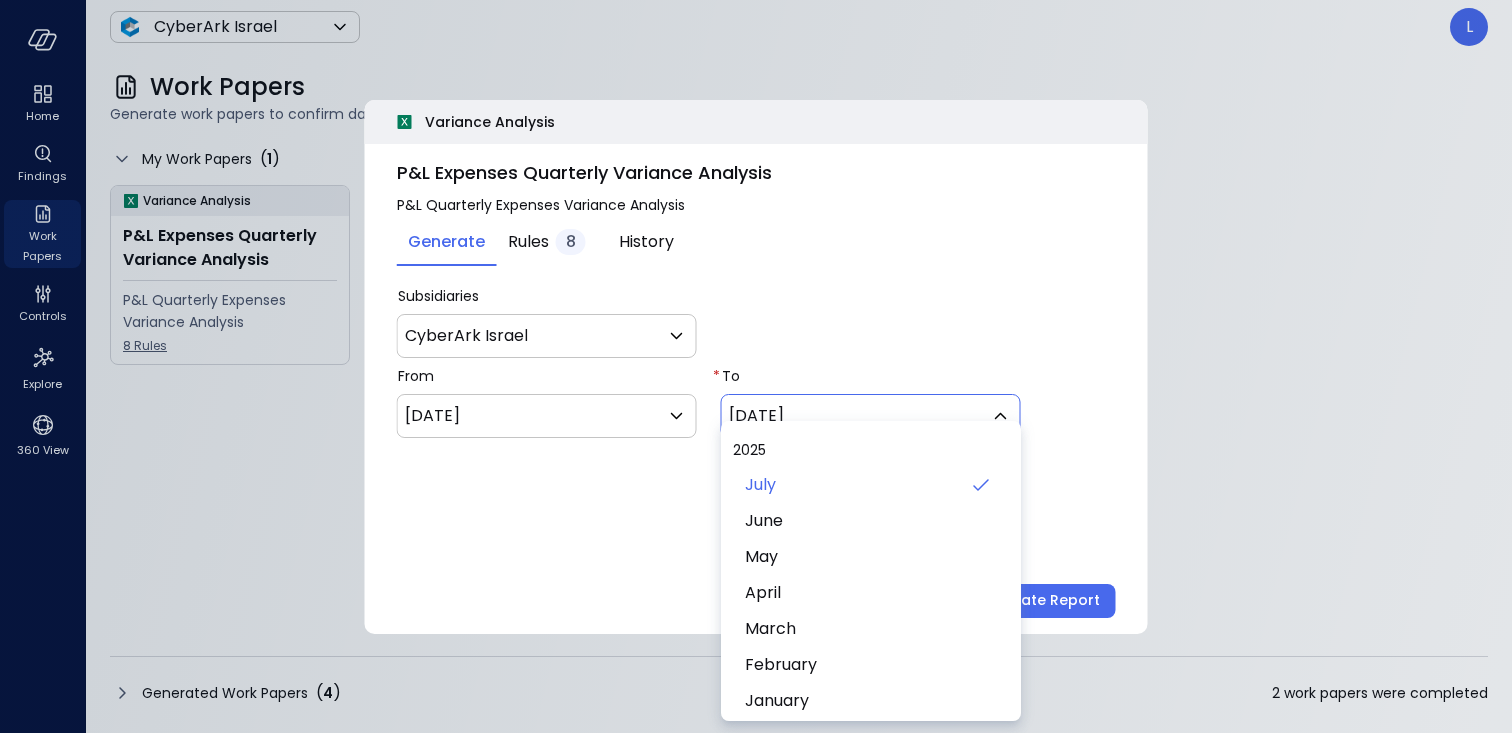 click on "Home Findings Work Papers Controls Explore 360 View CyberArk Israel ******* ​ L Work Papers   Generate work papers to confirm data
completeness and accuracy with a click My Work Papers ( 1 ) Variance Analysis P&L Expenses Quarterly Variance Analysis P&L Quarterly Expenses Variance Analysis 8   Rules Generated Work Papers ( 4 ) 2 work papers were completed Safebooks.ai T4C Workpaper Display T4C opportunities SFDC Special Terms | Opportunities Special terms mapping SFDC Burst Opportunities Display burst opportunities Sales Order Changes Ensure sales order changes are reviewed and approved Payments Validation  validates payments by identifying duplicate and erroneous entries. Payments Analysis A variance analysis of the organization's payment transactions Payment Cycle Analysis - US  validates payments by identifying duplicate and erroneous entries. Payment Cycle Analysis - History and Current  validates payments by identifying duplicate and erroneous entries. P&L Expenses Variance Analysis MP Invoice Recon" at bounding box center (756, 366) 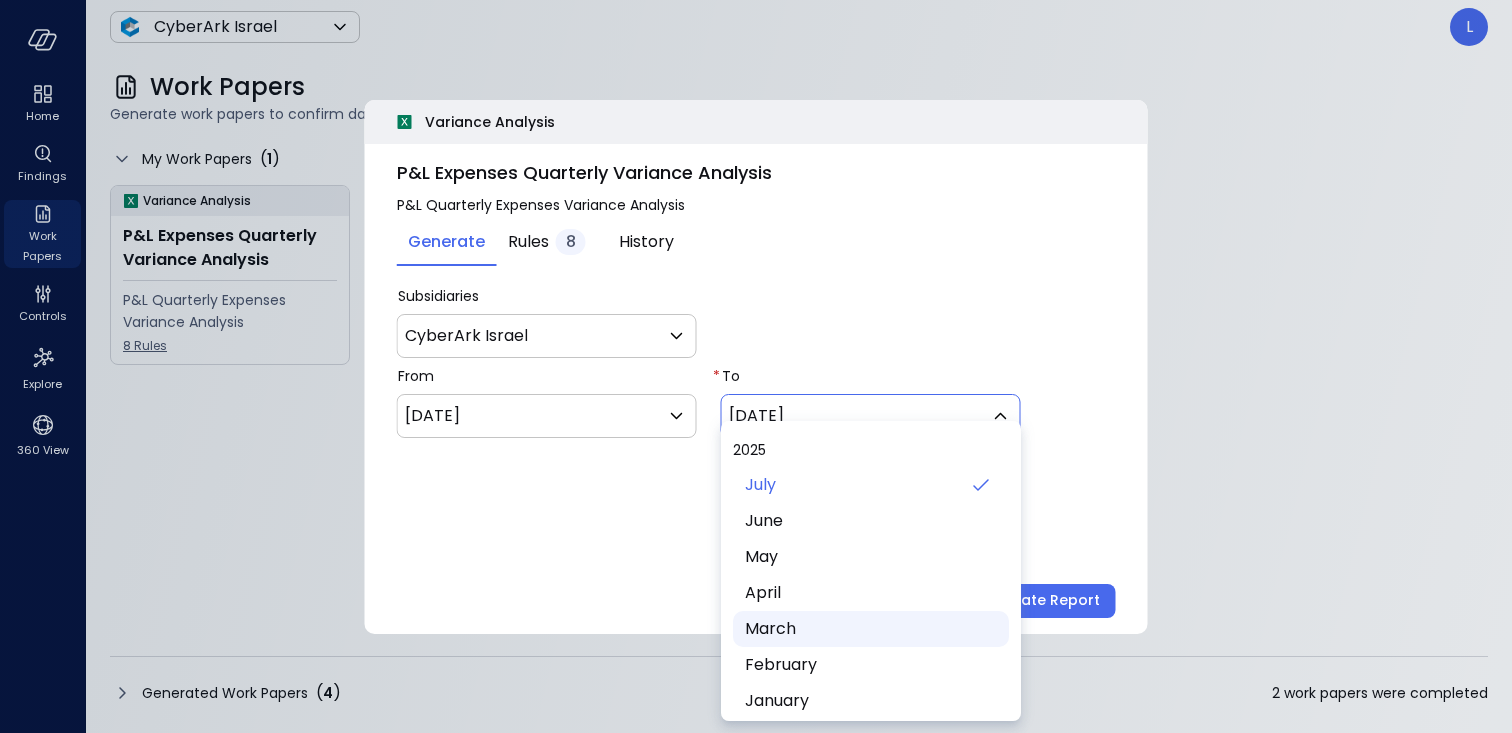 click on "March" at bounding box center [869, 629] 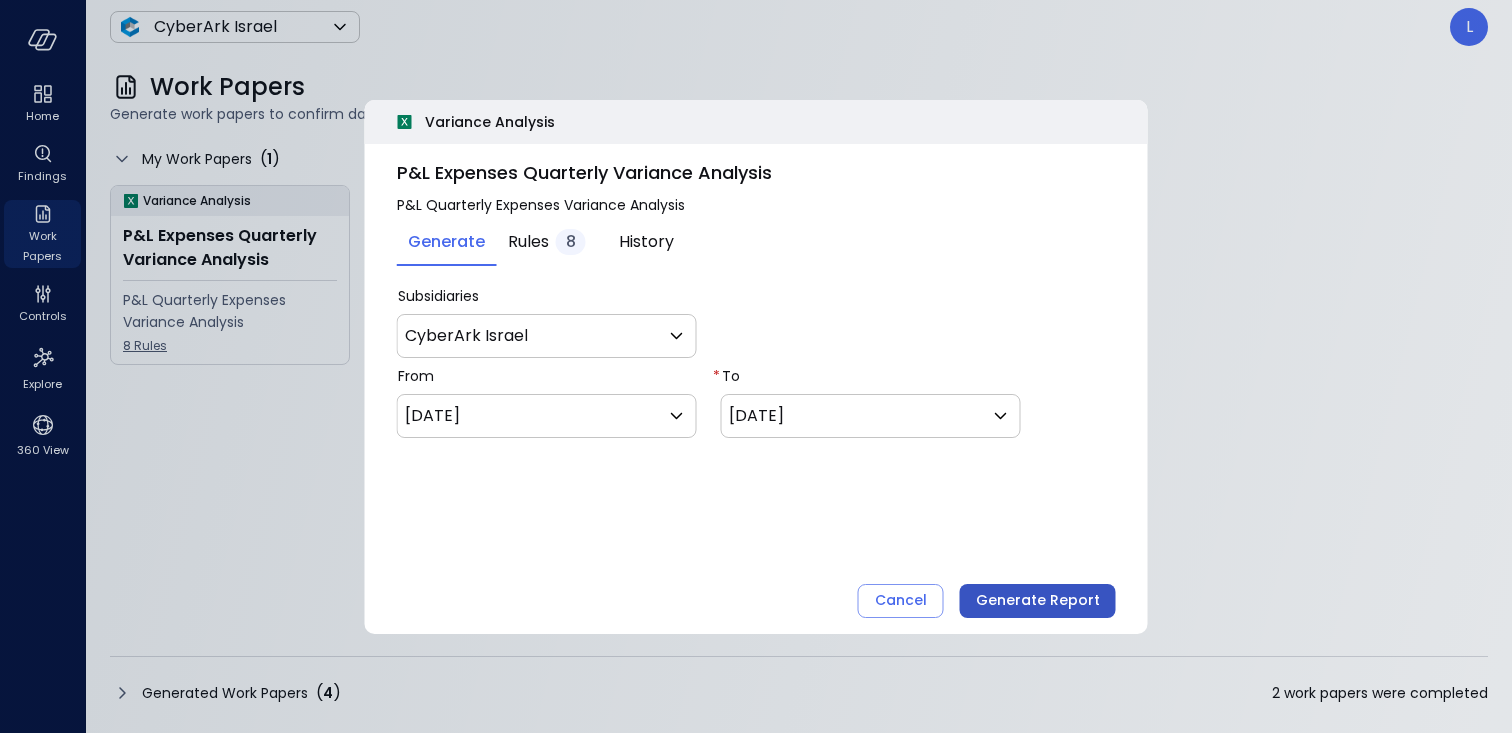 click on "Generate Report" at bounding box center (1038, 600) 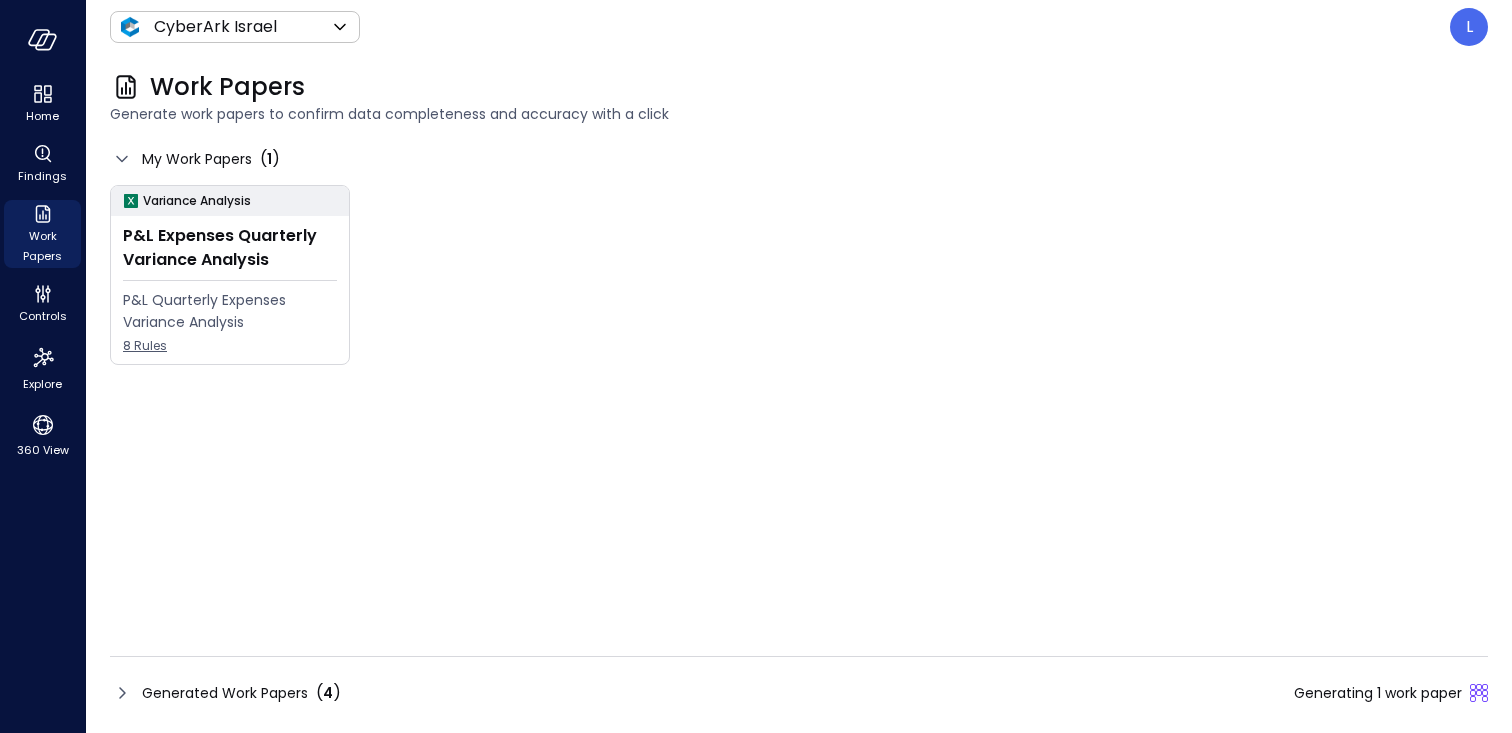 click on "Generated Work Papers" at bounding box center (225, 693) 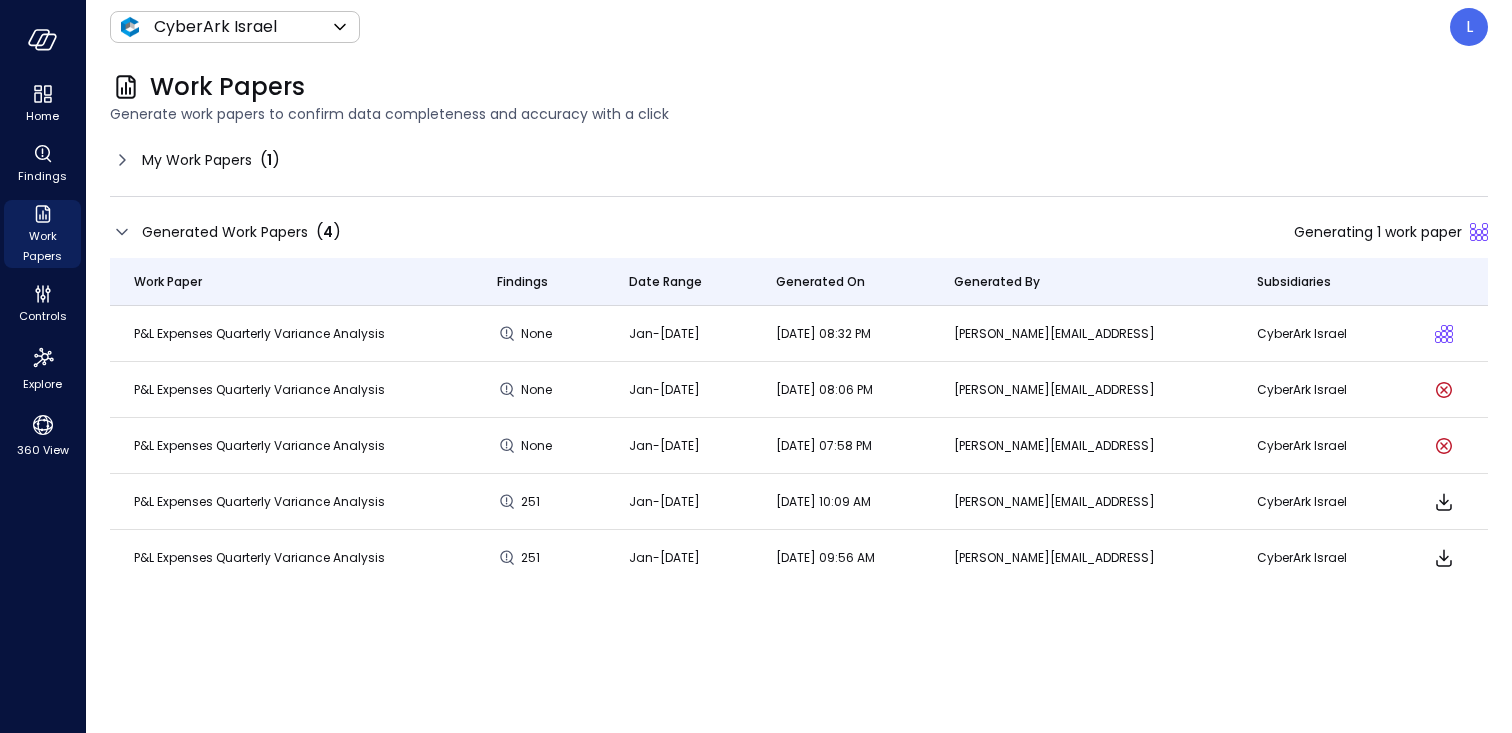 click on "Generated Work Papers" at bounding box center [225, 232] 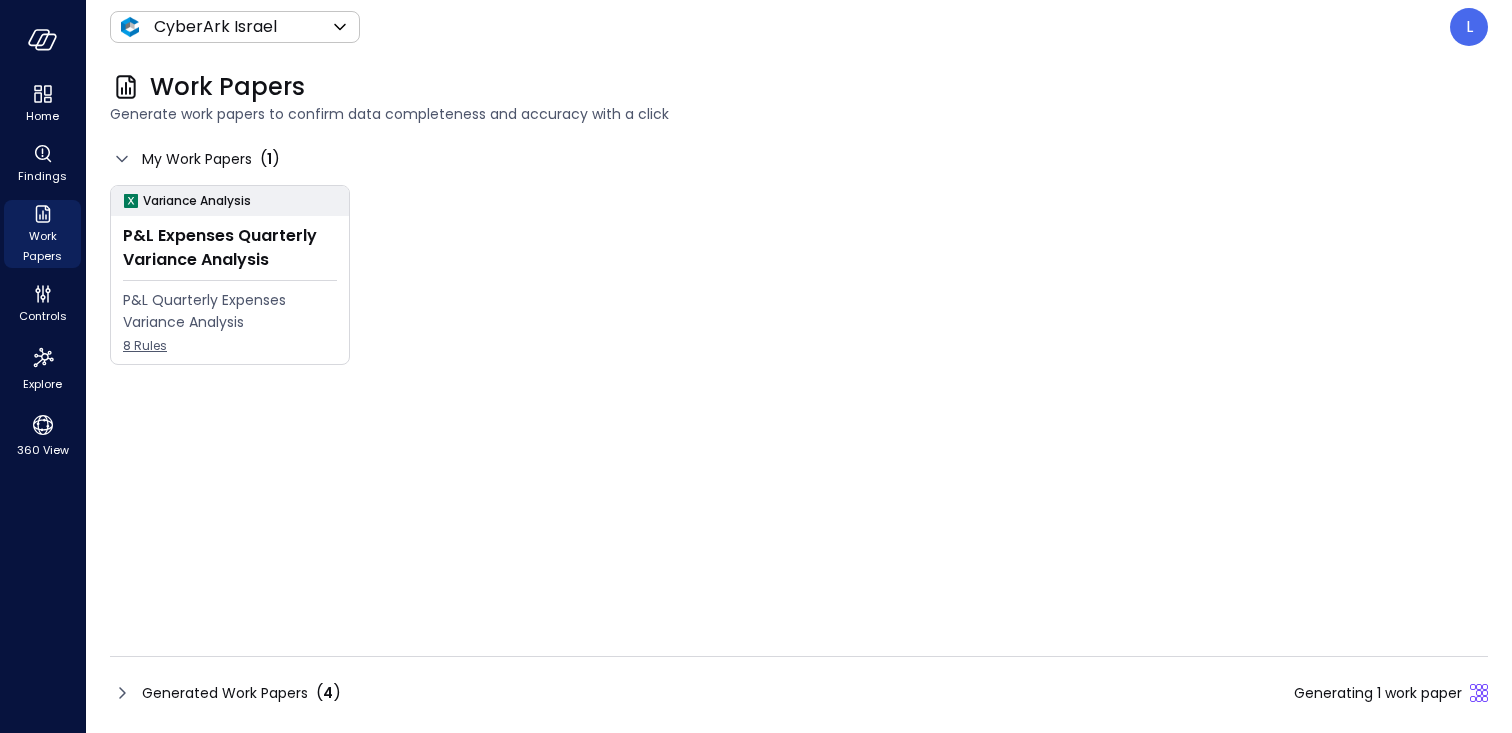 click on "Generated Work Papers" at bounding box center (225, 693) 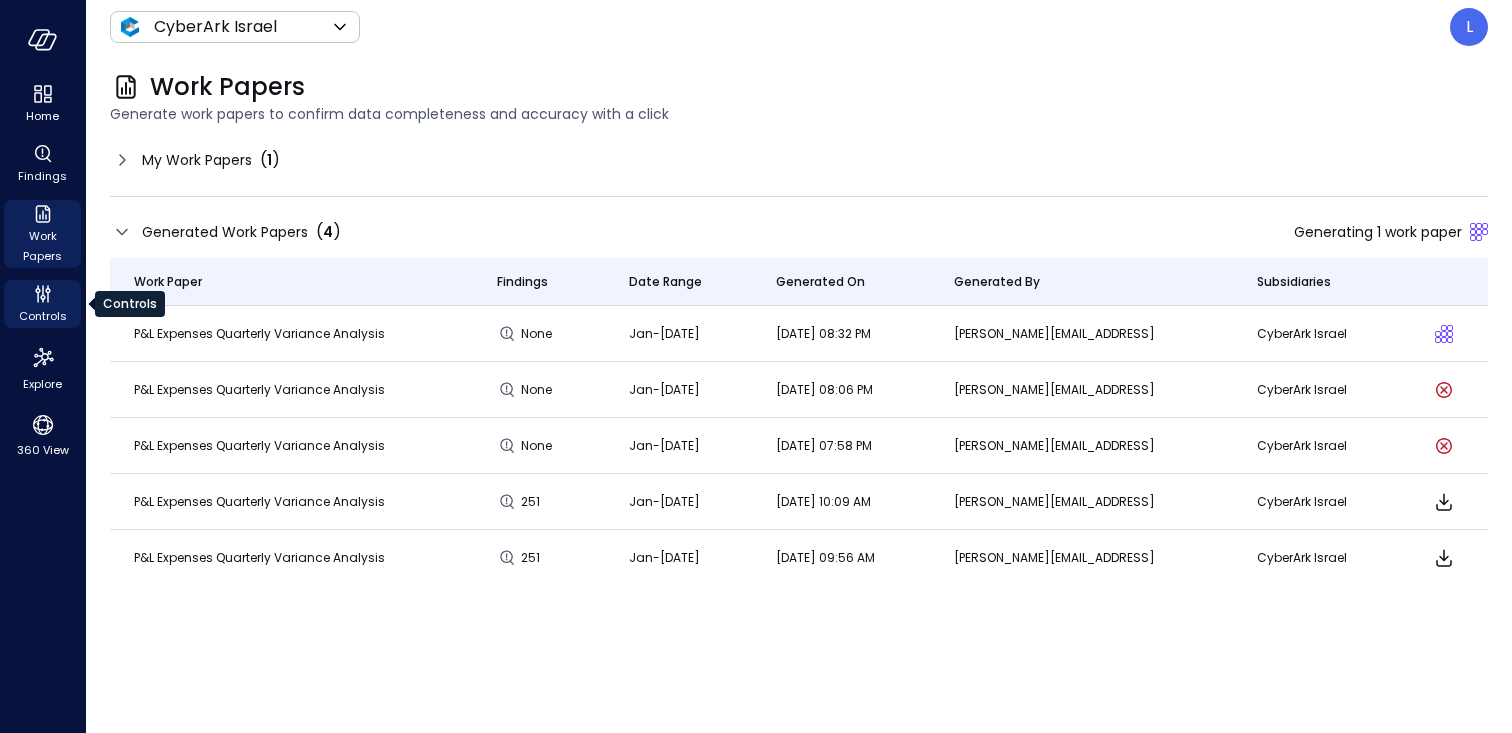 click 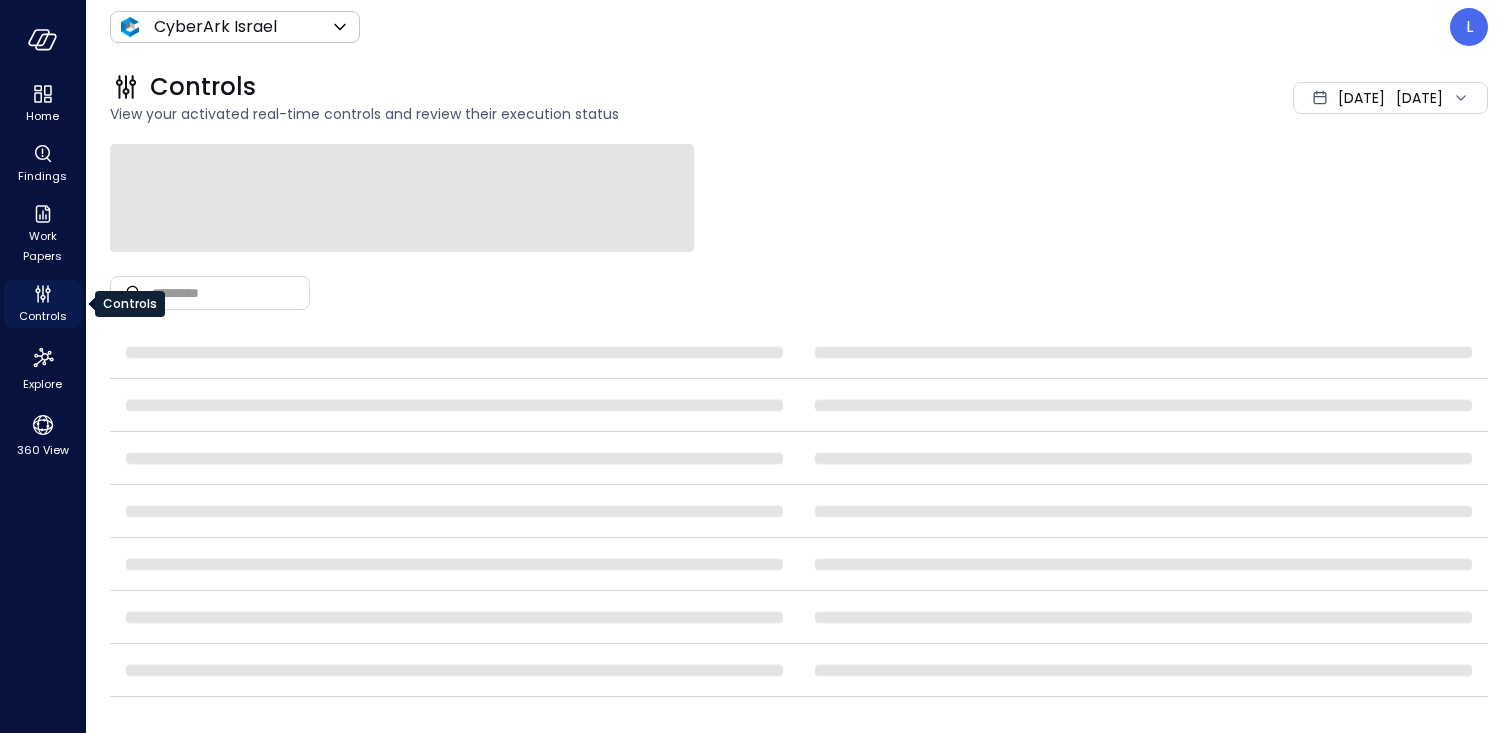 click on "Controls" at bounding box center [43, 316] 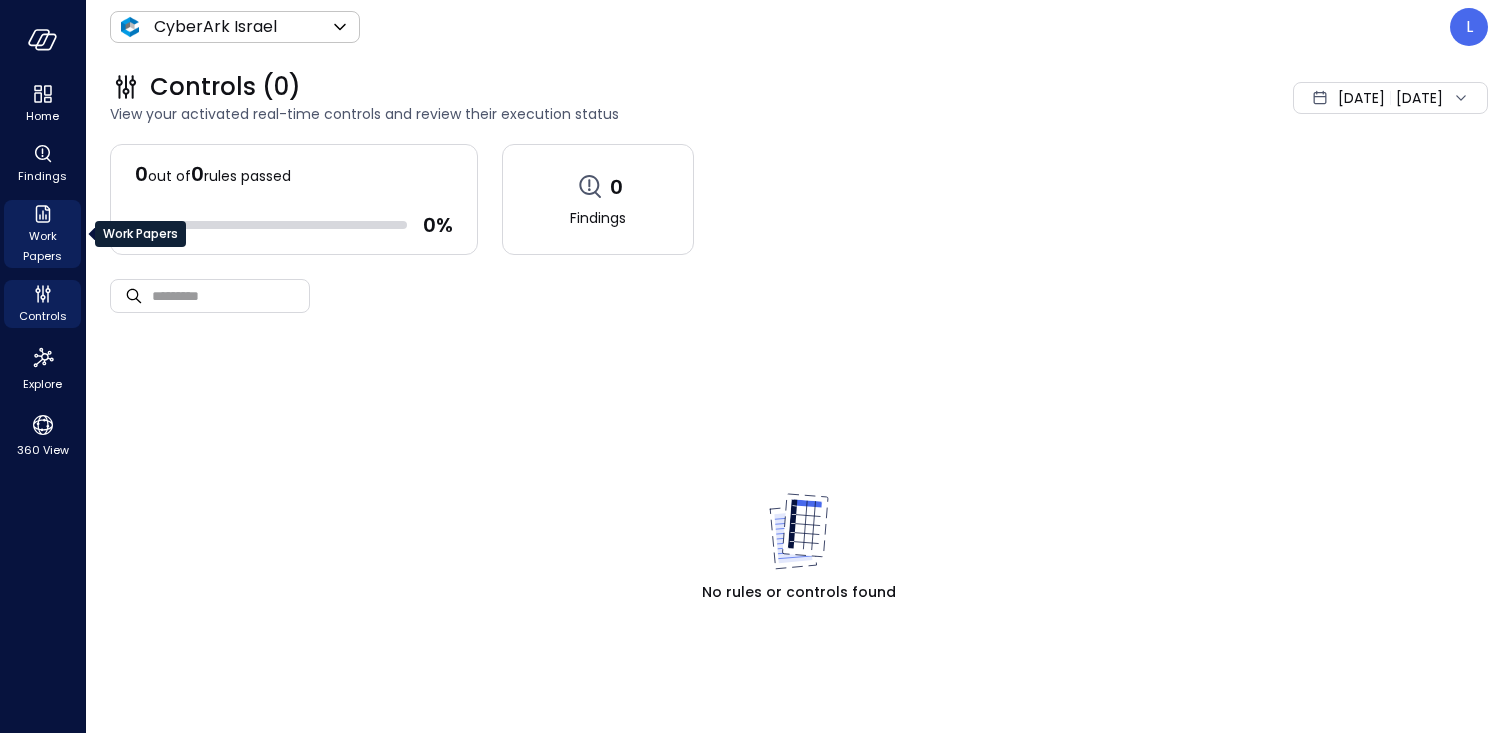 click on "Work Papers" at bounding box center [42, 246] 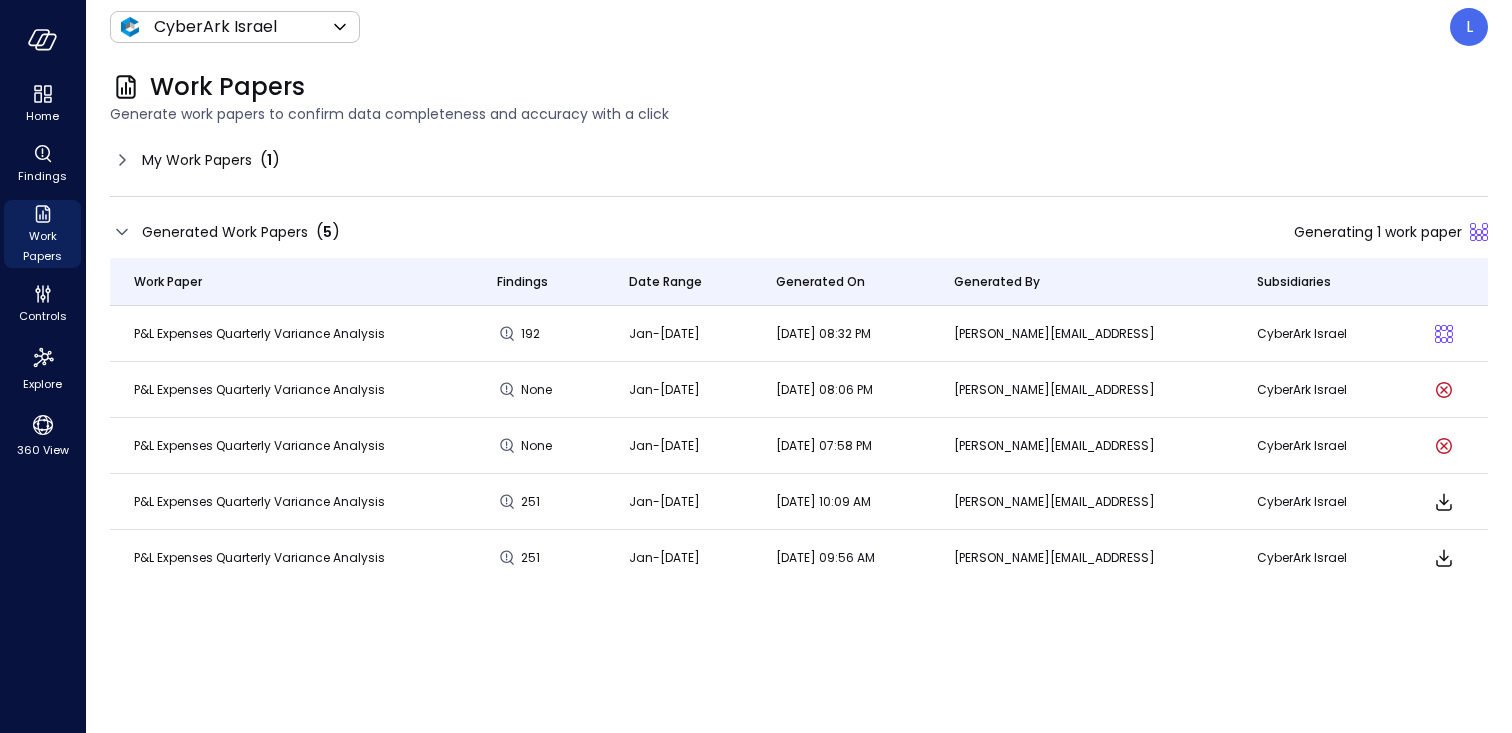 click on "Generated Work Papers" at bounding box center (225, 232) 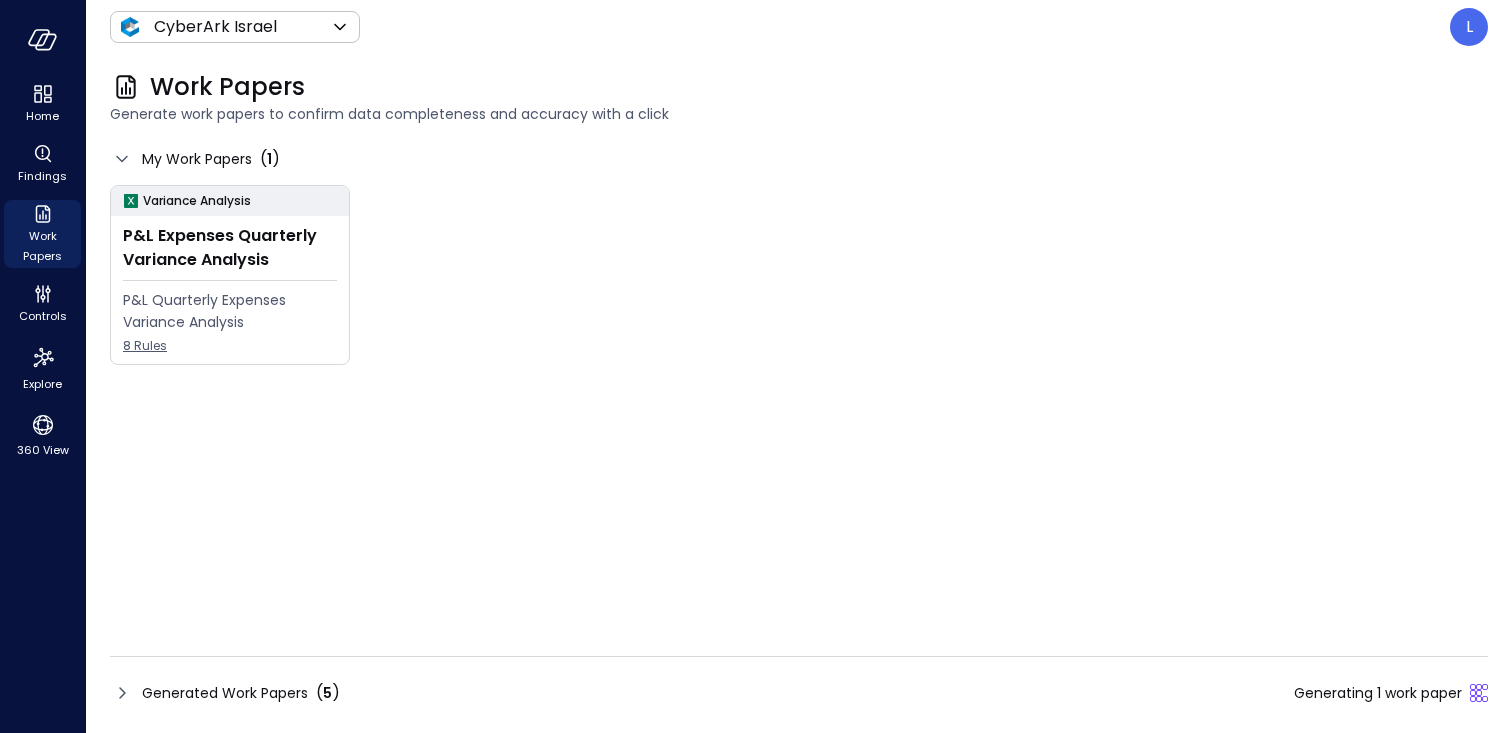 click on "Generated Work Papers" at bounding box center [225, 693] 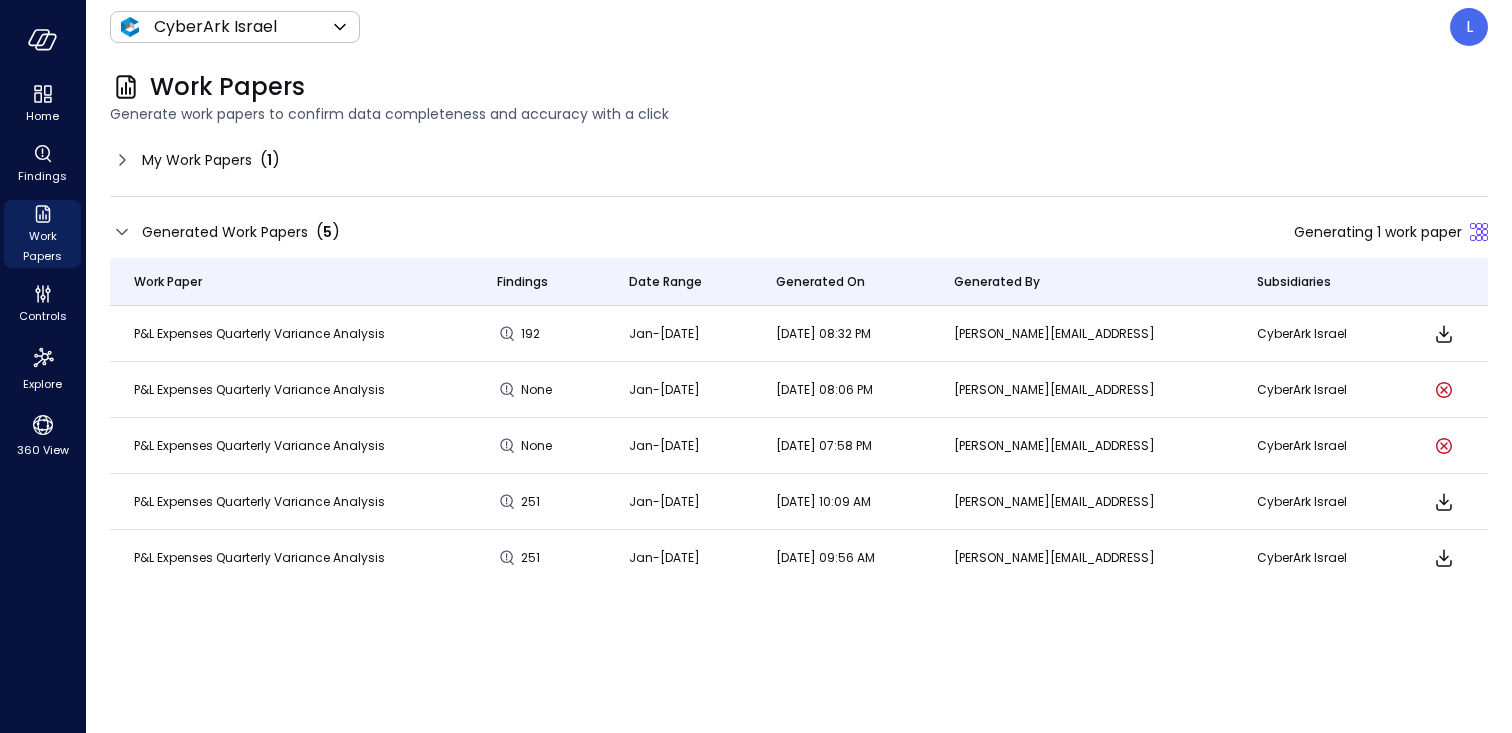 click 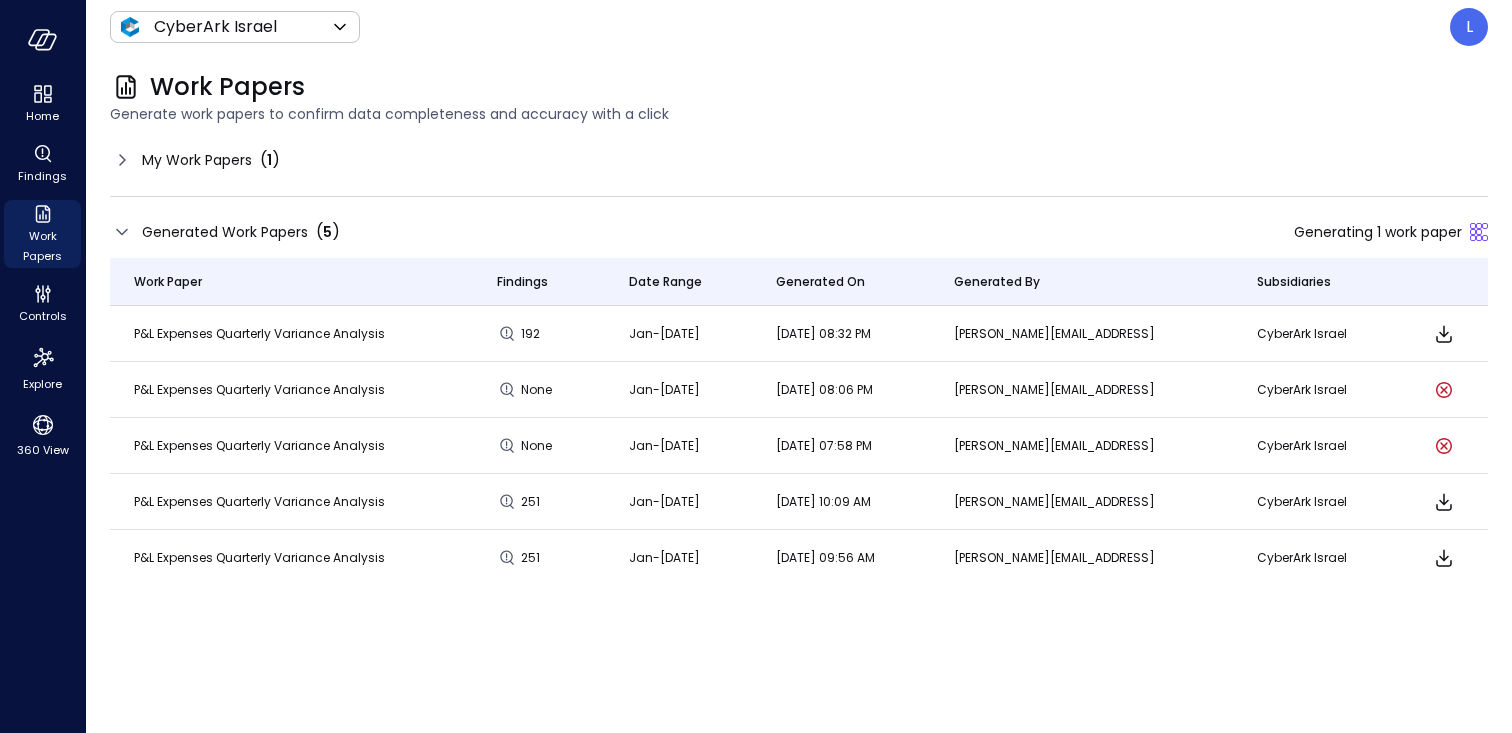 click on "My Work Papers" at bounding box center [197, 160] 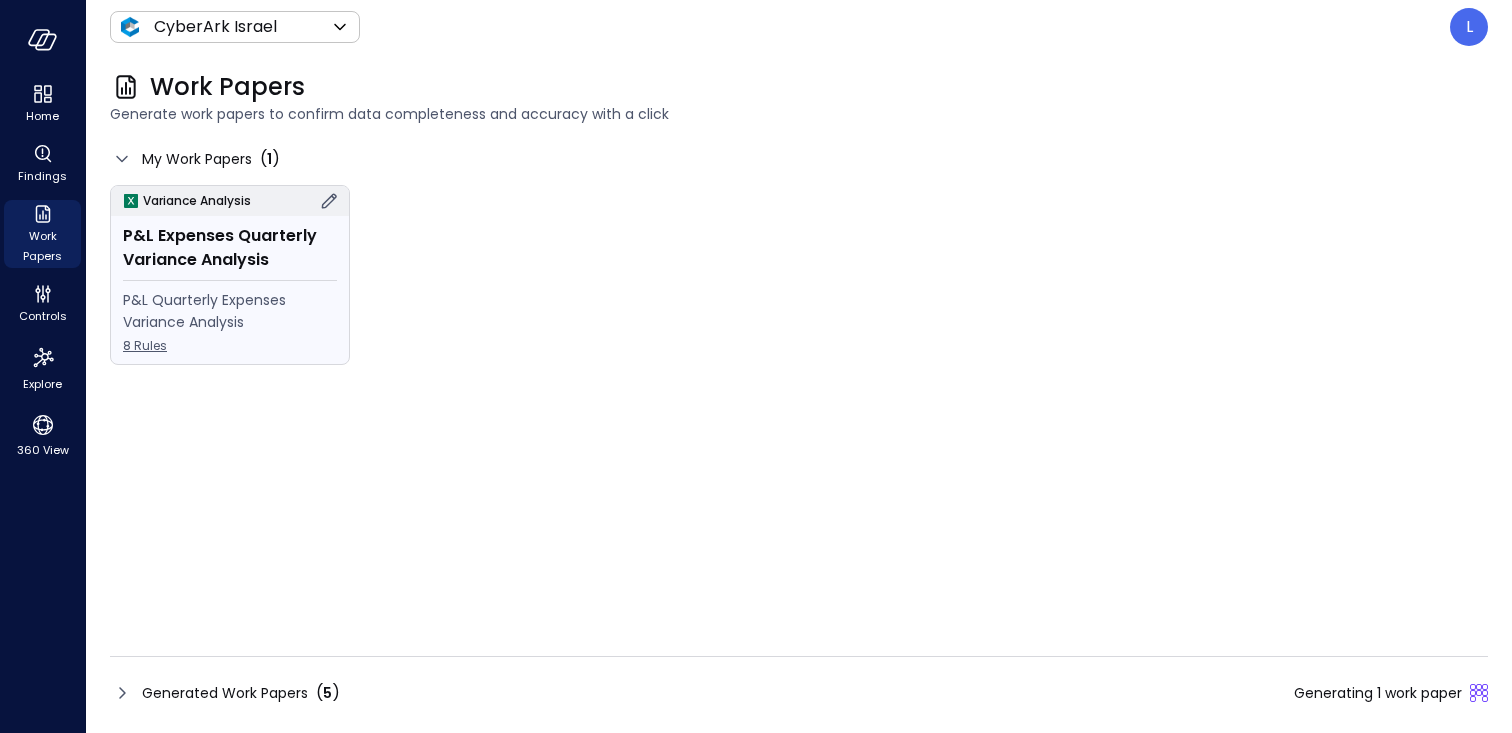 click on "P&L Expenses Quarterly Variance Analysis" at bounding box center (230, 248) 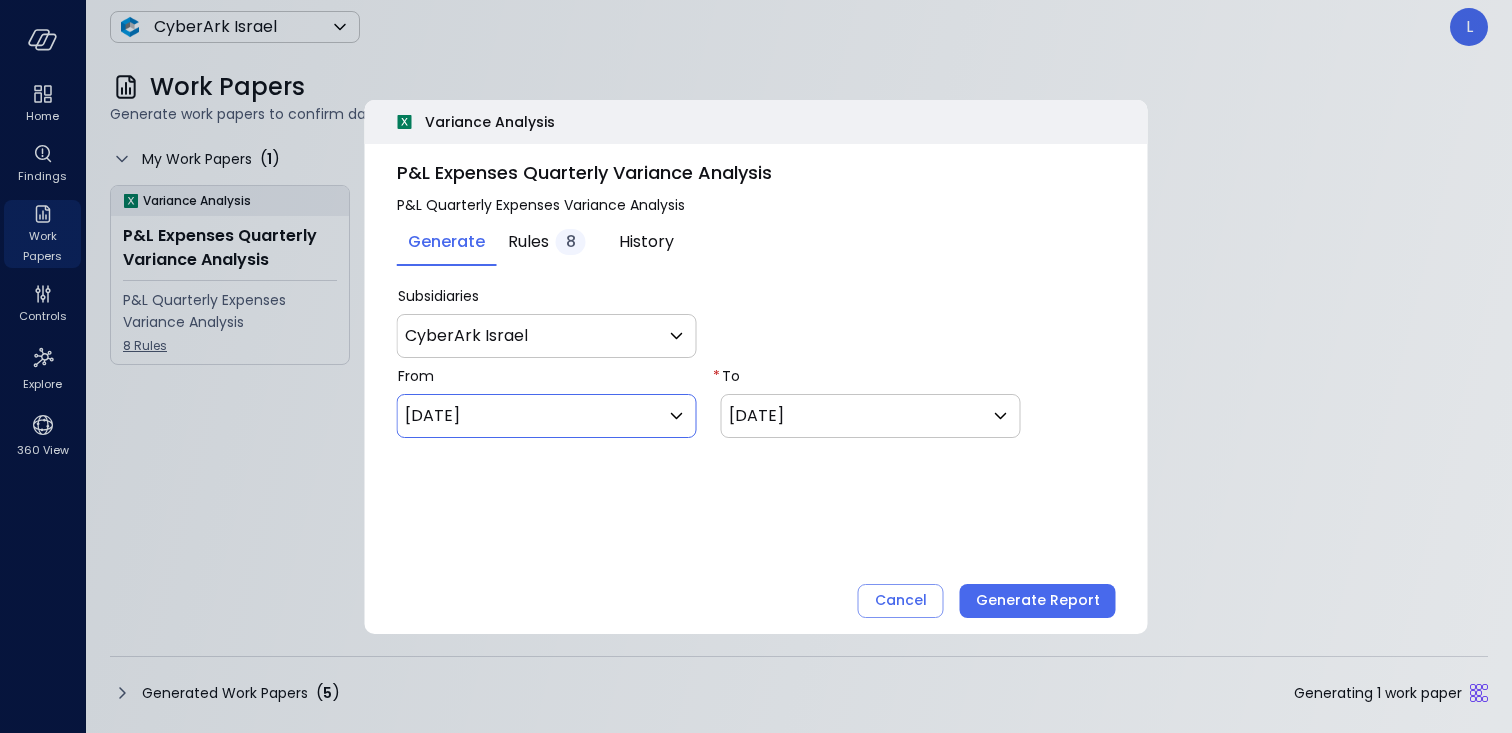 click on "Home Findings Work Papers Controls Explore 360 View CyberArk Israel ******* ​ L Work Papers   Generate work papers to confirm data
completeness and accuracy with a click My Work Papers ( 1 ) Variance Analysis P&L Expenses Quarterly Variance Analysis P&L Quarterly Expenses Variance Analysis 8   Rules Generated Work Papers ( 5 ) Generating 1 work paper Safebooks.ai T4C Workpaper Display T4C opportunities SFDC Special Terms | Opportunities Special terms mapping SFDC Burst Opportunities Display burst opportunities Sales Order Changes Ensure sales order changes are reviewed and approved Payments Validation  validates payments by identifying duplicate and erroneous entries. Payments Analysis A variance analysis of the organization's payment transactions Payment Cycle Analysis - US  validates payments by identifying duplicate and erroneous entries. Payment Cycle Analysis - History and Current  validates payments by identifying duplicate and erroneous entries. P&L Expenses Variance Analysis MP Invoice Recon Rules" at bounding box center (756, 366) 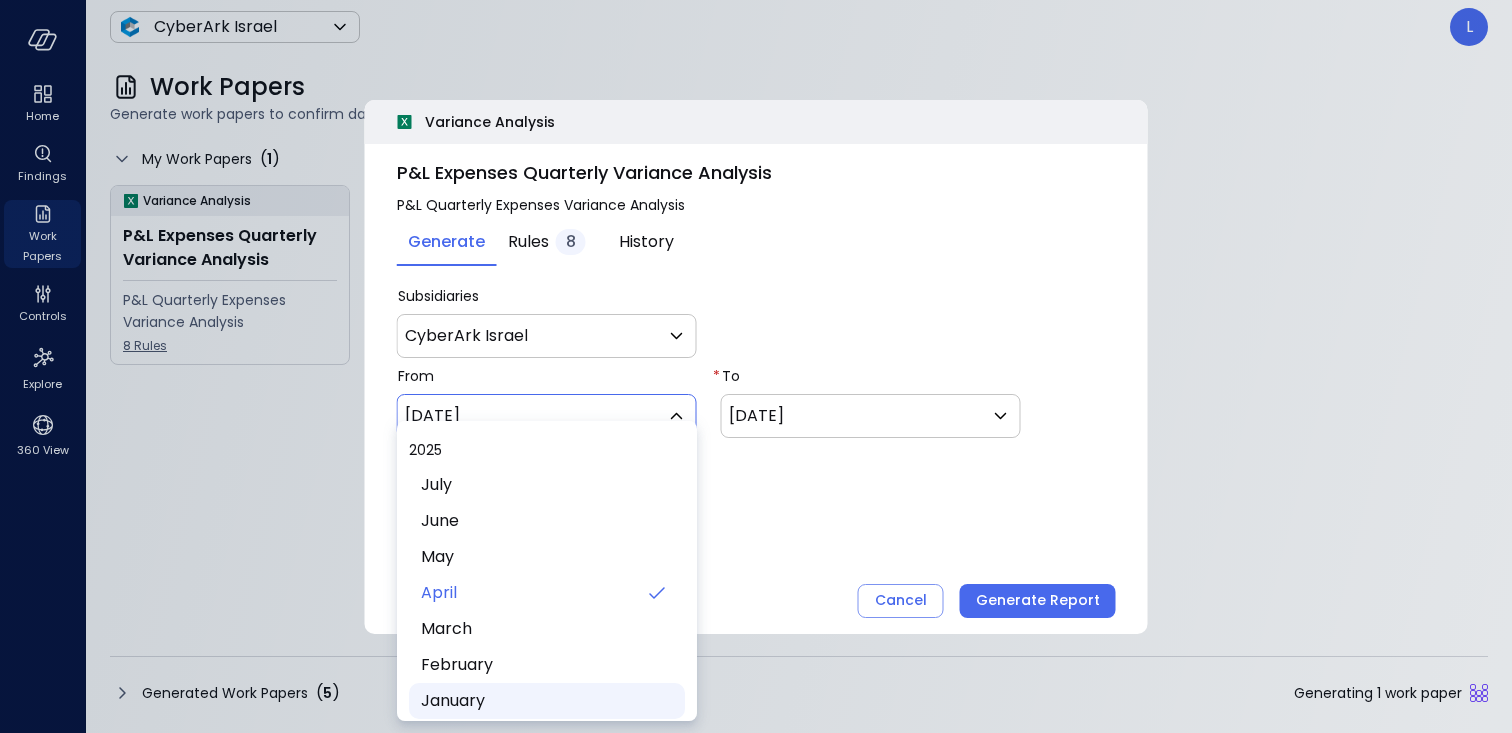 click on "January" at bounding box center (545, 701) 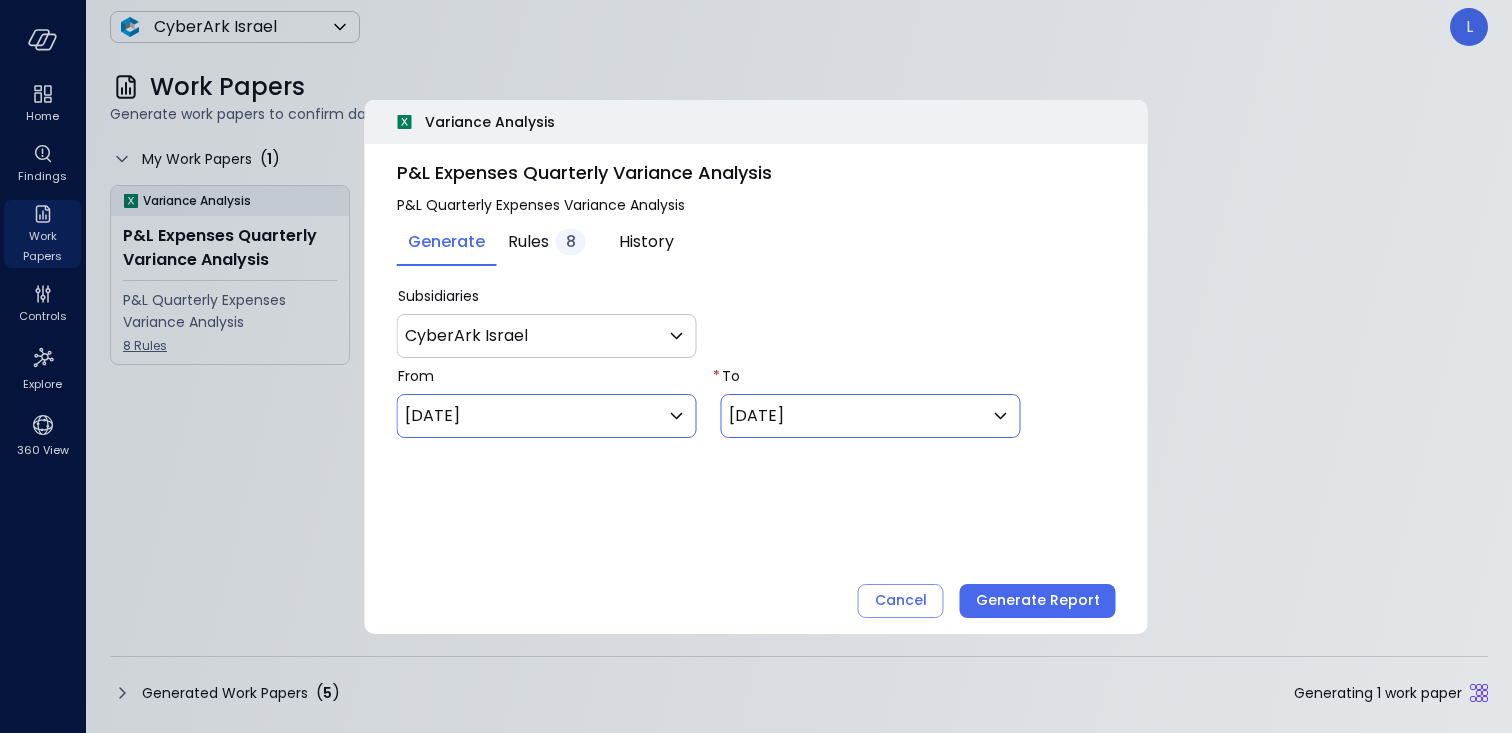 click on "**********" at bounding box center [871, 416] 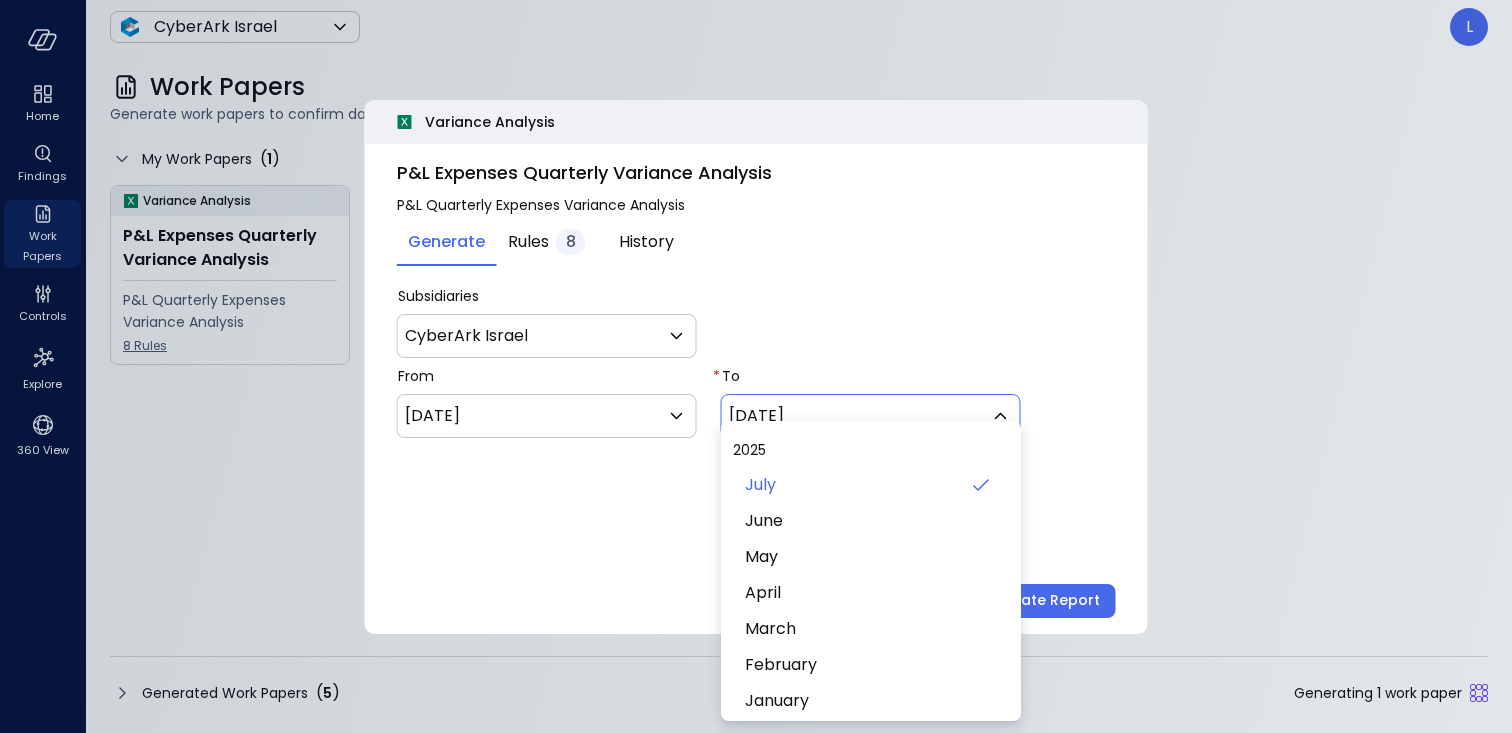 click on "Home Findings Work Papers Controls Explore 360 View CyberArk Israel ******* ​ L Work Papers   Generate work papers to confirm data
completeness and accuracy with a click My Work Papers ( 1 ) Variance Analysis P&L Expenses Quarterly Variance Analysis P&L Quarterly Expenses Variance Analysis 8   Rules Generated Work Papers ( 5 ) Generating 1 work paper Safebooks.ai T4C Workpaper Display T4C opportunities SFDC Special Terms | Opportunities Special terms mapping SFDC Burst Opportunities Display burst opportunities Sales Order Changes Ensure sales order changes are reviewed and approved Payments Validation  validates payments by identifying duplicate and erroneous entries. Payments Analysis A variance analysis of the organization's payment transactions Payment Cycle Analysis - US  validates payments by identifying duplicate and erroneous entries. Payment Cycle Analysis - History and Current  validates payments by identifying duplicate and erroneous entries. P&L Expenses Variance Analysis MP Invoice Recon Rules" at bounding box center (756, 366) 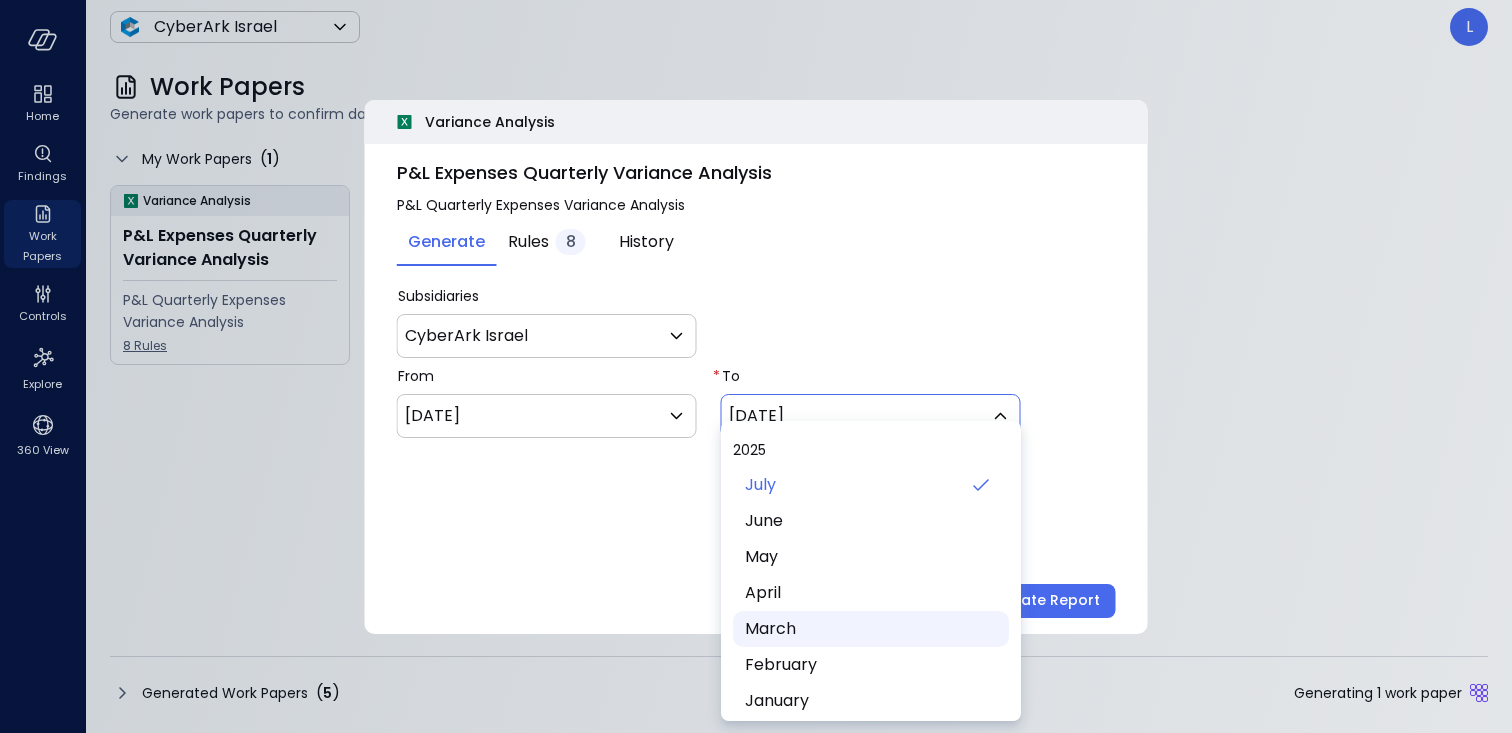 click on "March" at bounding box center [869, 629] 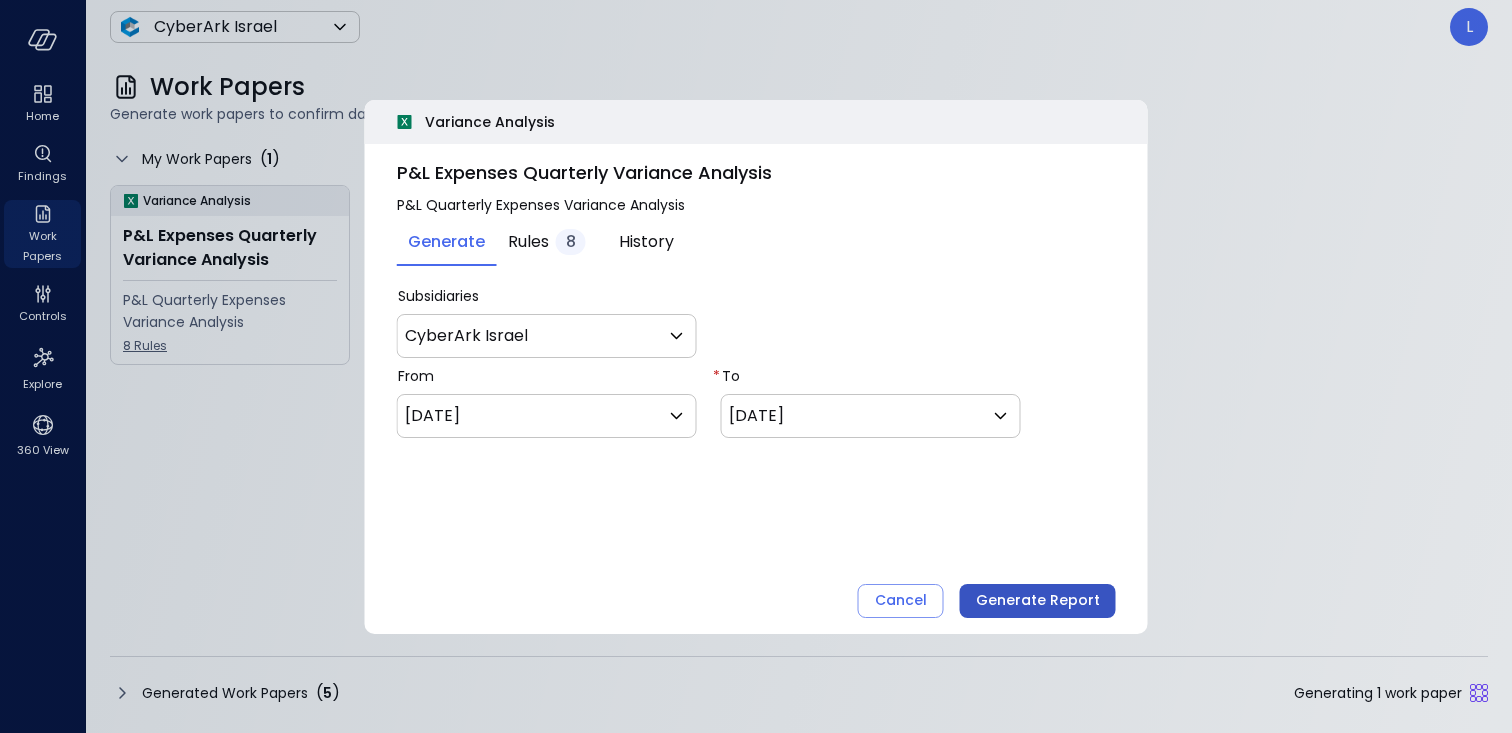 click on "Generate Report" at bounding box center [1038, 600] 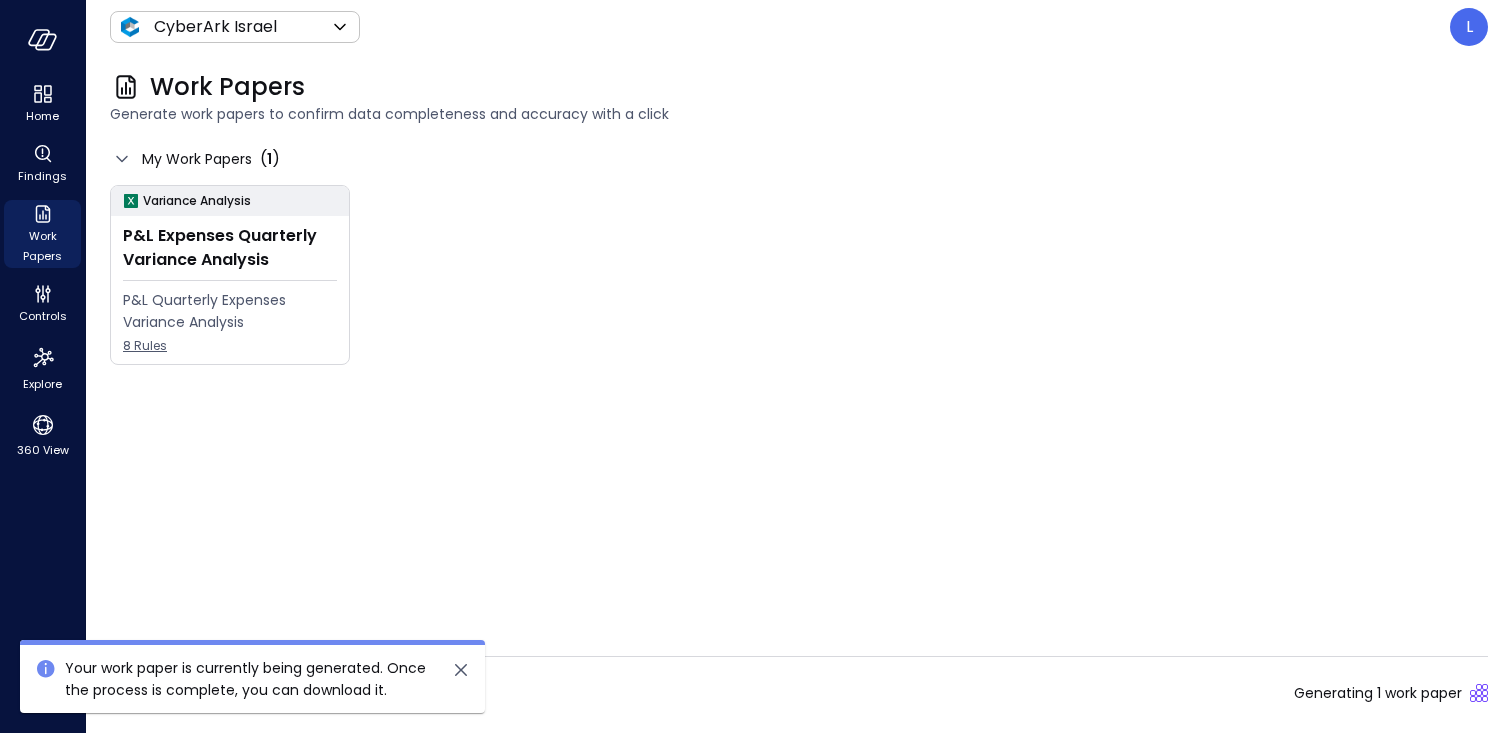 click on "Generated Work Papers ( 5 ) Generating 1 work paper" at bounding box center (799, 693) 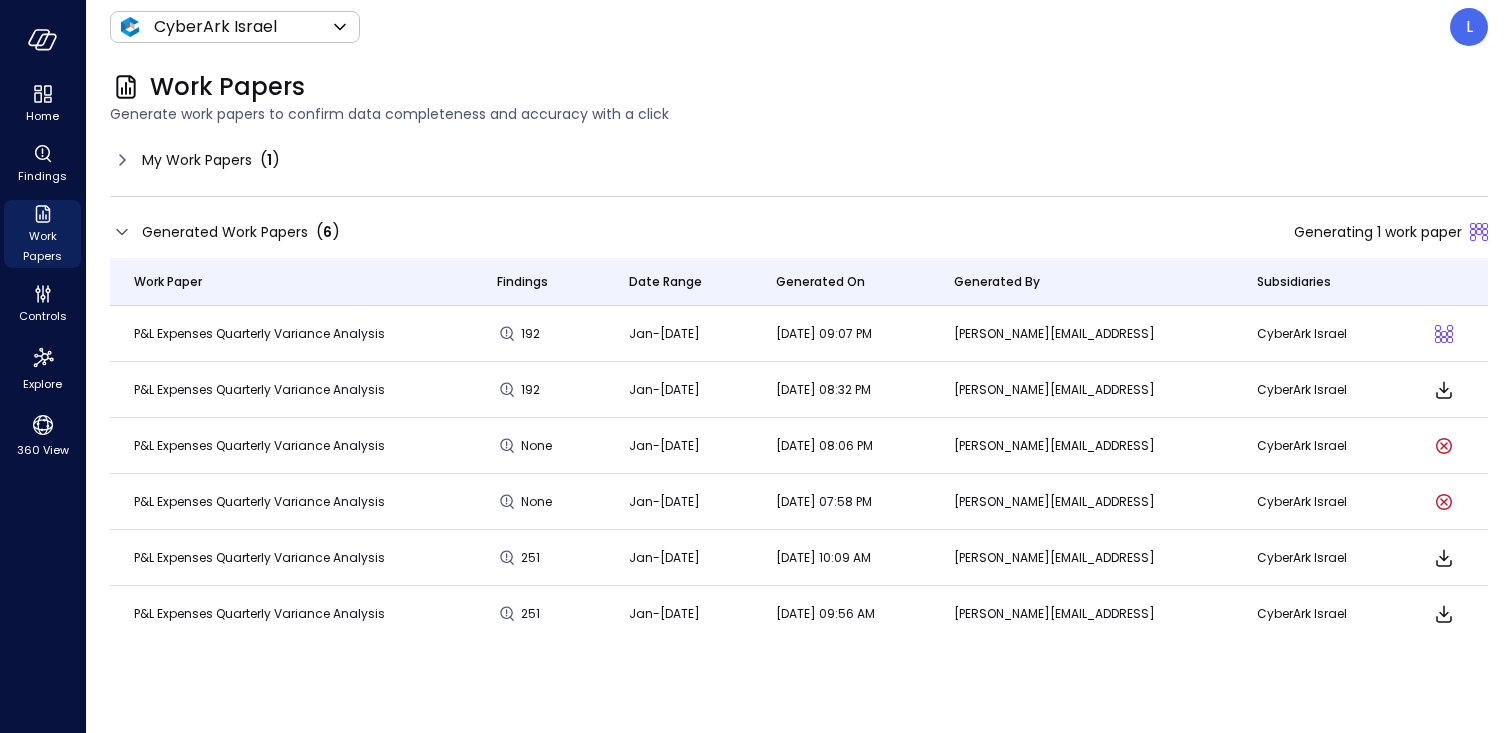 click on "Generated Work Papers" at bounding box center [225, 232] 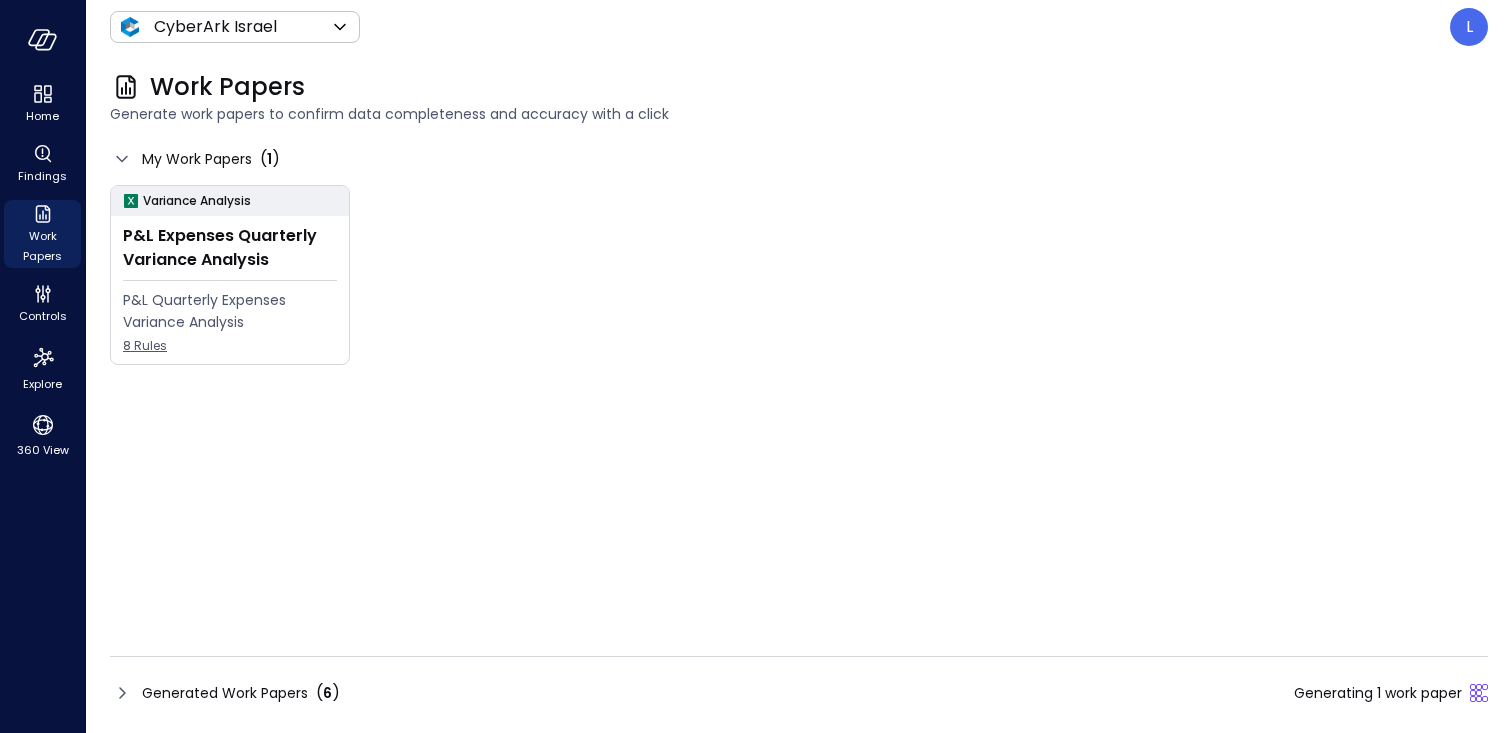 click on "Generated Work Papers" at bounding box center [225, 693] 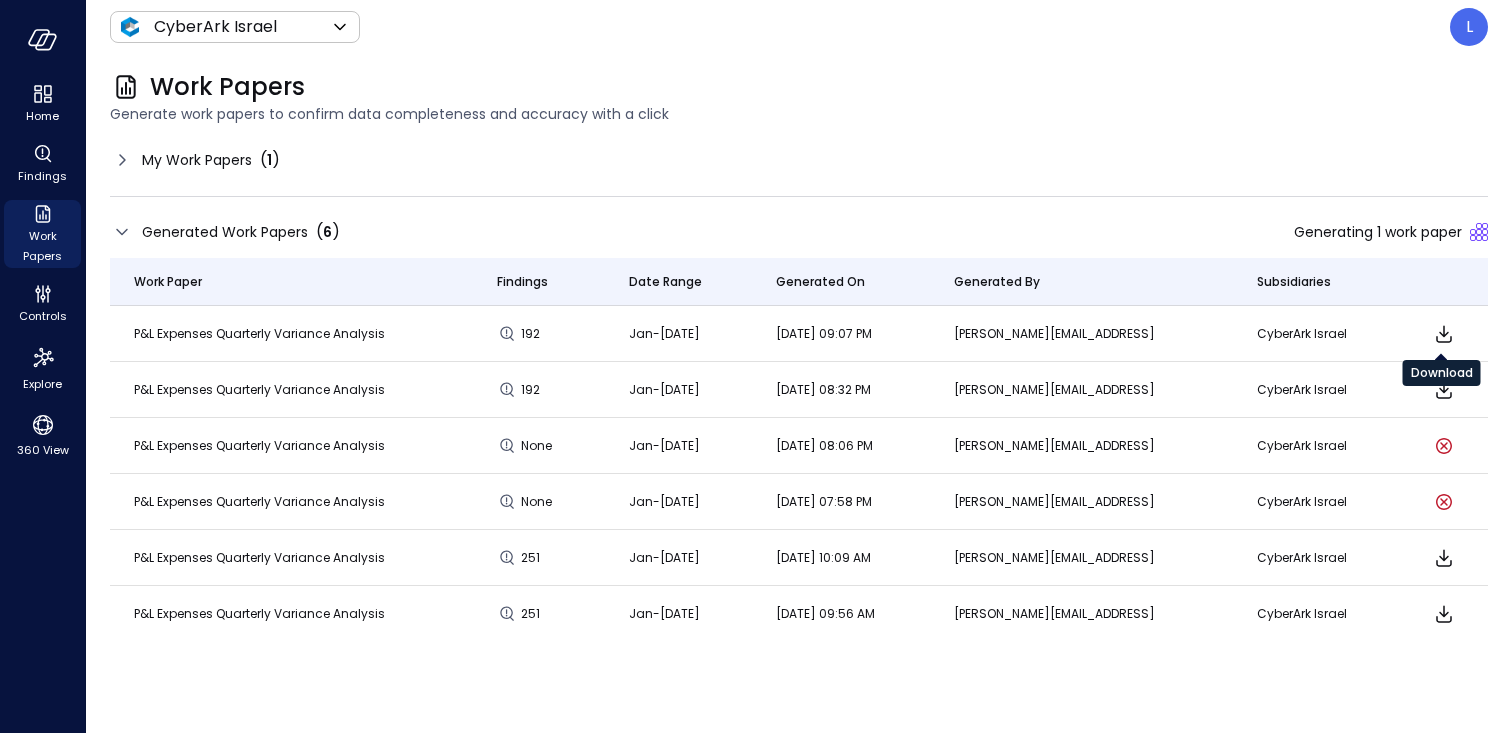 click 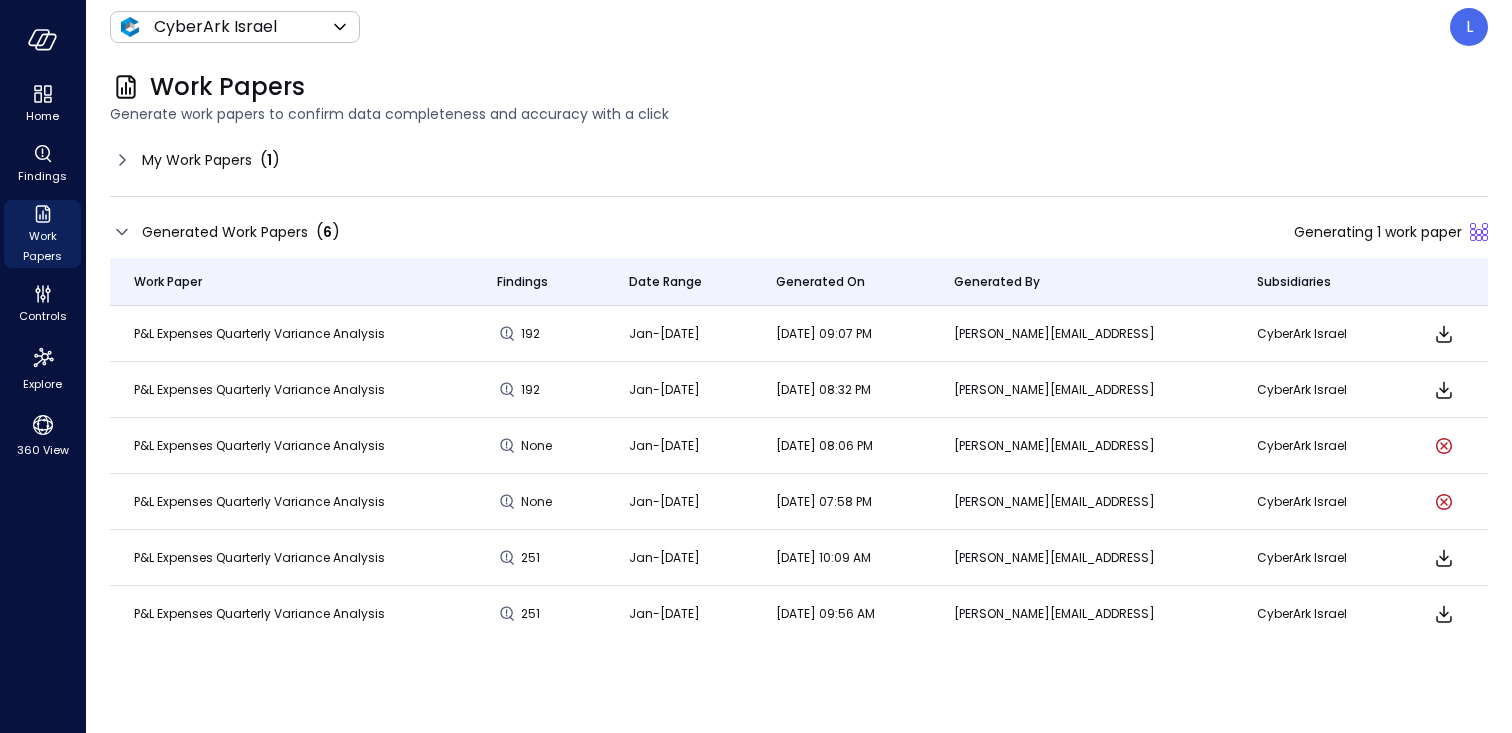 click on "My Work Papers" at bounding box center (197, 160) 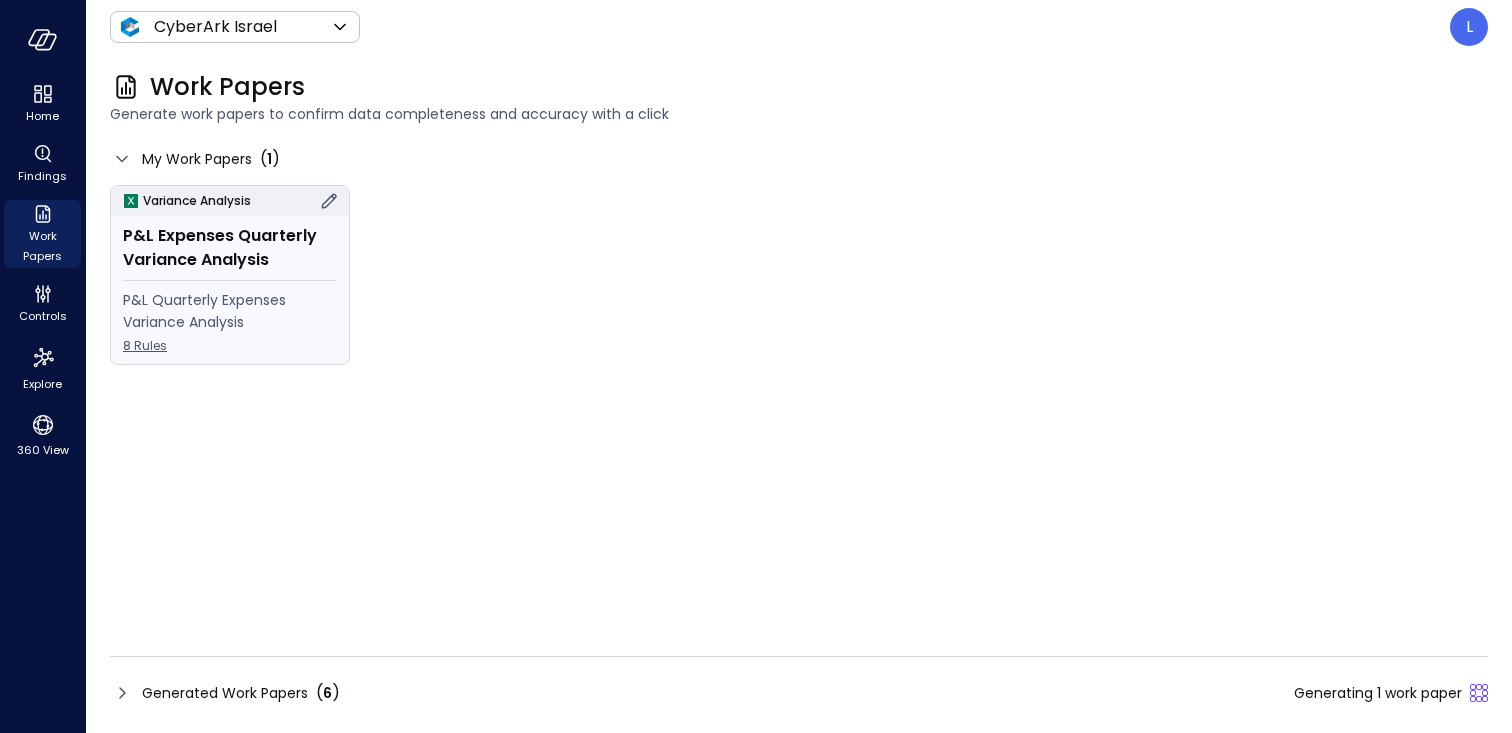 click at bounding box center (230, 280) 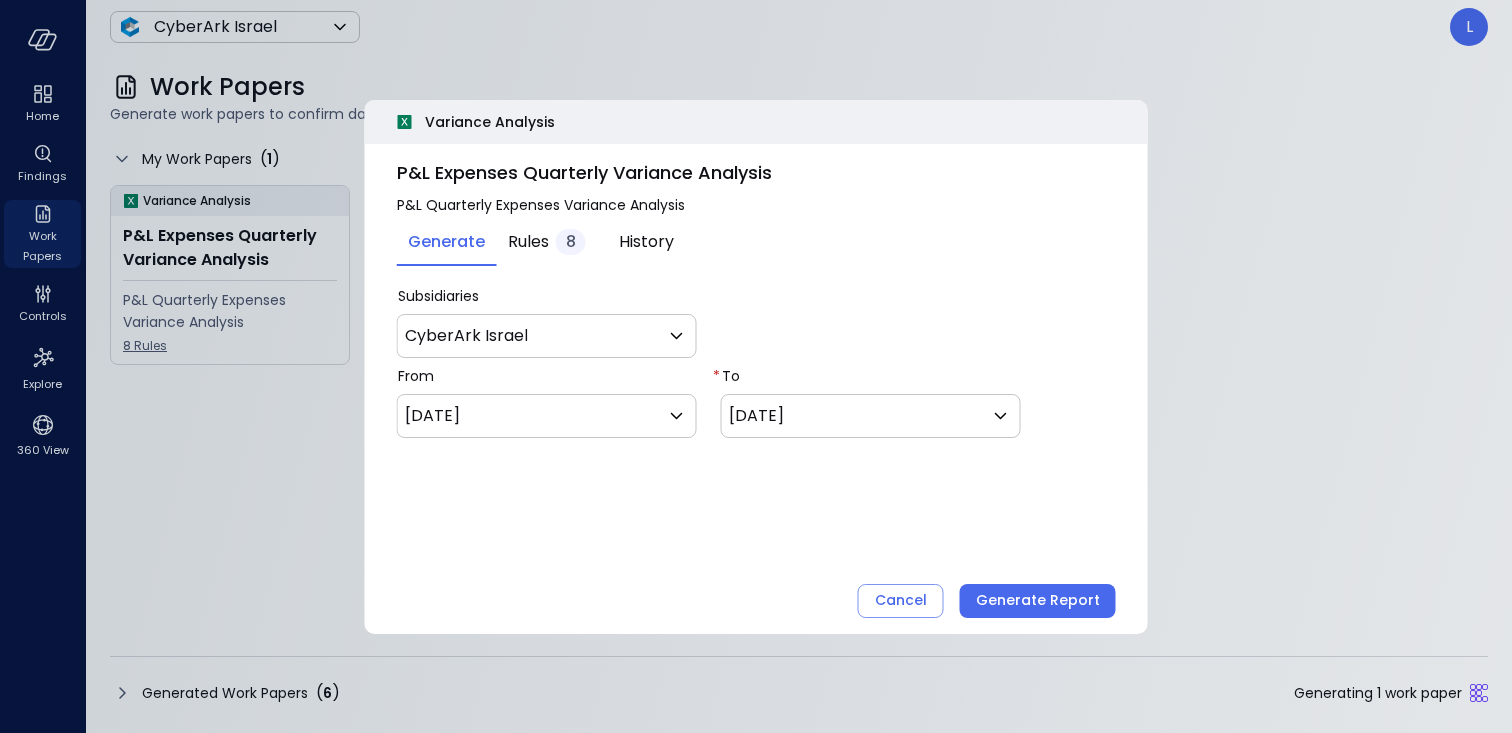 click on "**********" at bounding box center (756, 387) 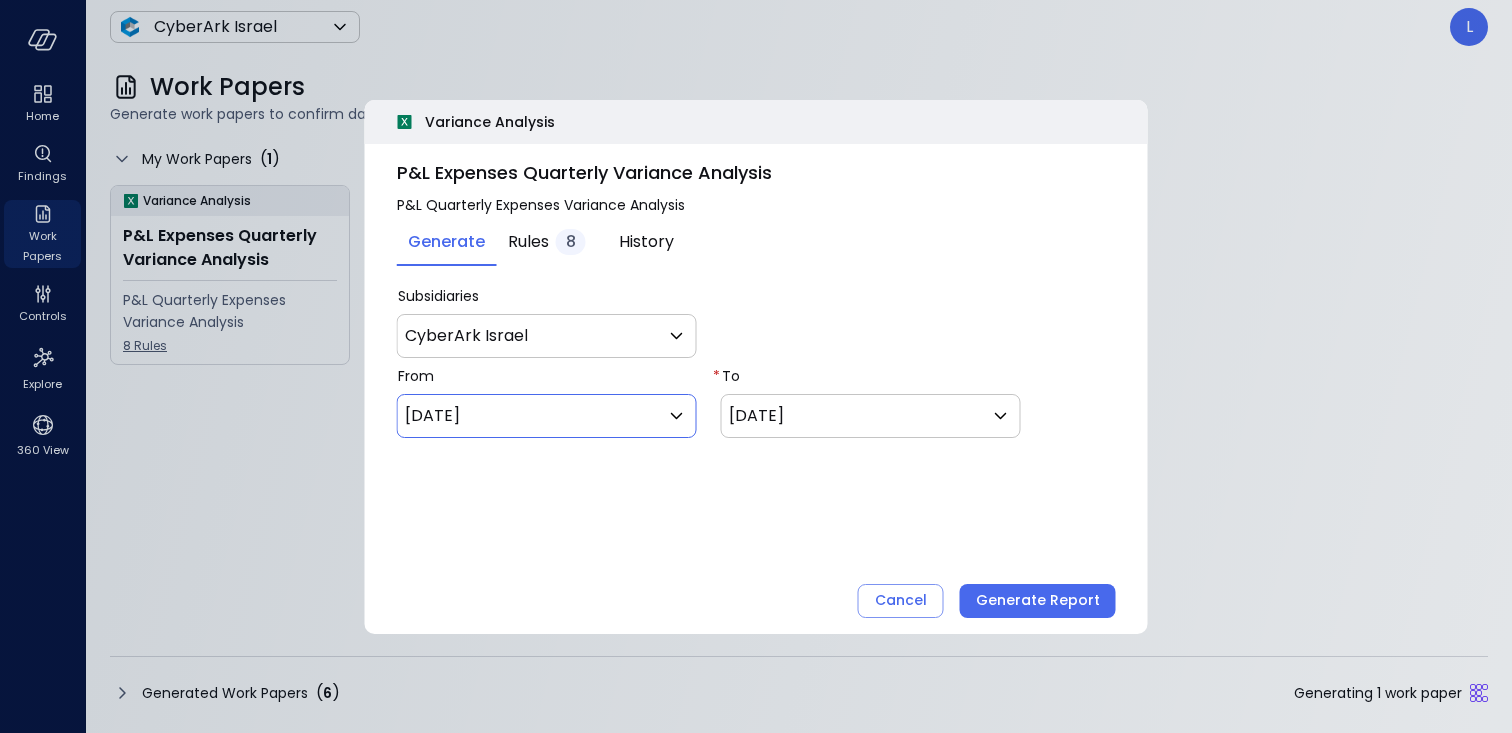 click on "Home Findings Work Papers Controls Explore 360 View CyberArk Israel ******* ​ L Work Papers   Generate work papers to confirm data
completeness and accuracy with a click My Work Papers ( 1 ) Variance Analysis P&L Expenses Quarterly Variance Analysis P&L Quarterly Expenses Variance Analysis 8   Rules Generated Work Papers ( 6 ) Generating 1 work paper Safebooks.ai T4C Workpaper Display T4C opportunities SFDC Special Terms | Opportunities Special terms mapping SFDC Burst Opportunities Display burst opportunities Sales Order Changes Ensure sales order changes are reviewed and approved Payments Validation  validates payments by identifying duplicate and erroneous entries. Payments Analysis A variance analysis of the organization's payment transactions Payment Cycle Analysis - US  validates payments by identifying duplicate and erroneous entries. Payment Cycle Analysis - History and Current  validates payments by identifying duplicate and erroneous entries. P&L Expenses Variance Analysis MP Invoice Recon Rules" at bounding box center [756, 366] 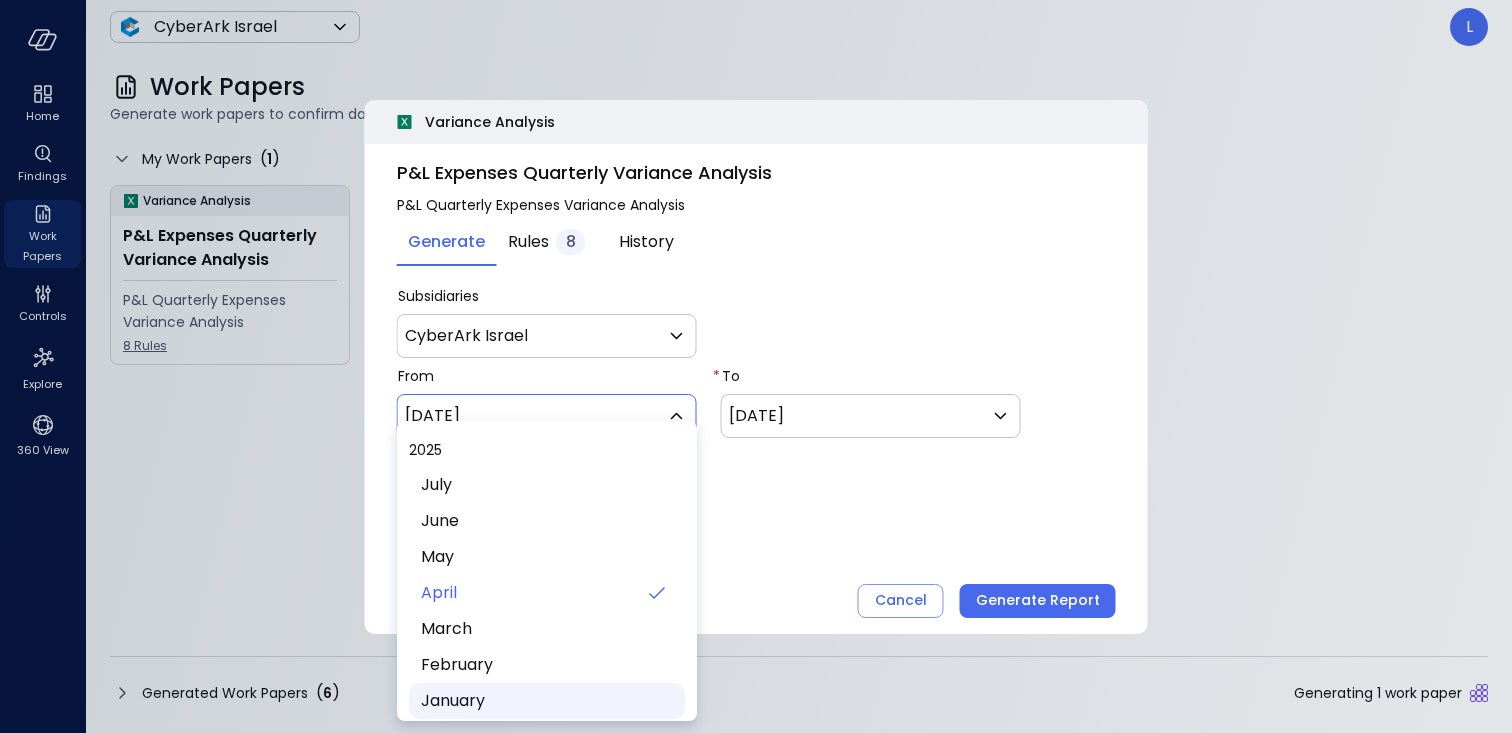 click on "January" at bounding box center (545, 701) 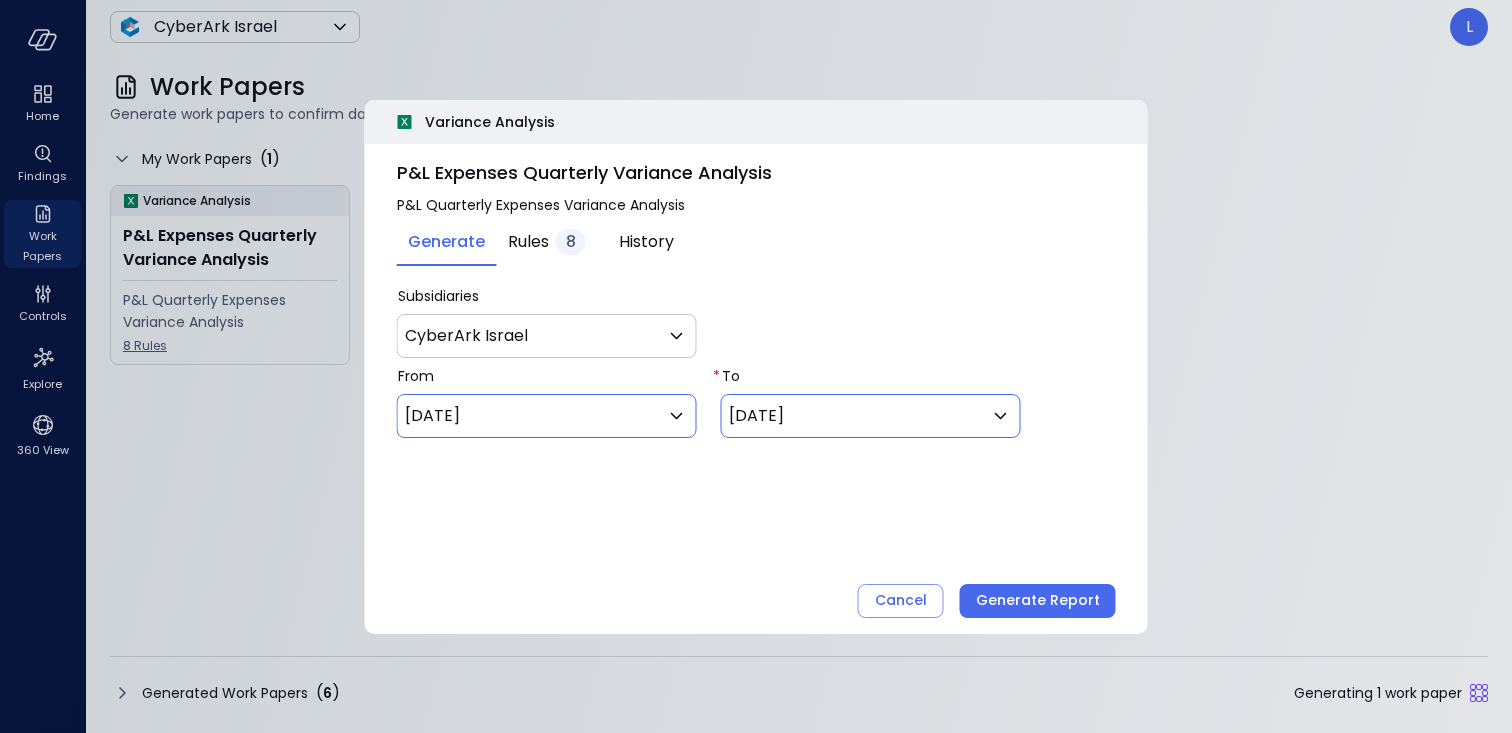 click on "Home Findings Work Papers Controls Explore 360 View CyberArk Israel ******* ​ L Work Papers   Generate work papers to confirm data
completeness and accuracy with a click My Work Papers ( 1 ) Variance Analysis P&L Expenses Quarterly Variance Analysis P&L Quarterly Expenses Variance Analysis 8   Rules Generated Work Papers ( 6 ) Generating 1 work paper Safebooks.ai T4C Workpaper Display T4C opportunities SFDC Special Terms | Opportunities Special terms mapping SFDC Burst Opportunities Display burst opportunities Sales Order Changes Ensure sales order changes are reviewed and approved Payments Validation  validates payments by identifying duplicate and erroneous entries. Payments Analysis A variance analysis of the organization's payment transactions Payment Cycle Analysis - US  validates payments by identifying duplicate and erroneous entries. Payment Cycle Analysis - History and Current  validates payments by identifying duplicate and erroneous entries. P&L Expenses Variance Analysis MP Invoice Recon Rules" at bounding box center [756, 366] 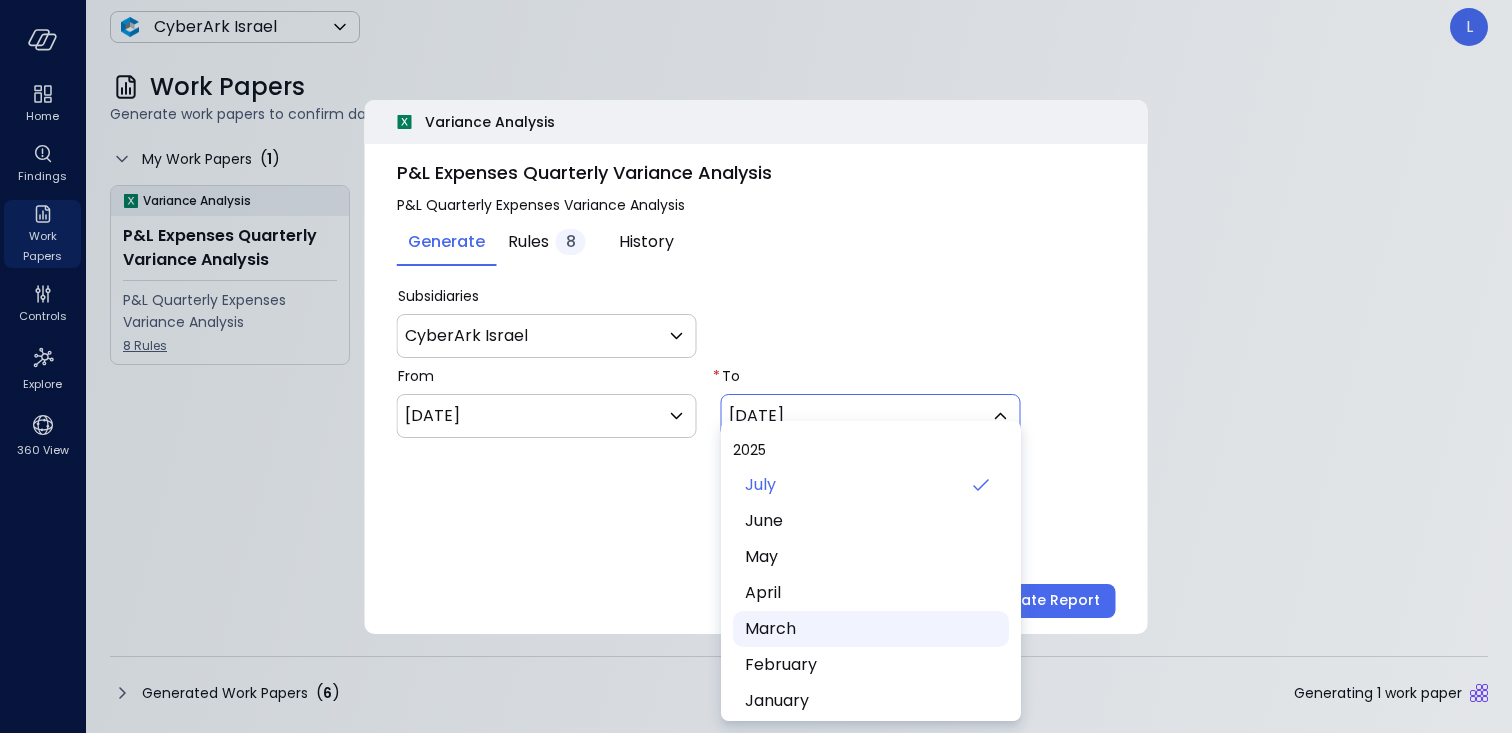 click on "March" at bounding box center [869, 629] 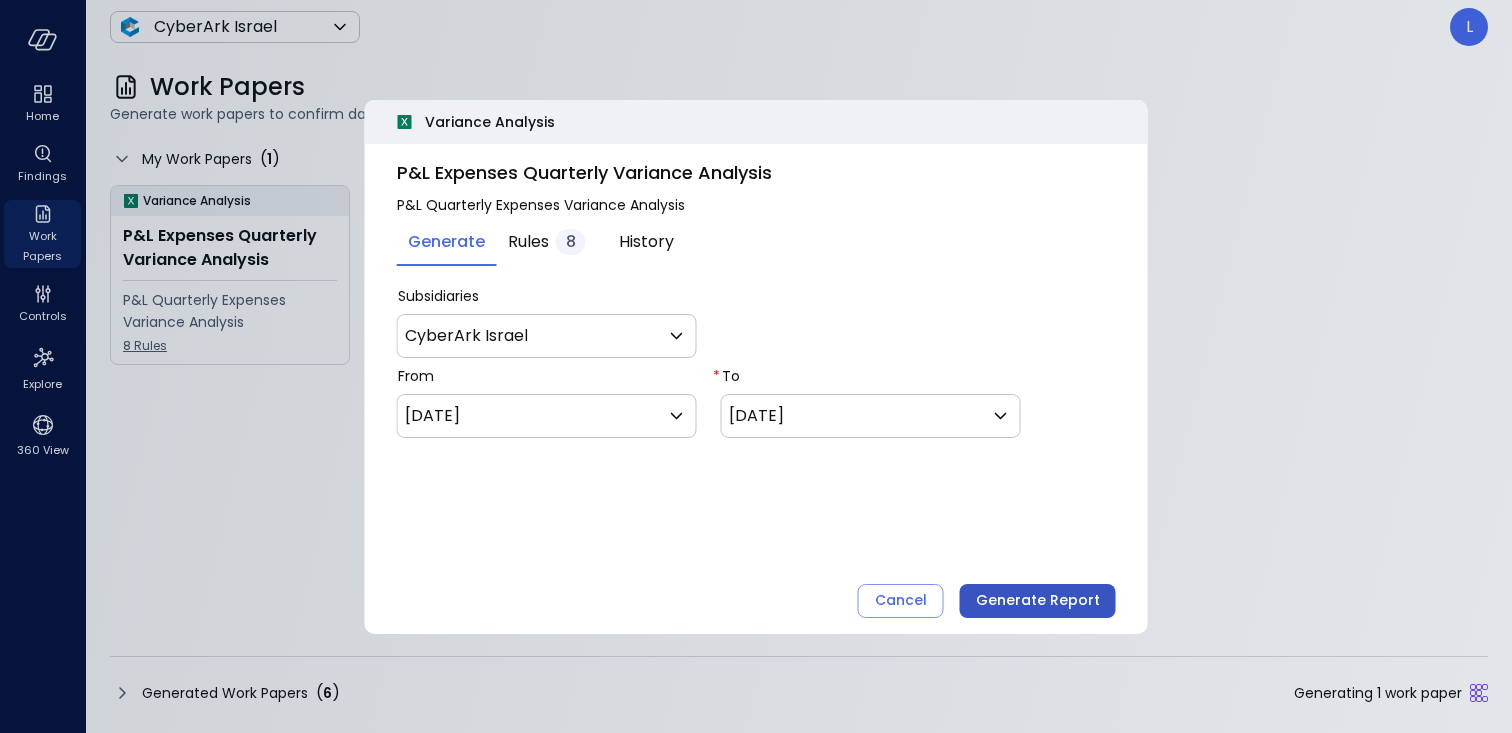 click on "Generate Report" at bounding box center [1038, 600] 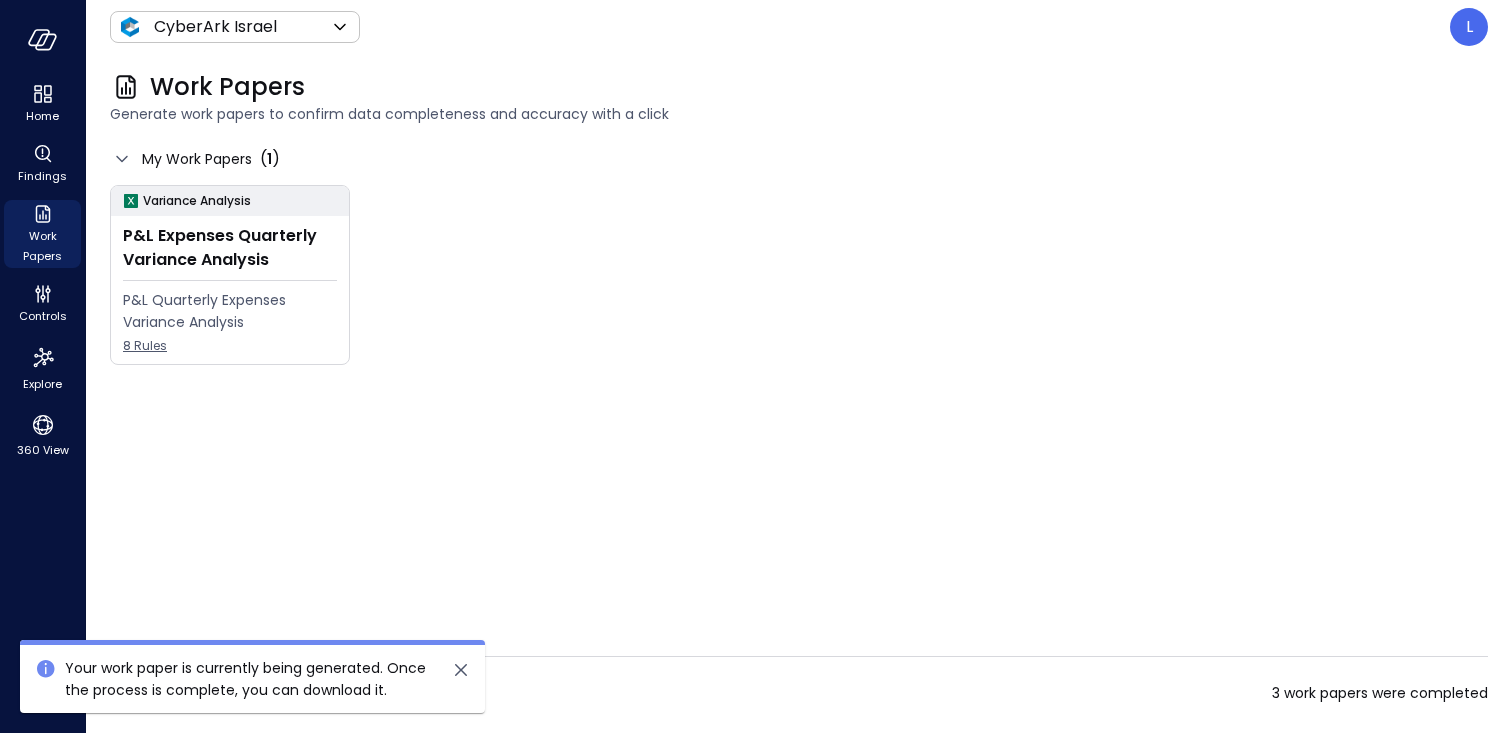 click 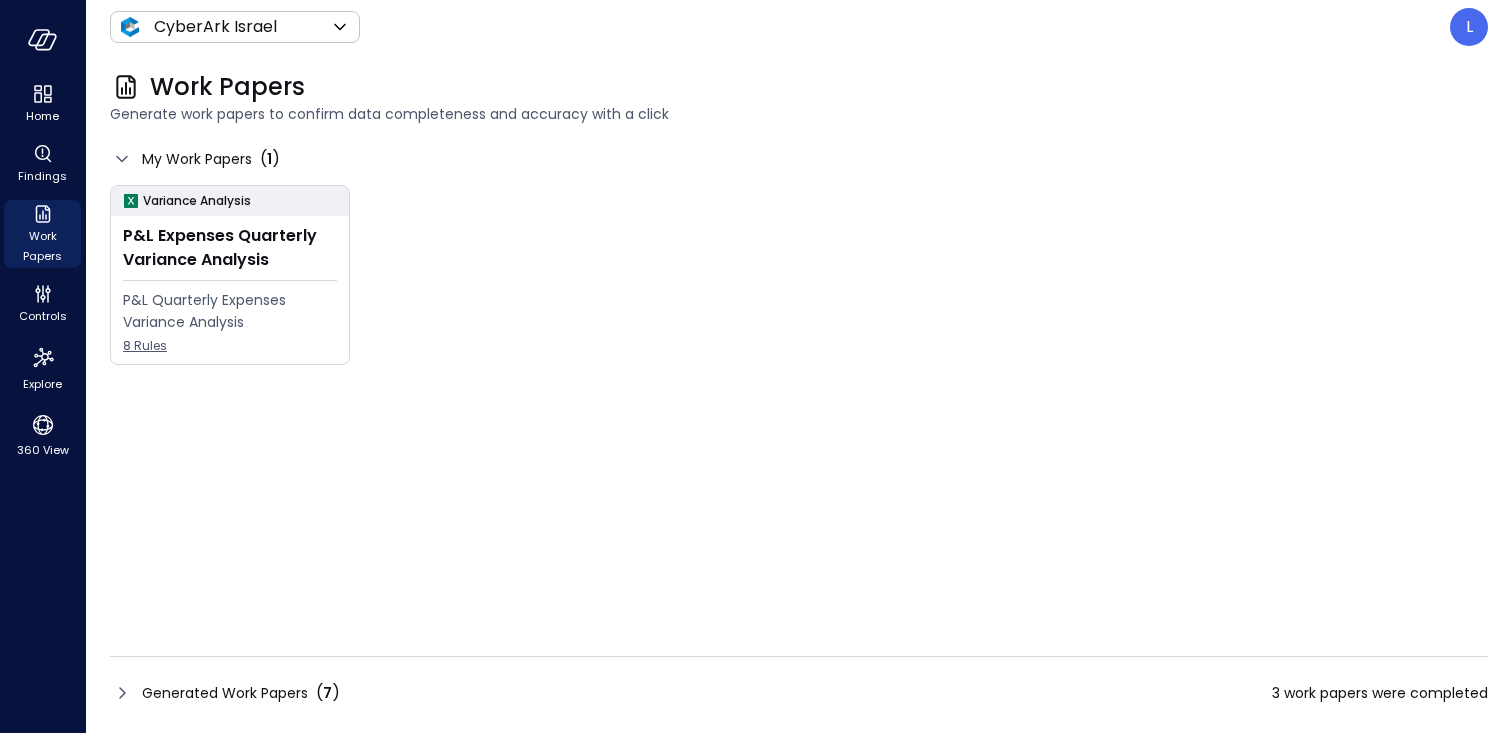 click on "Generated Work Papers ( 7 ) 3 work papers were completed" at bounding box center [799, 693] 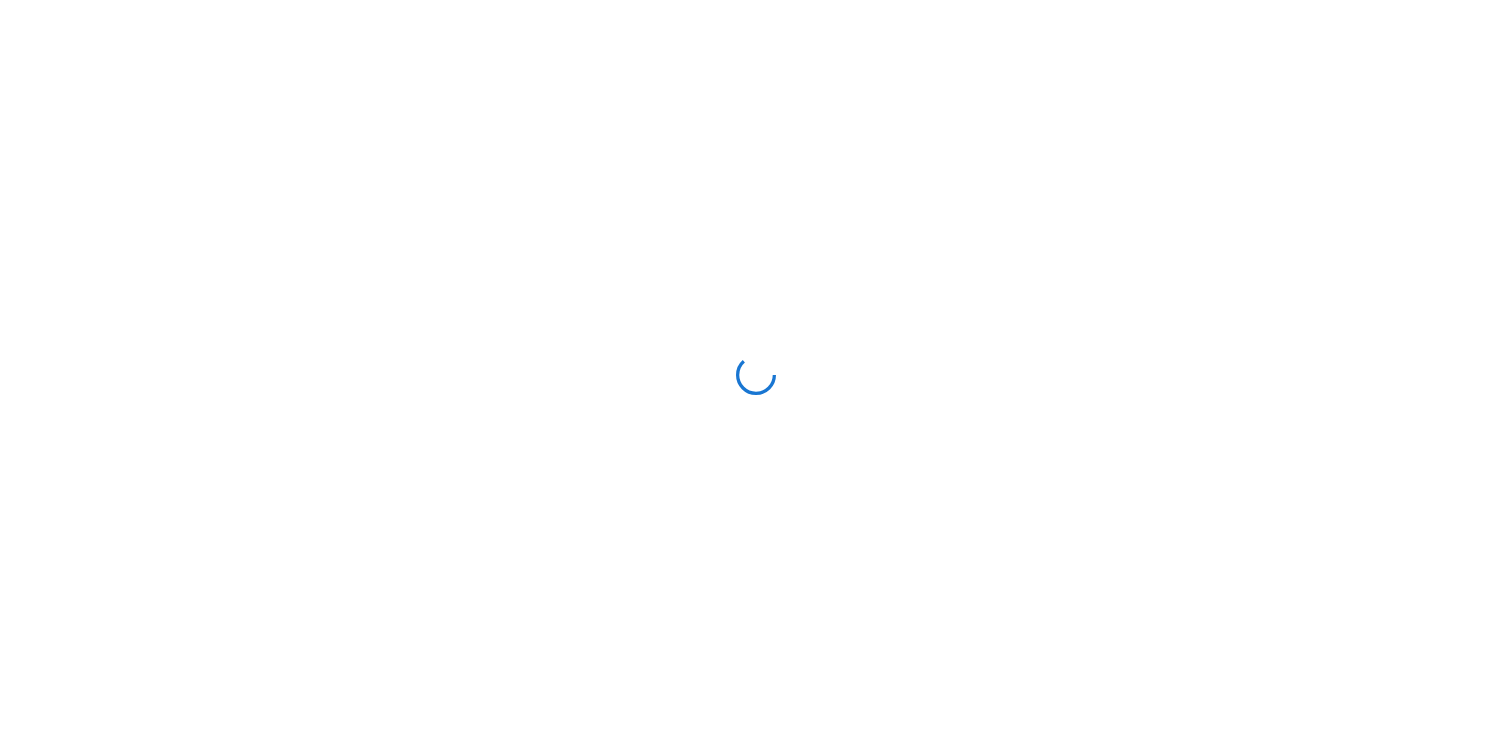 scroll, scrollTop: 0, scrollLeft: 0, axis: both 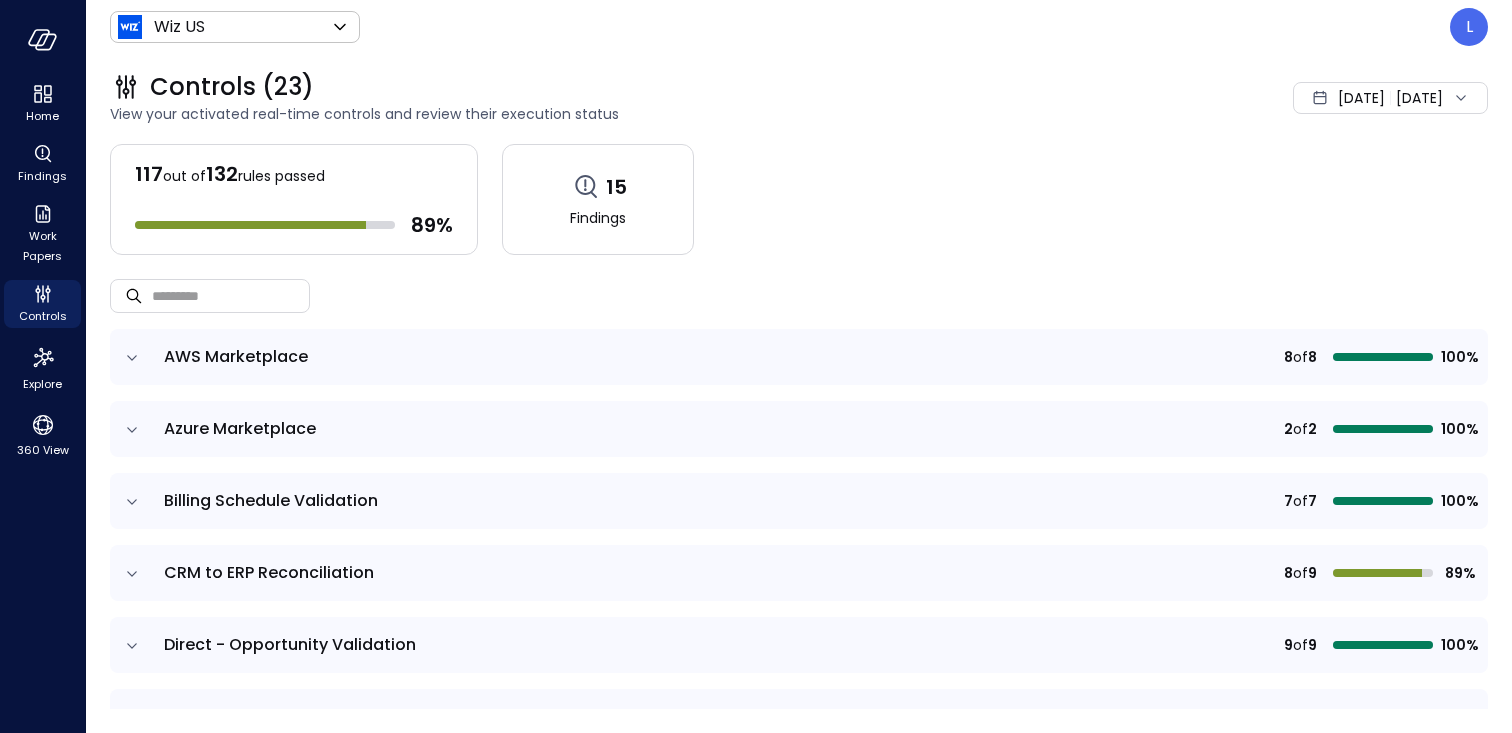 click on "L" at bounding box center (1469, 27) 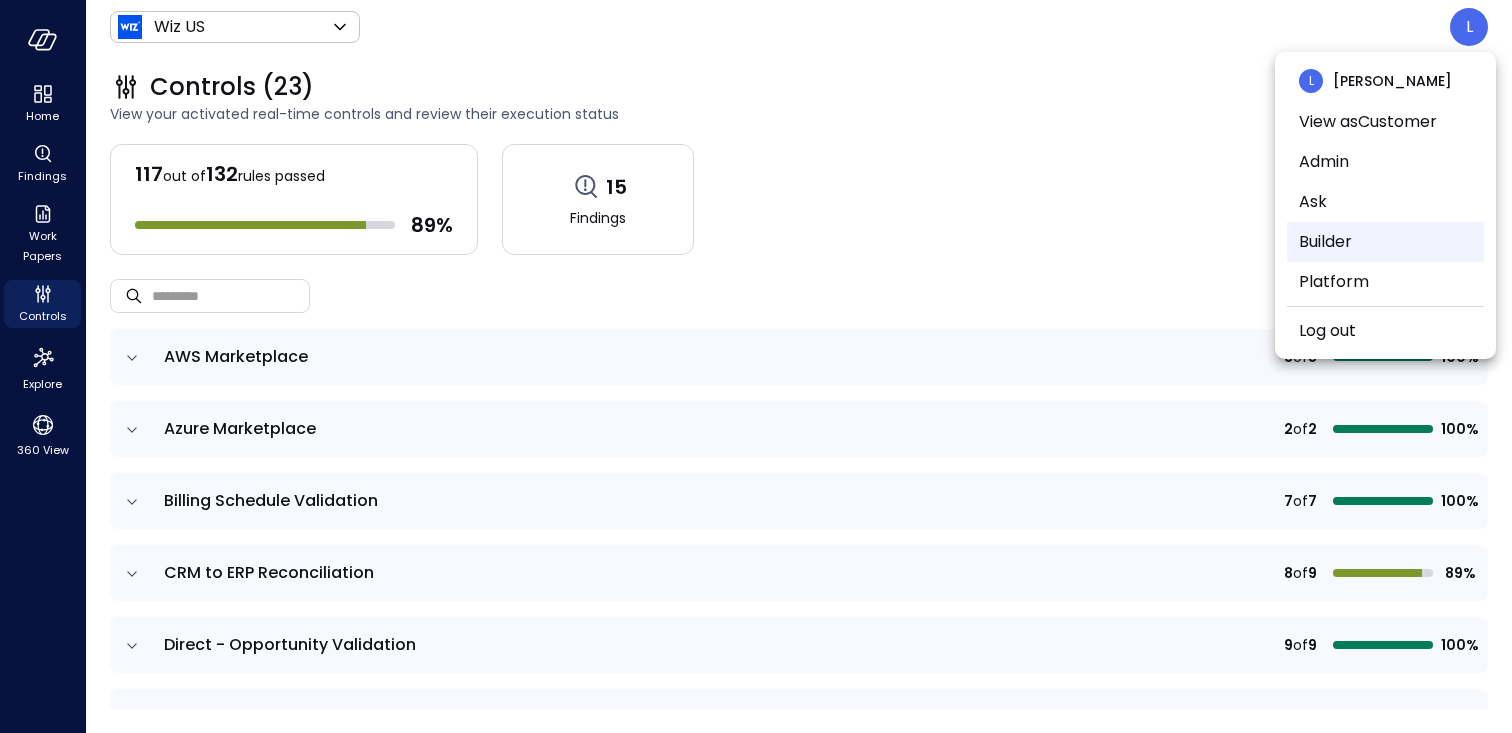 click on "Builder" at bounding box center (1385, 242) 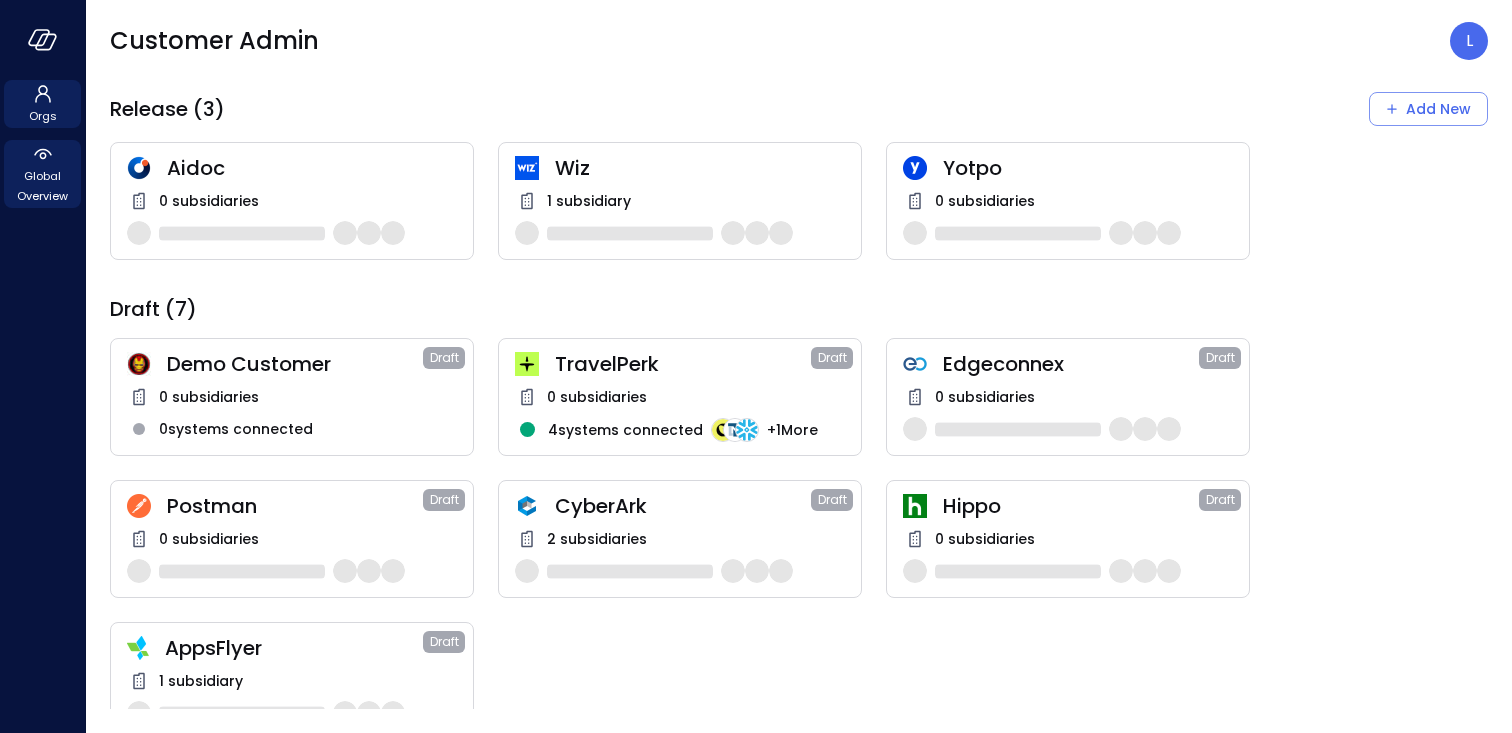 click on "Global Overview" at bounding box center (42, 174) 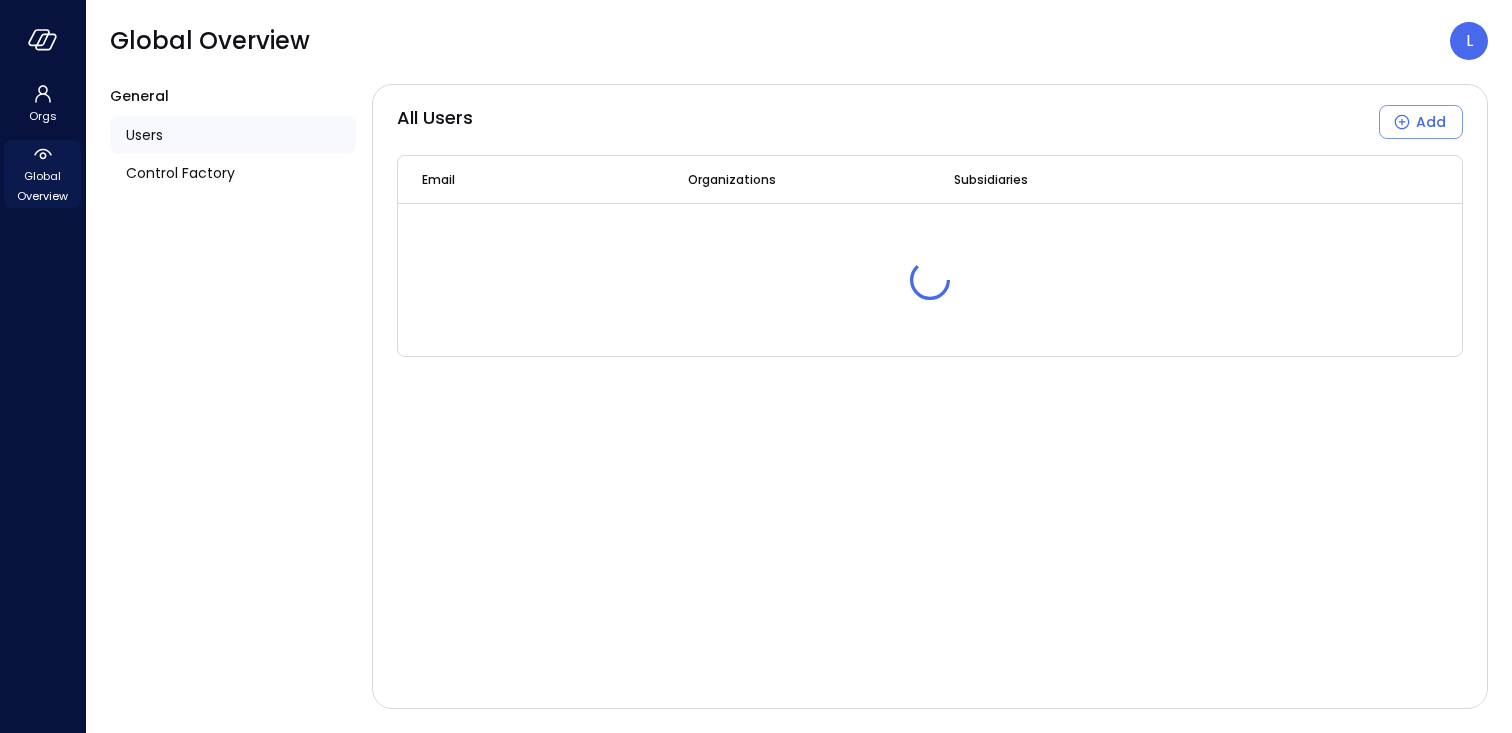 click on "Global Overview" at bounding box center (42, 186) 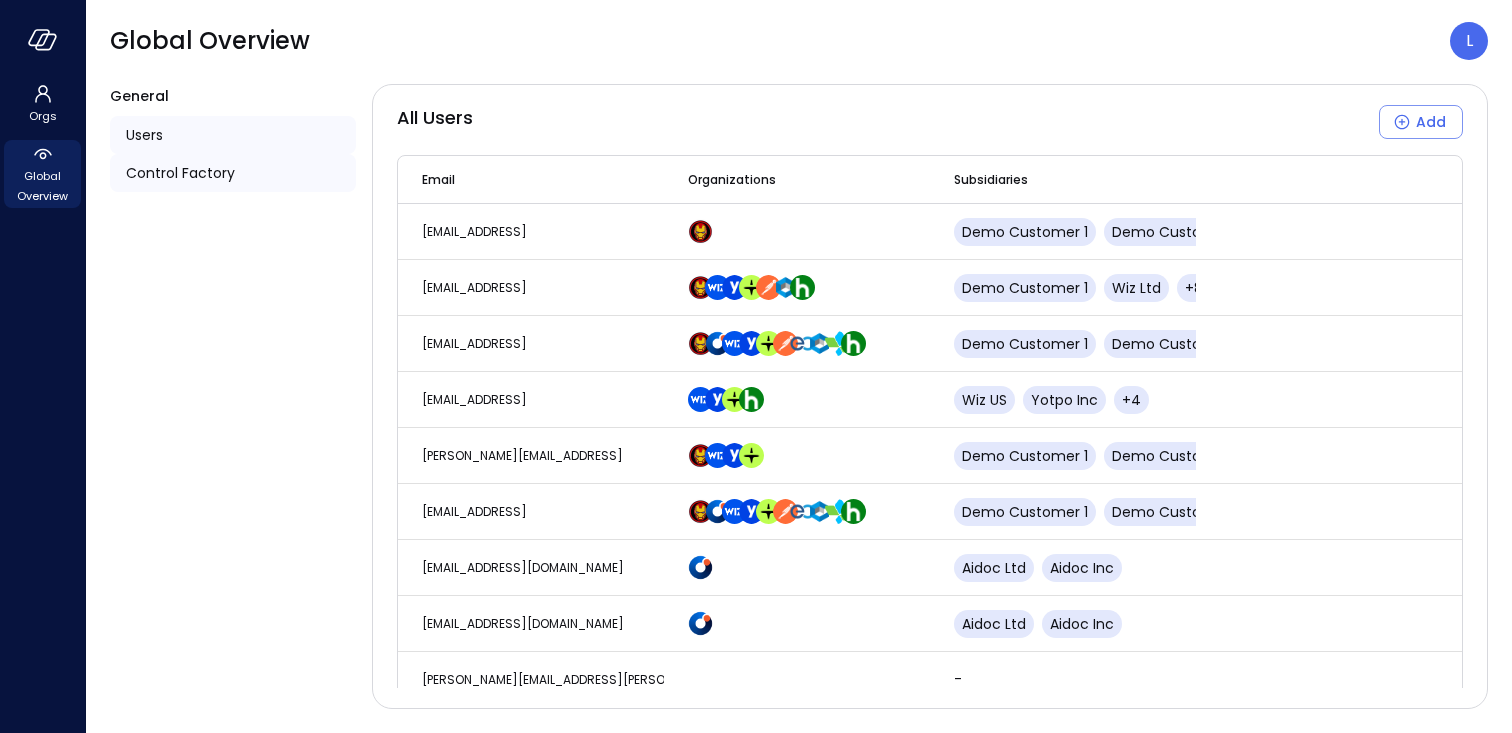 click on "Control Factory" at bounding box center (180, 173) 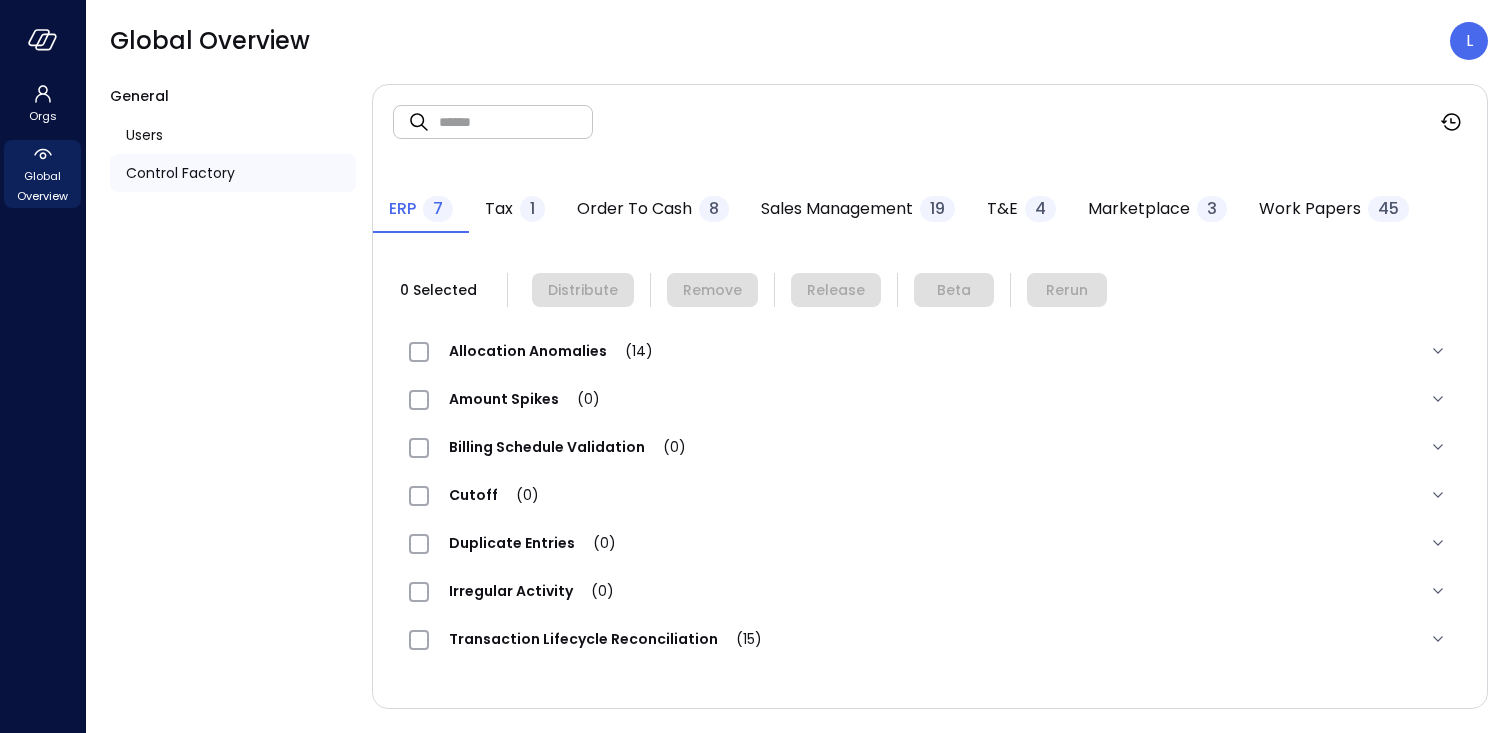 click on "Marketplace" at bounding box center (1139, 209) 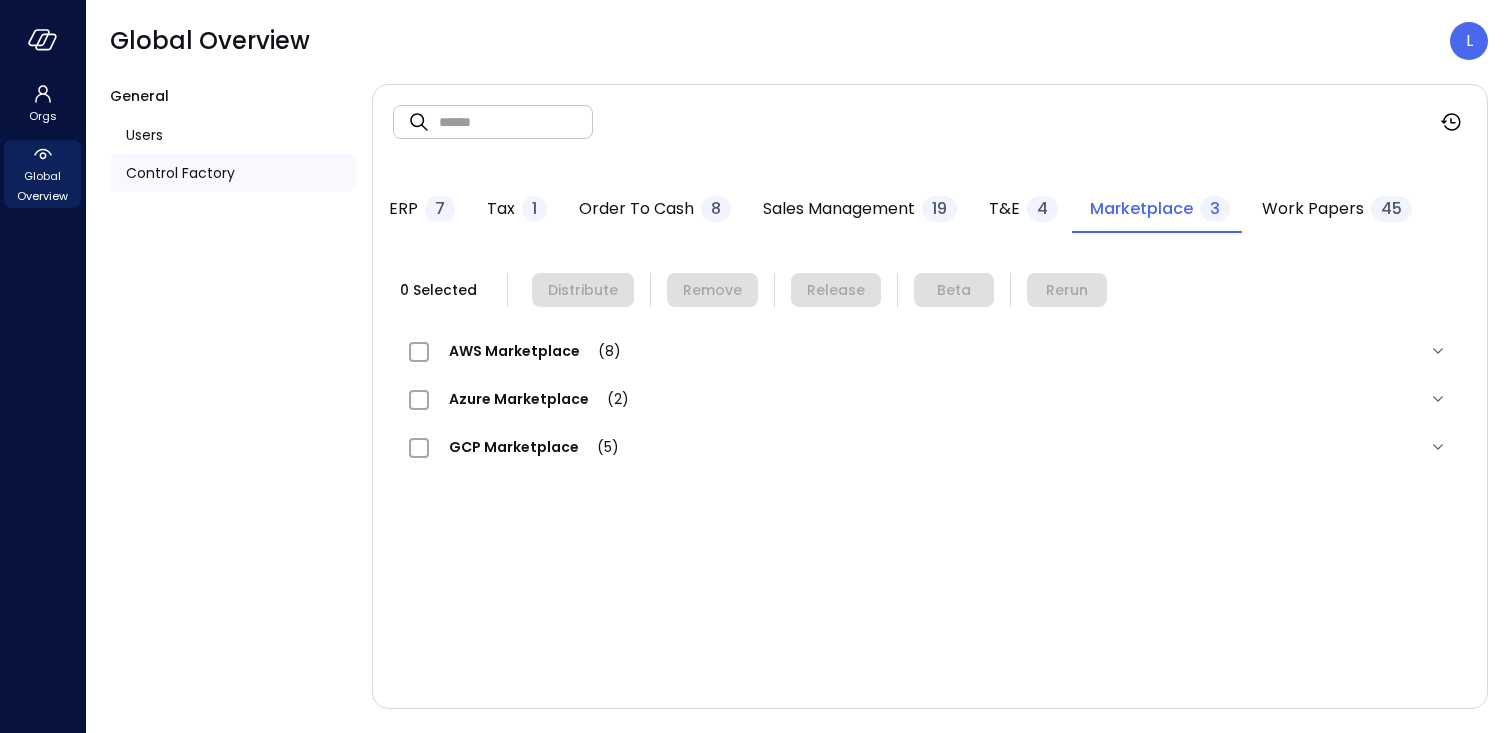click on "Work Papers" at bounding box center (1313, 209) 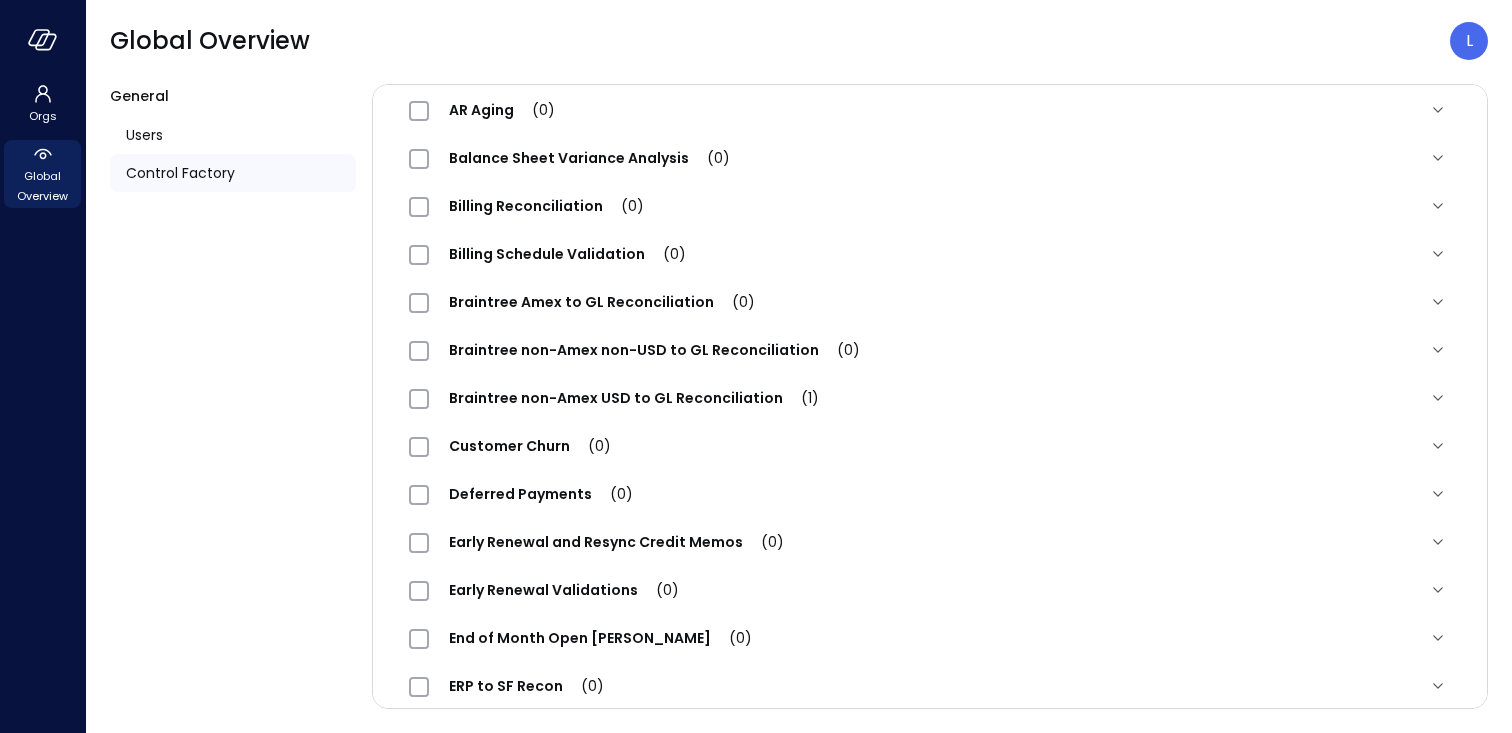 scroll, scrollTop: 248, scrollLeft: 0, axis: vertical 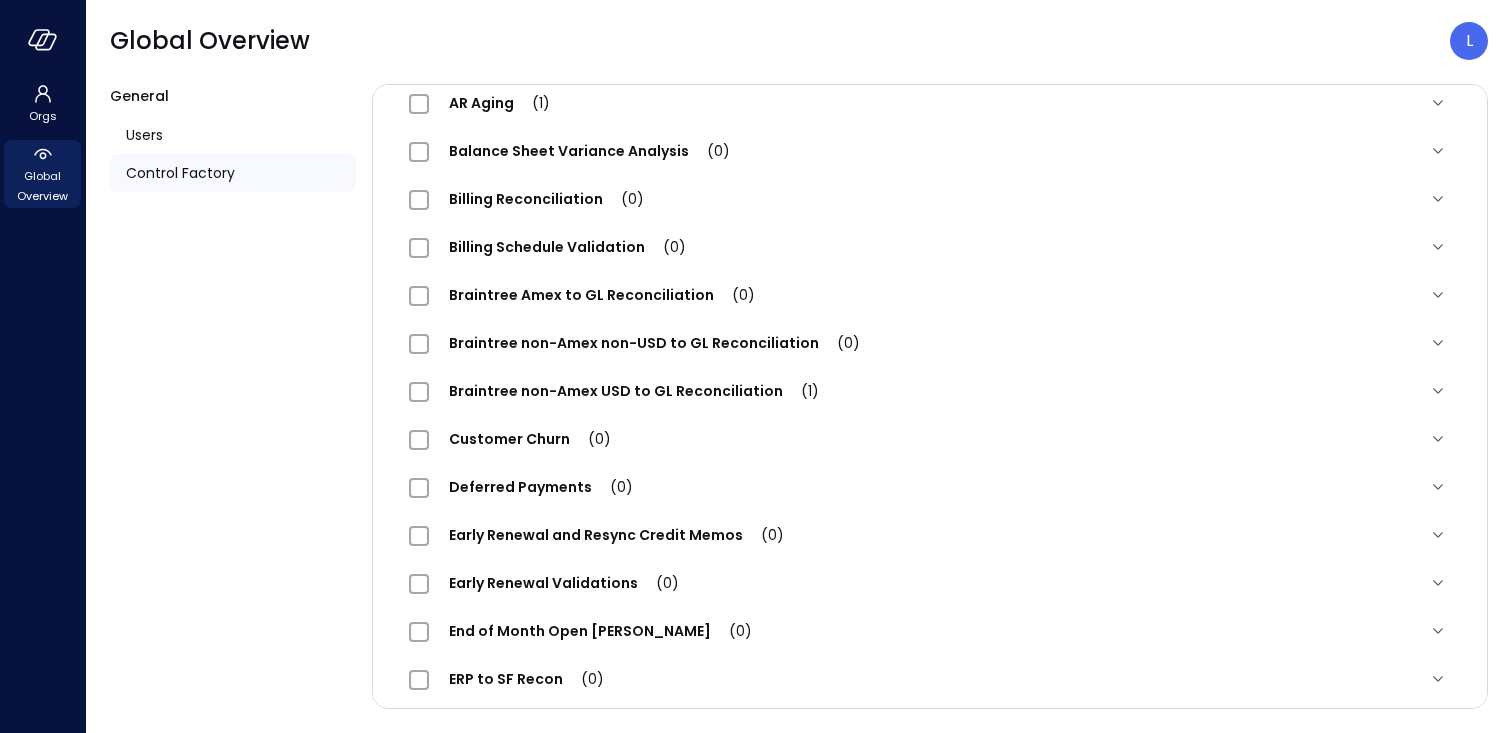 type 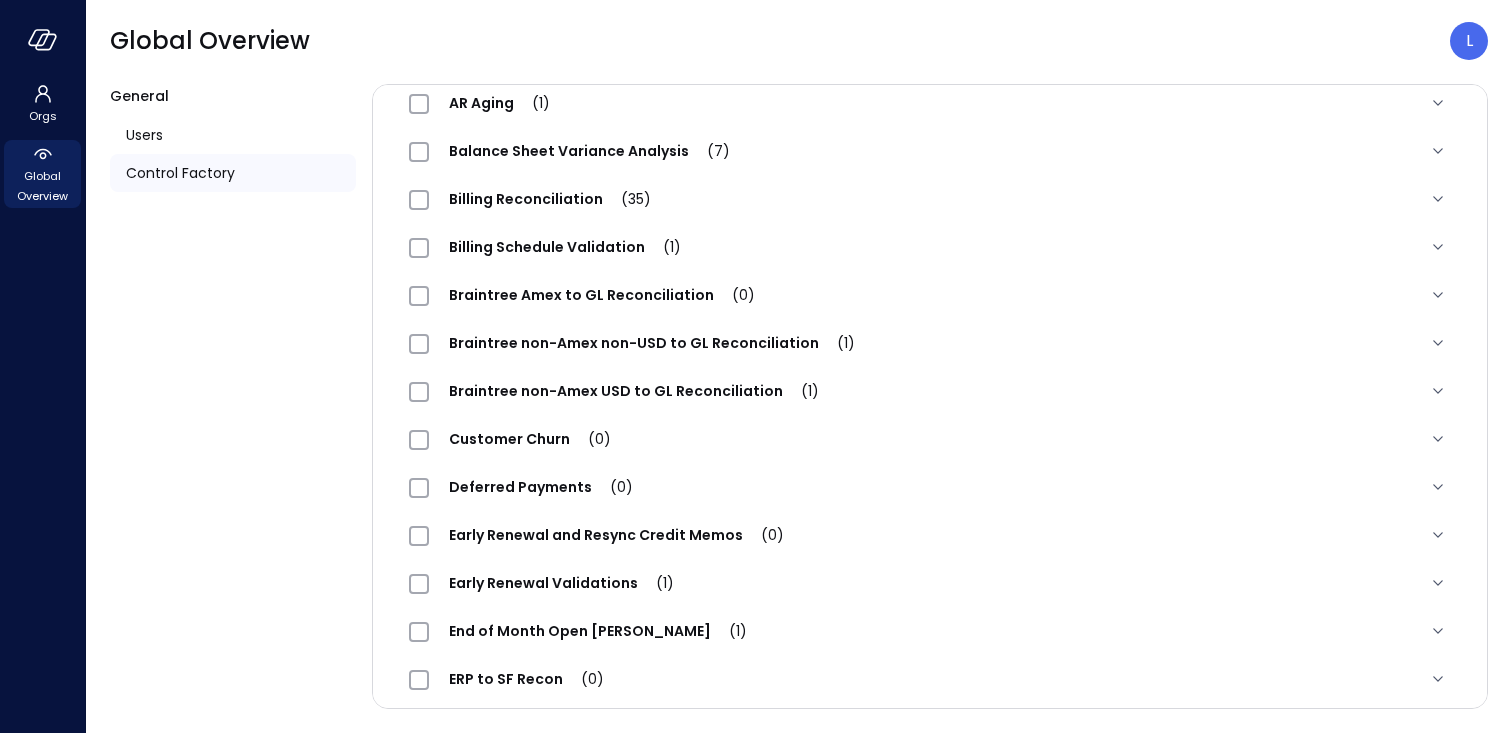 scroll, scrollTop: 915, scrollLeft: 0, axis: vertical 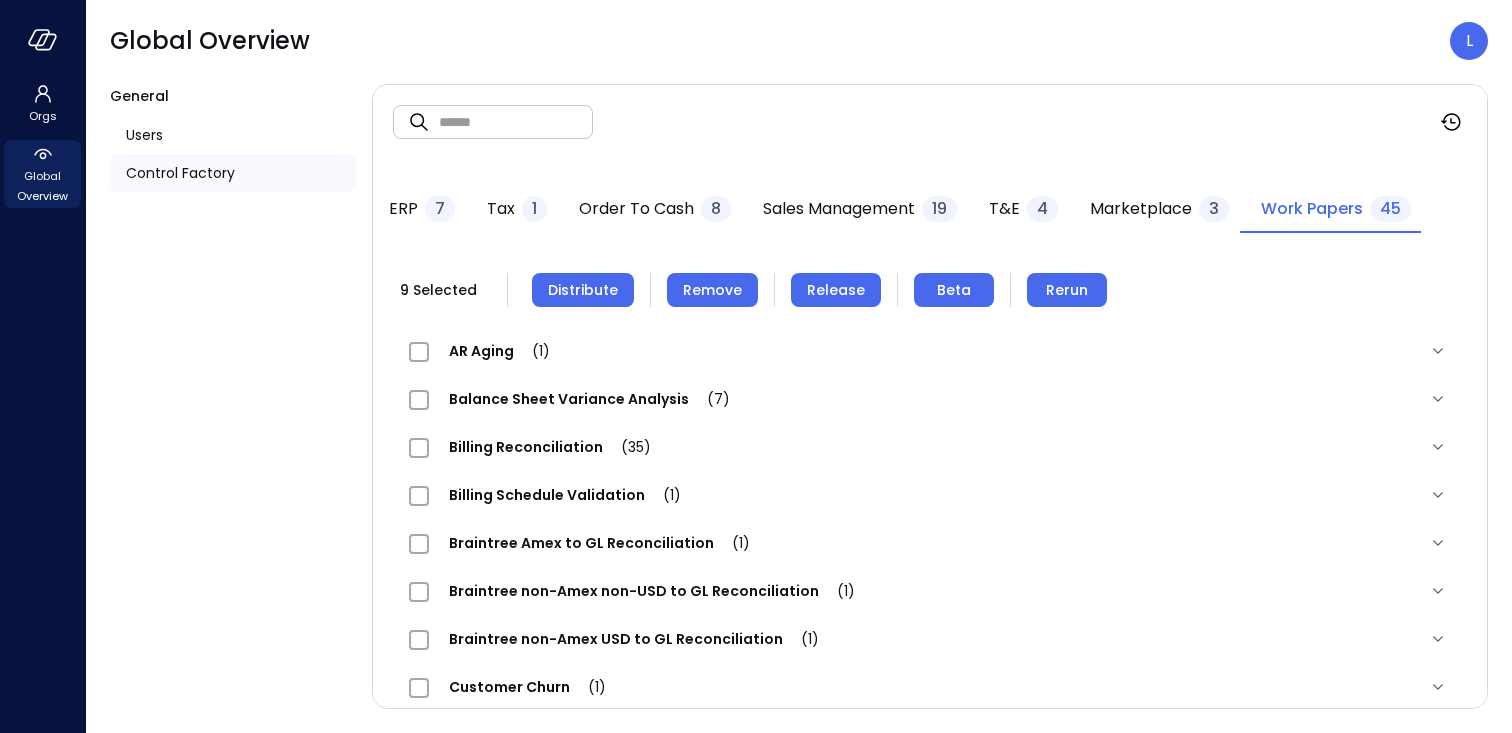 click on "Remove" at bounding box center (712, 290) 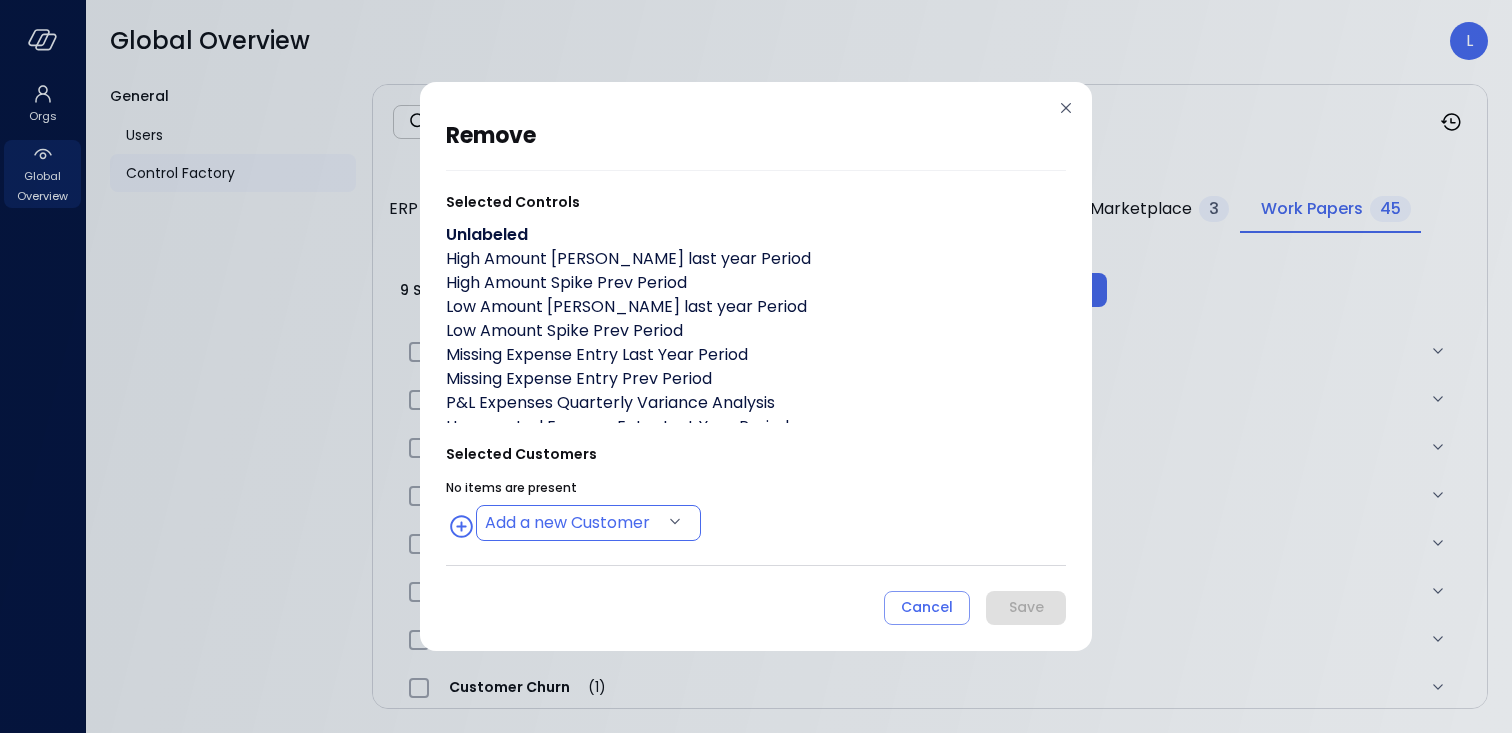 click on "Orgs Global Overview Global Overview L General Users Control Factory ​ ​ ERP   7 Tax   1 Order to Cash   8 Sales Management   19 T&E   4 Marketplace   3 Work Papers   45 9 Selected Distribute Remove Release Beta Rerun AR Aging (1) AR Aging Ensure AR Aging is within acceptable limits Info Transactional 3  Customers Balance Sheet Variance Analysis (7) Amount Over Limit The sum of amounts for accounts is higher than the limit allowed Warning Periodic 0  Customers Balance Sheet Variance Analysis A variance analysis of the organization's balance sheet accounts Info Periodic 2  Customers High Amount Spike An entry amount significantly exceeding the median Warning Periodic 2  Customers Irregular Amount Sign The sum of amounts have different sign than in the past periods Warning Periodic 0  Customers Low Amount Spike An entry amount significantly below the median Warning Periodic 2  Customers Missing Entry An expected entry which is missing Warning Periodic 2  Customers Unexpected Entry An unexpected entry 2 (35)" at bounding box center [756, 366] 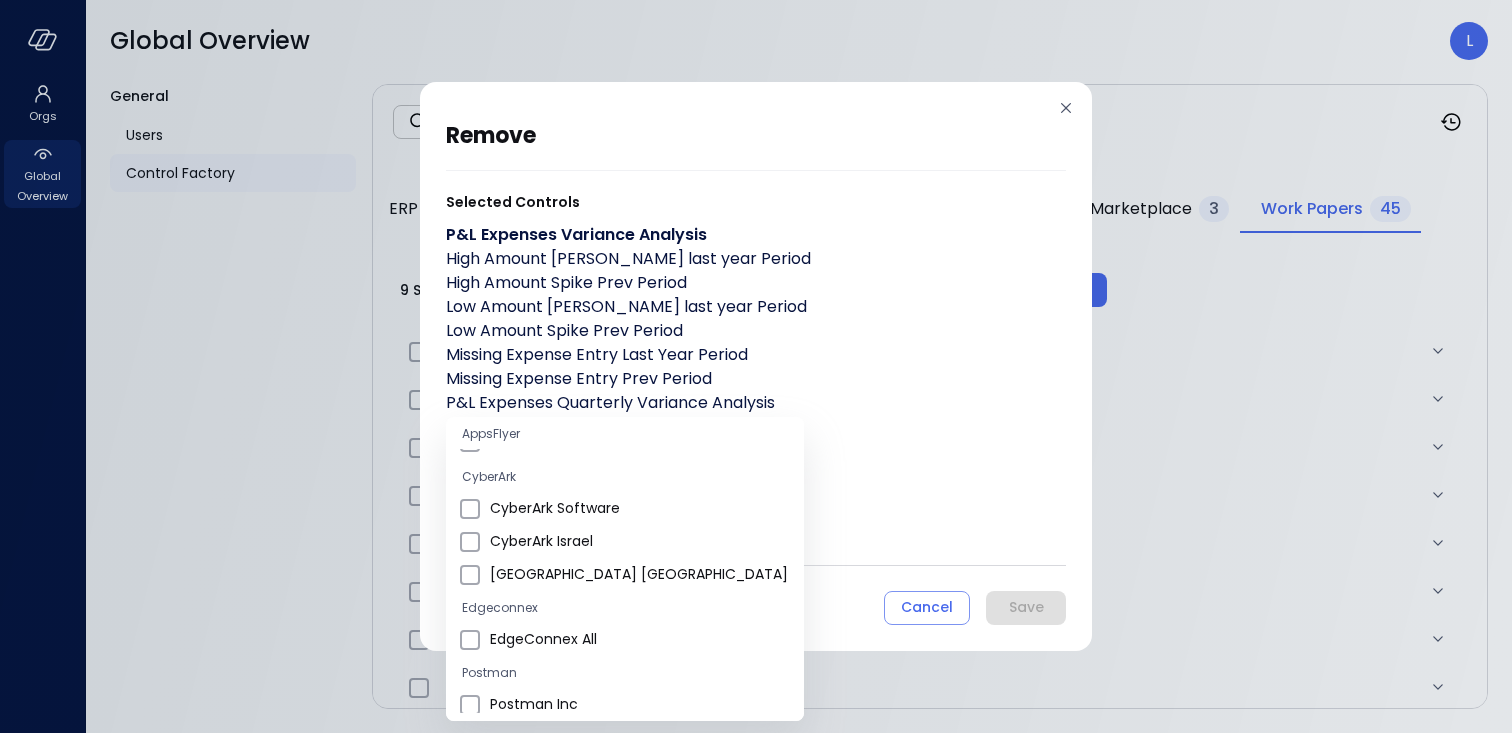 scroll, scrollTop: 171, scrollLeft: 0, axis: vertical 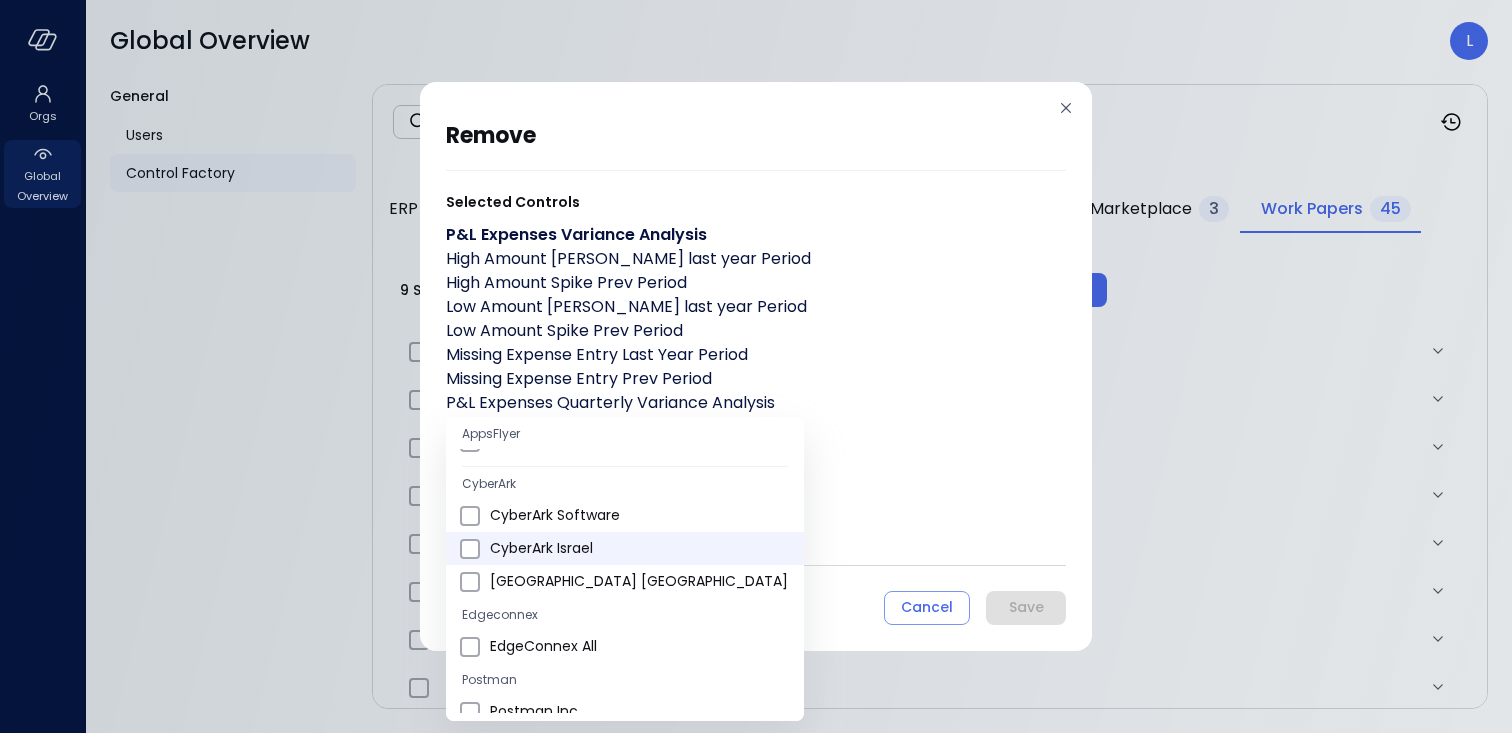 click on "CyberArk Israel" at bounding box center [639, 548] 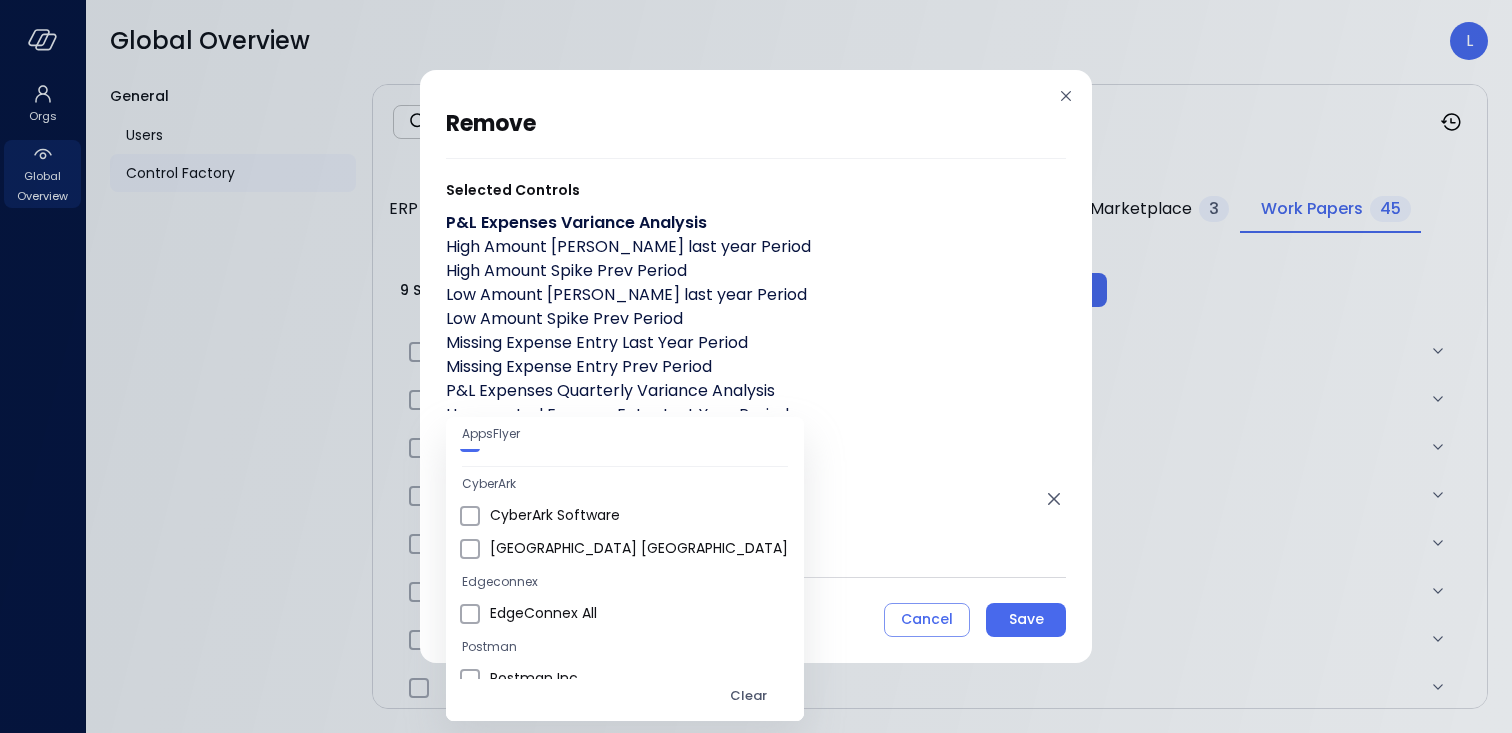 click at bounding box center [756, 366] 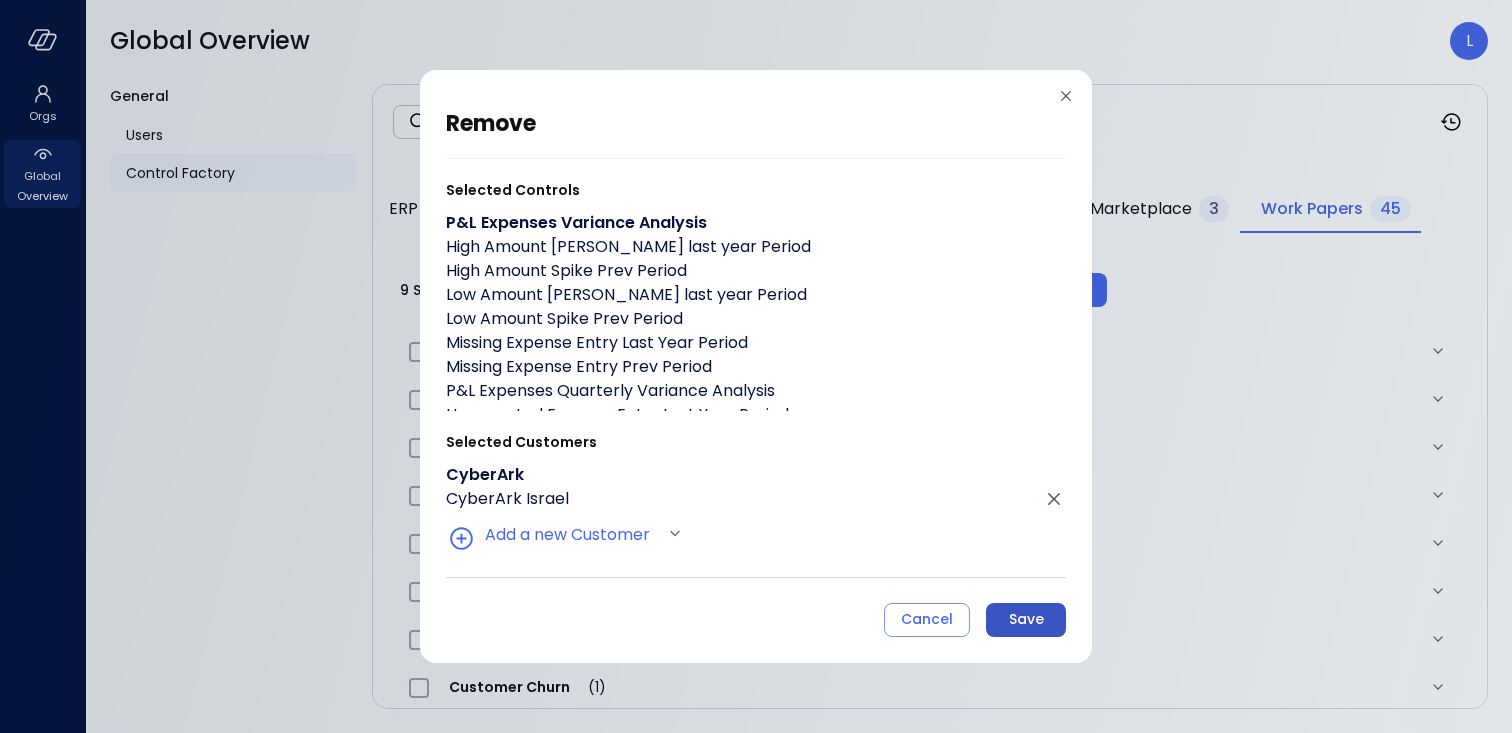 click on "Save" at bounding box center [1026, 620] 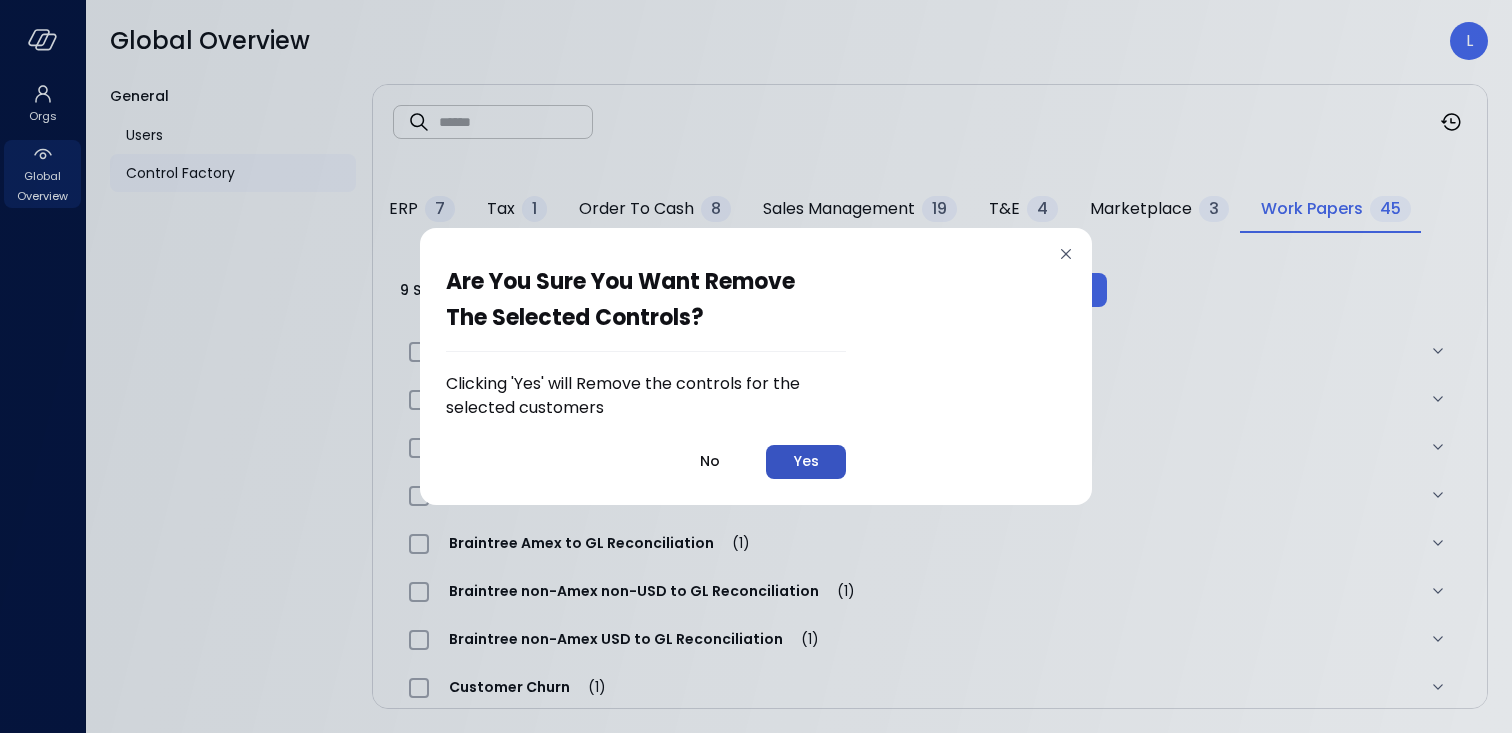 click on "Yes" at bounding box center [806, 462] 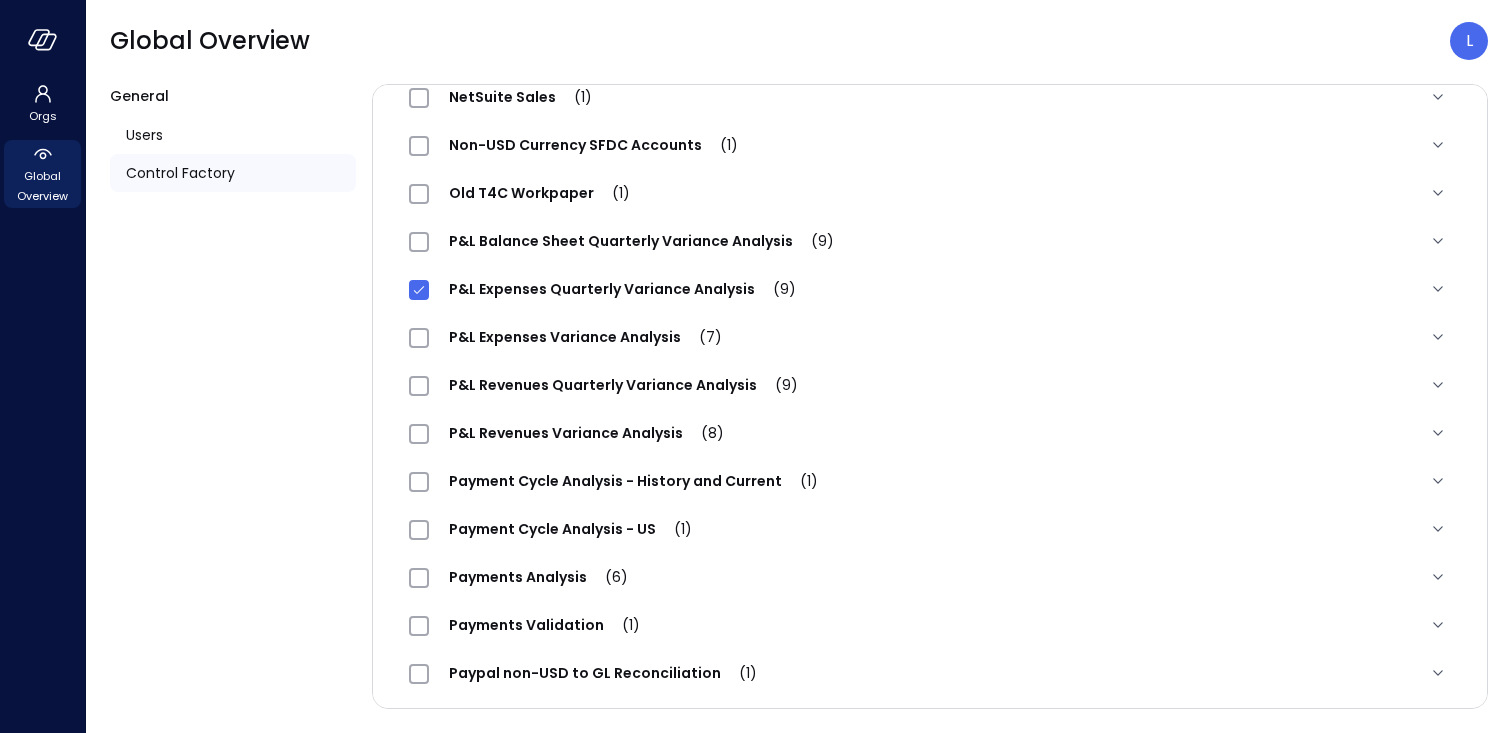 scroll, scrollTop: 1076, scrollLeft: 0, axis: vertical 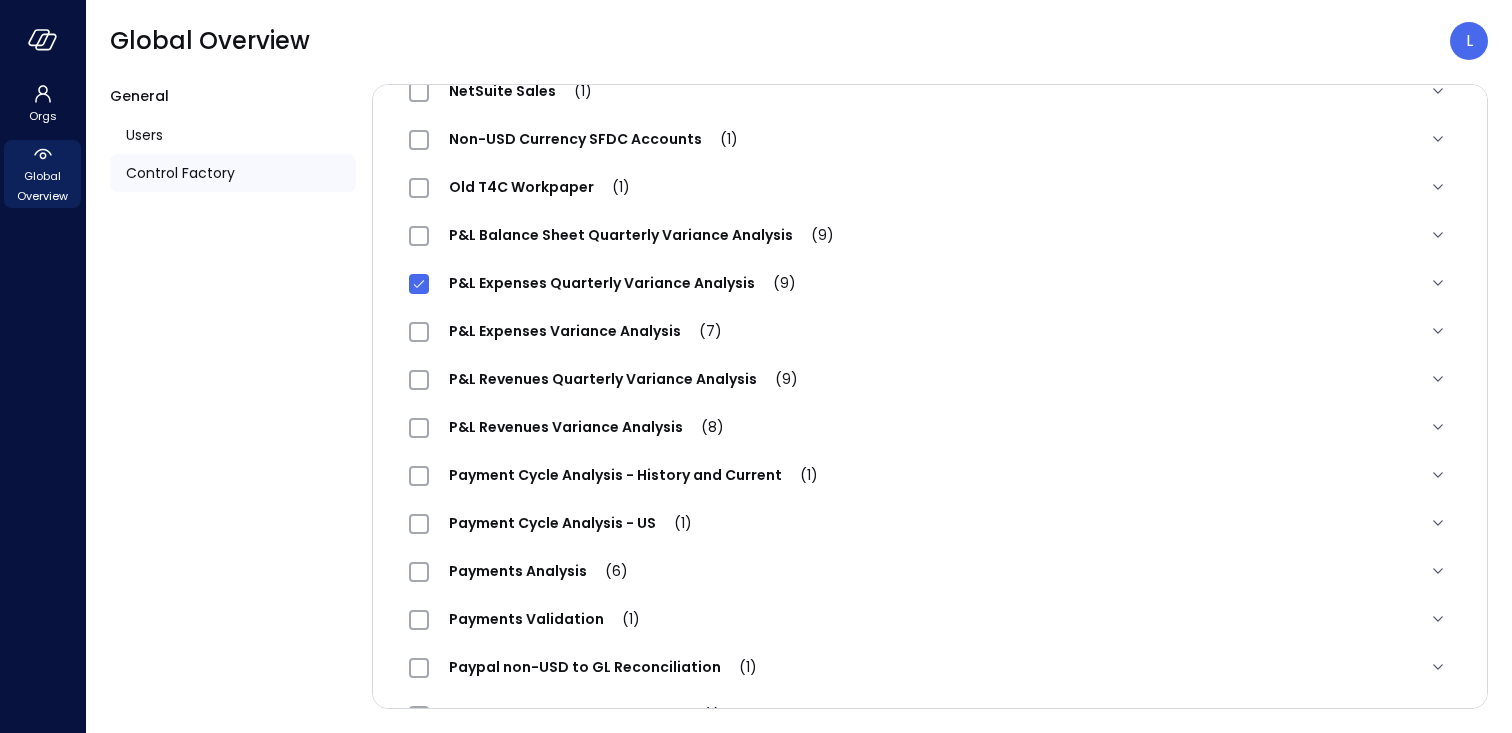 click on "P&L Expenses Quarterly Variance Analysis (9)" at bounding box center [622, 283] 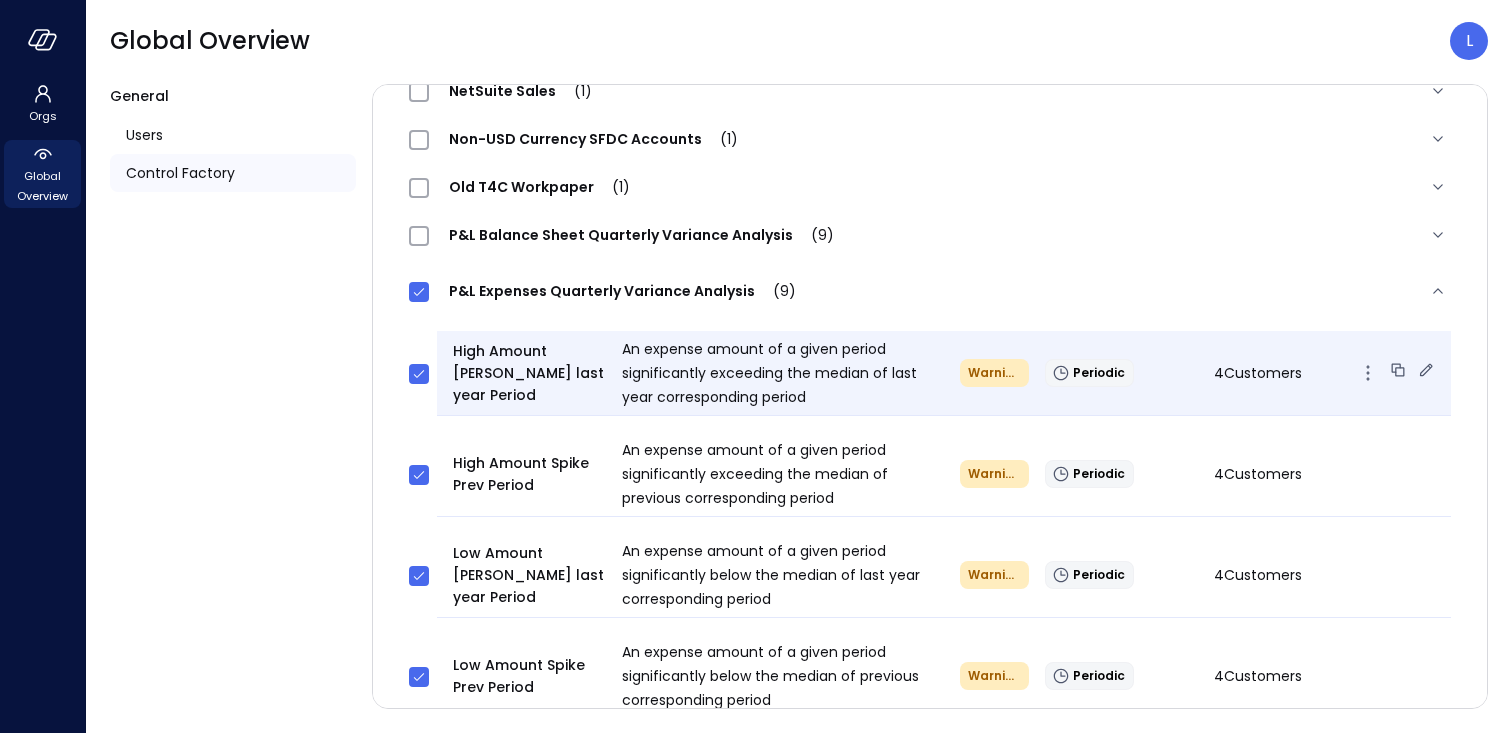 click 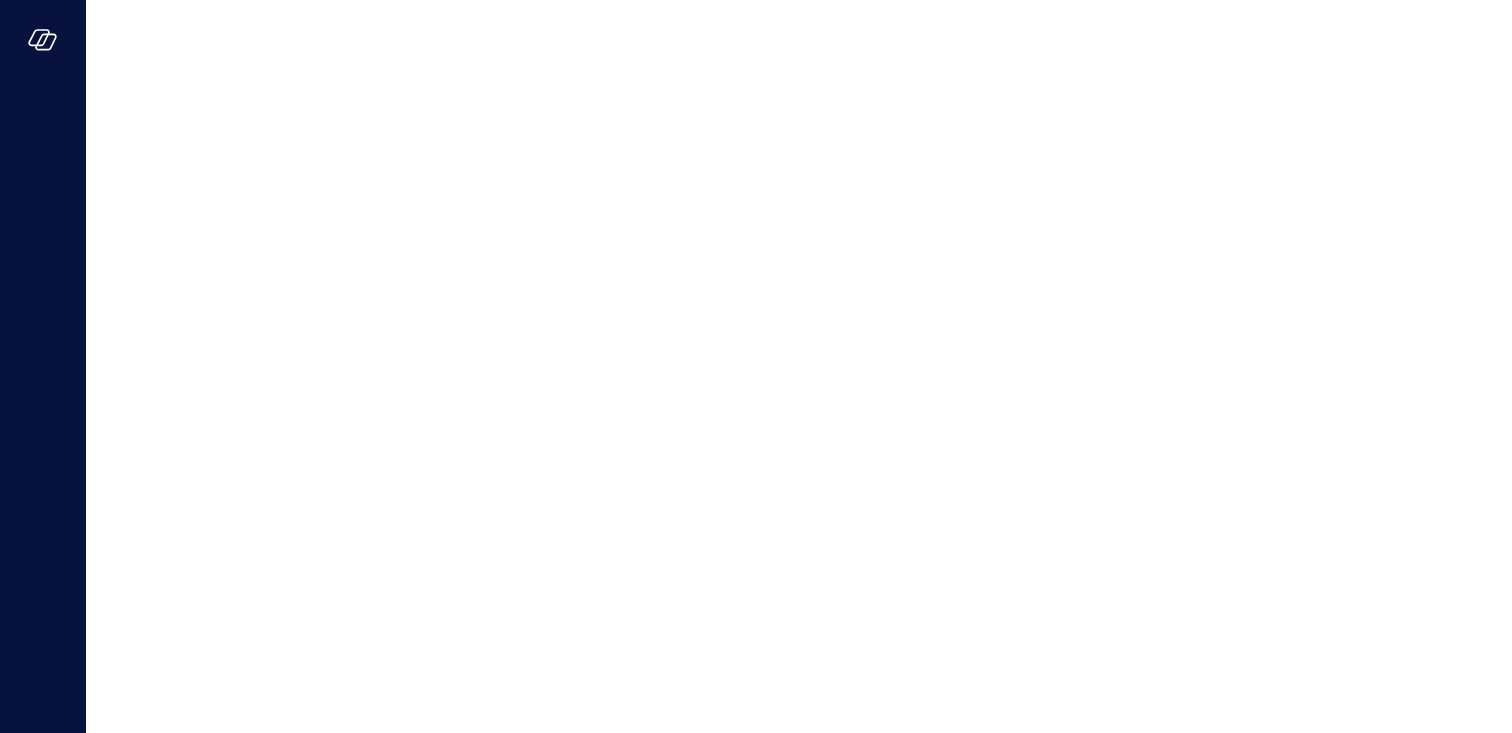 scroll, scrollTop: 0, scrollLeft: 0, axis: both 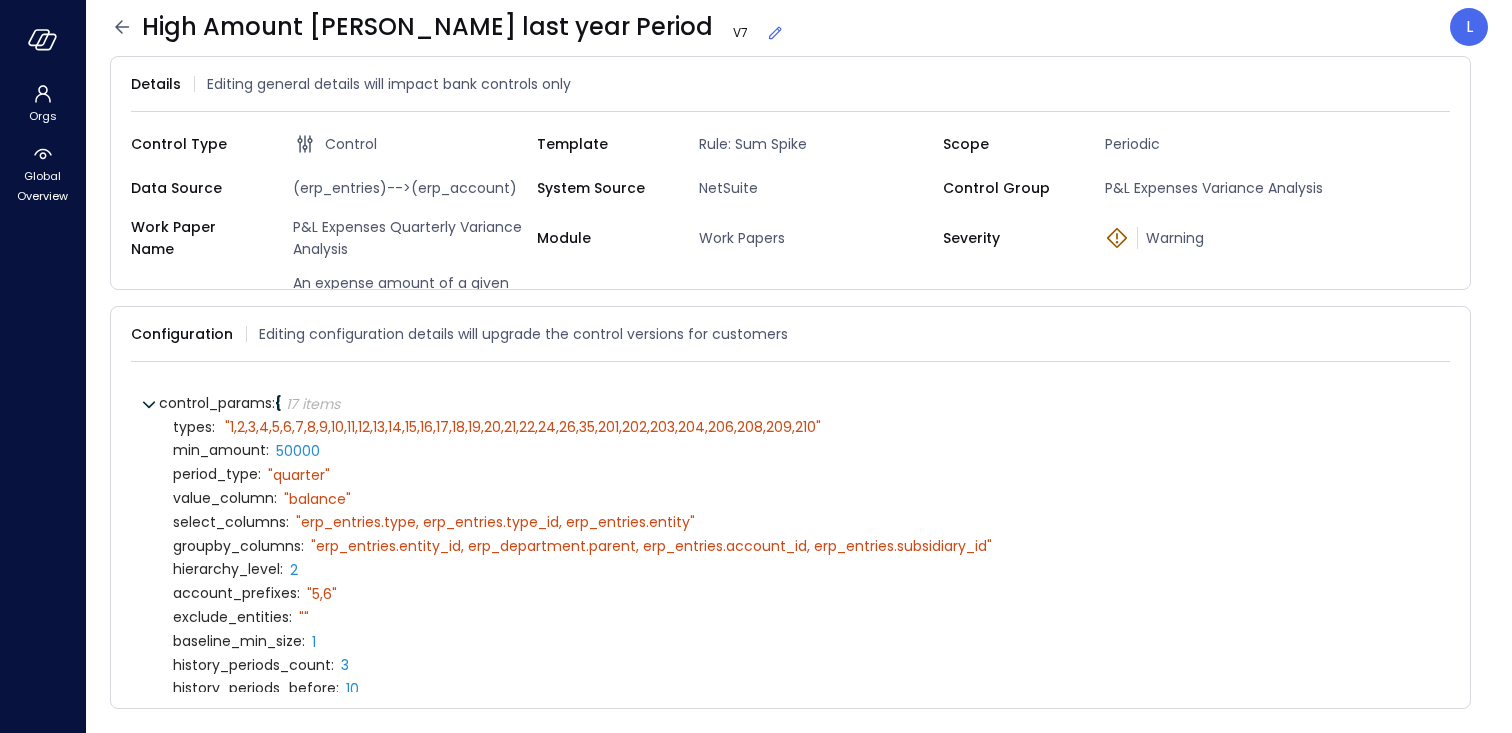 click 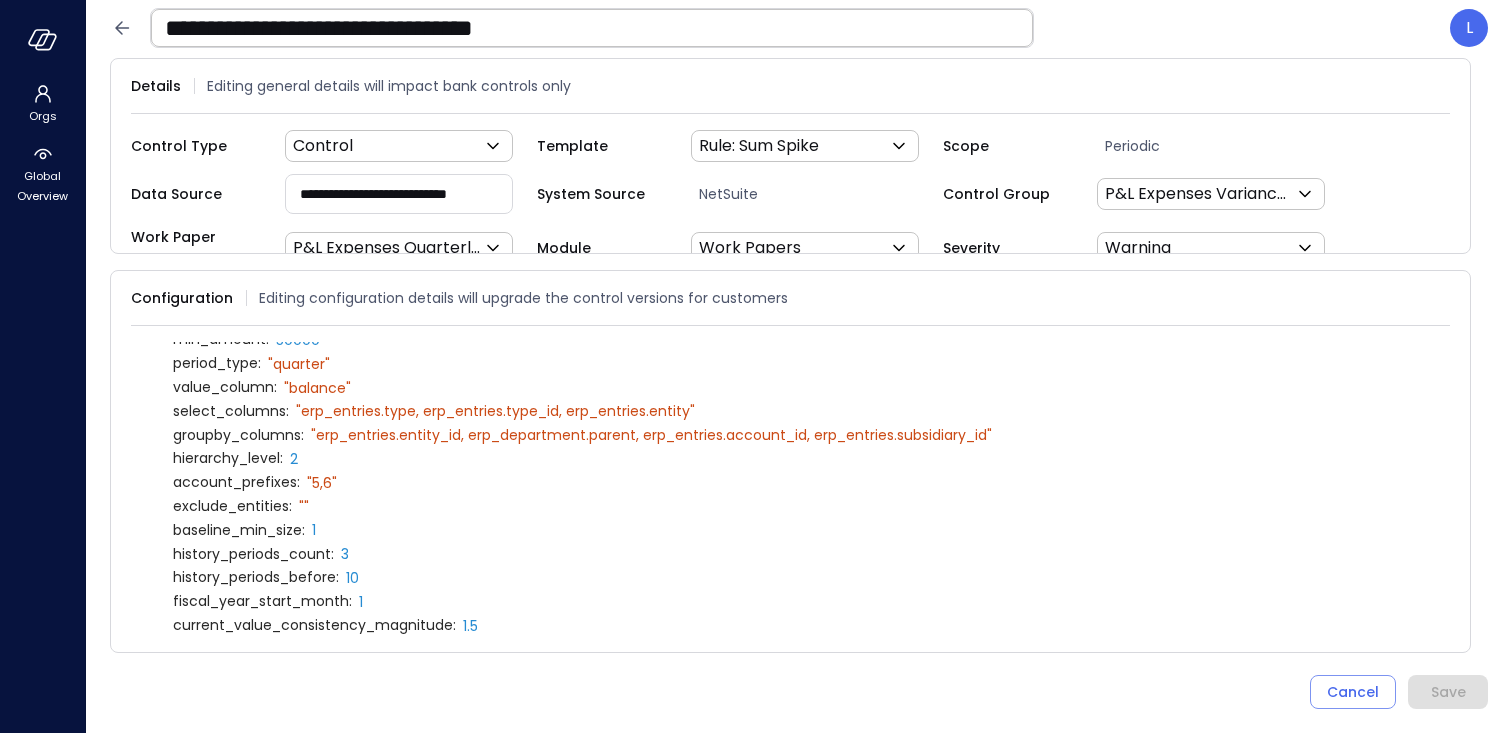 scroll, scrollTop: 77, scrollLeft: 0, axis: vertical 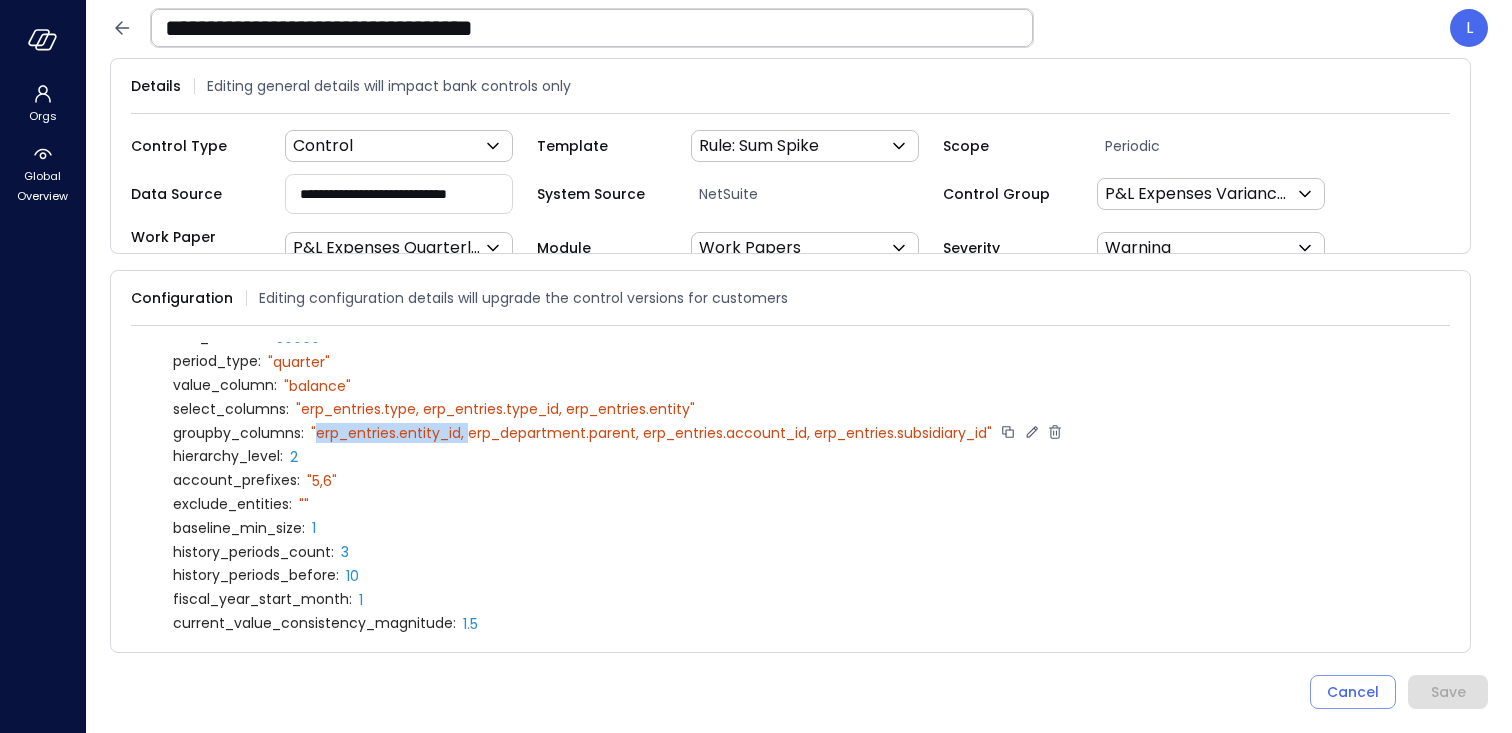 drag, startPoint x: 317, startPoint y: 432, endPoint x: 469, endPoint y: 430, distance: 152.01315 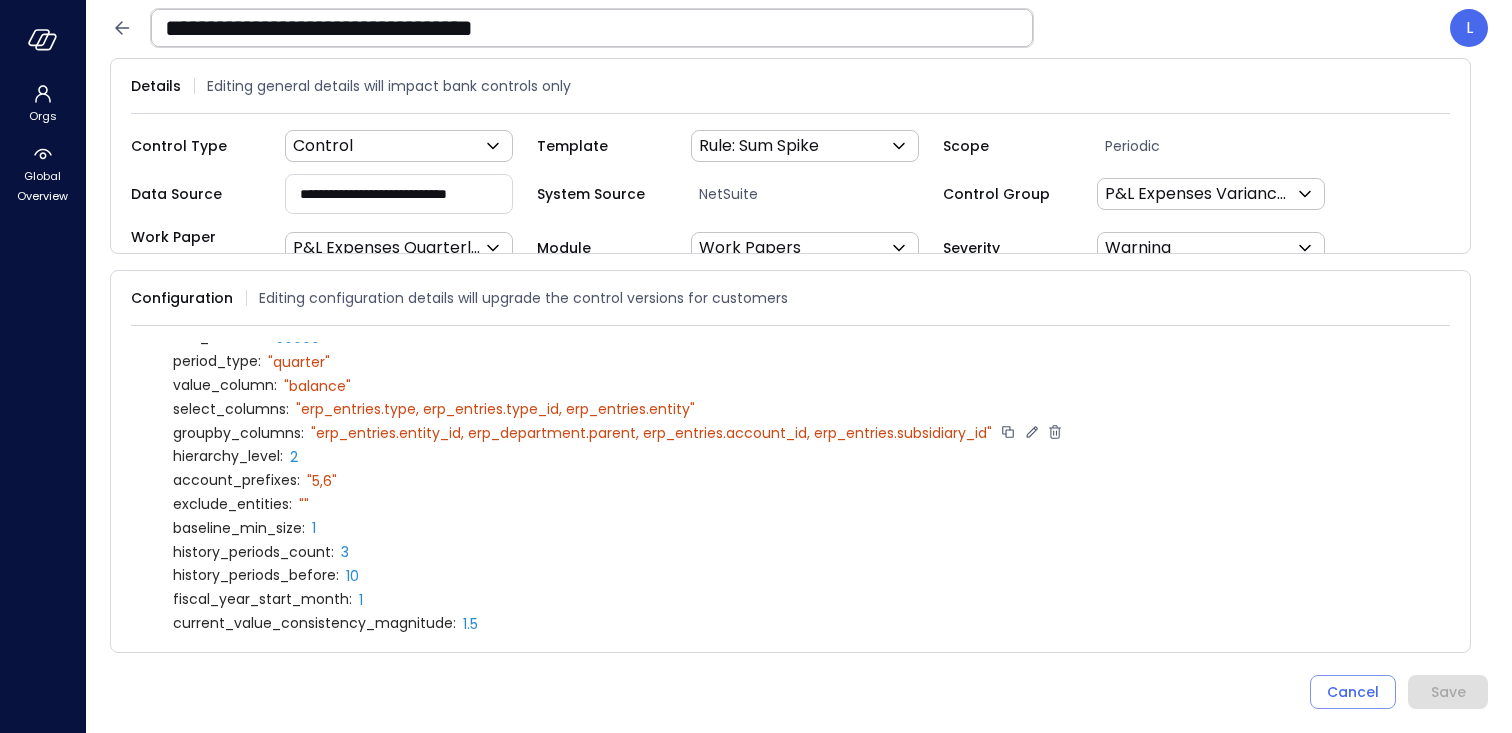 click on "" erp_entries.entity_id, erp_department.parent, erp_entries.account_id, erp_entries.subsidiary_id"" at bounding box center (651, 433) 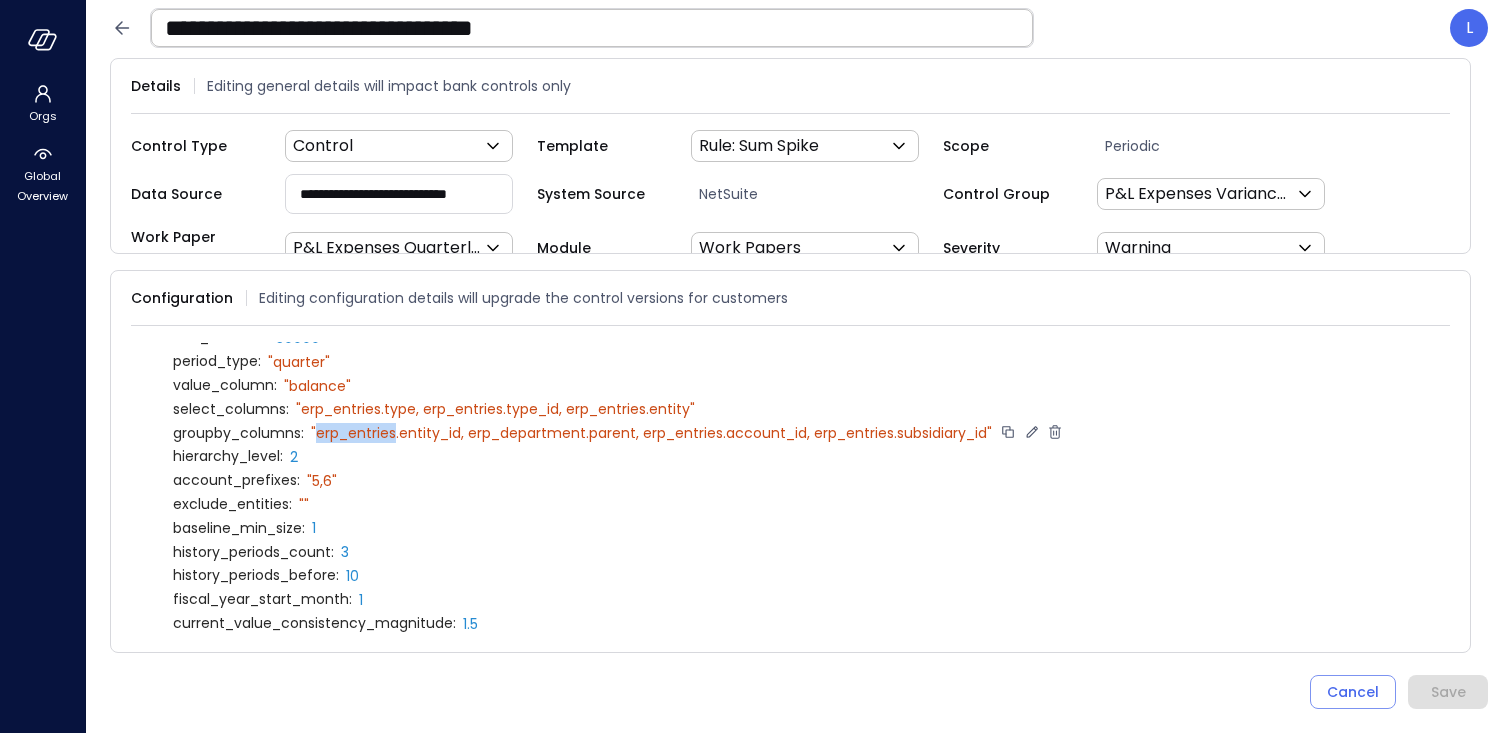 click on "" erp_entries.entity_id, erp_department.parent, erp_entries.account_id, erp_entries.subsidiary_id"" at bounding box center (651, 433) 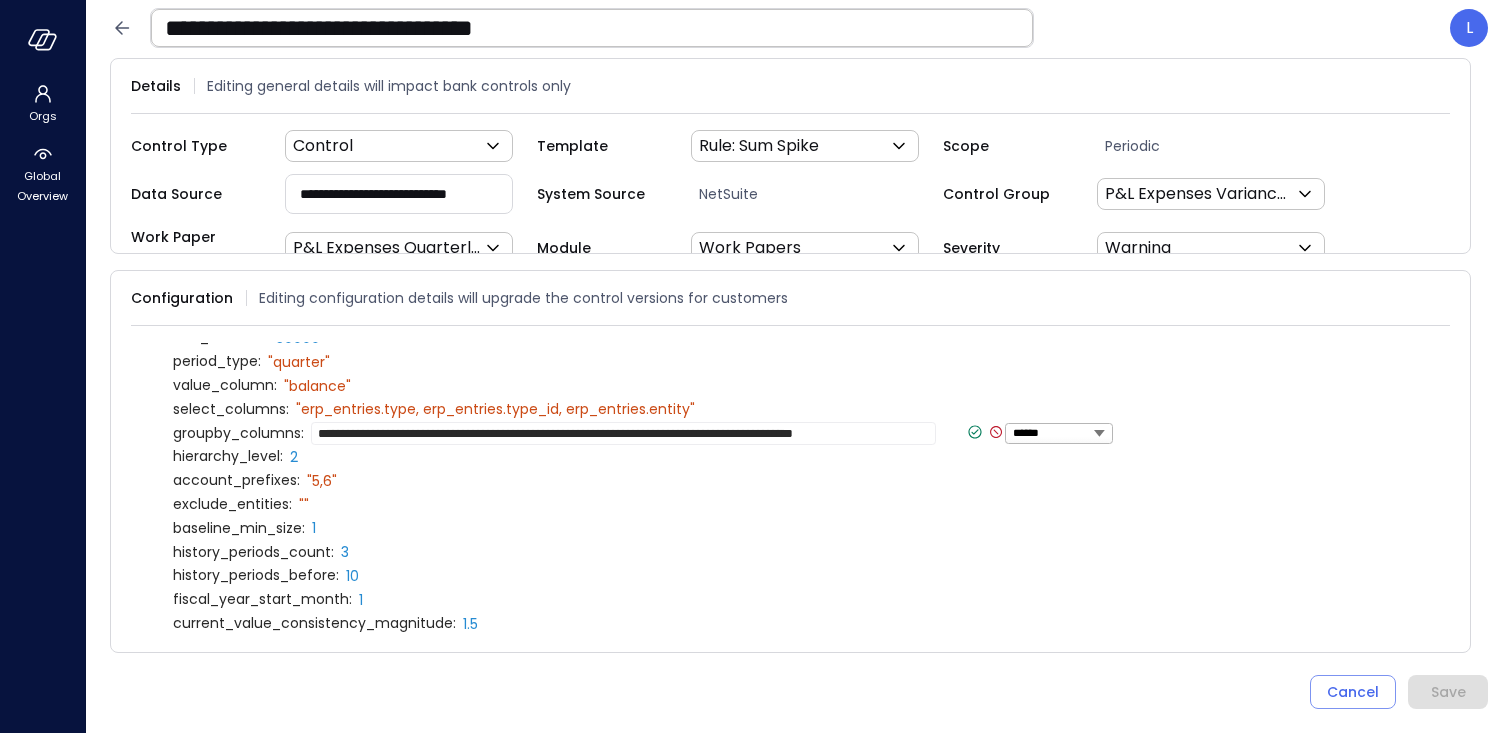 drag, startPoint x: 316, startPoint y: 431, endPoint x: 457, endPoint y: 432, distance: 141.00354 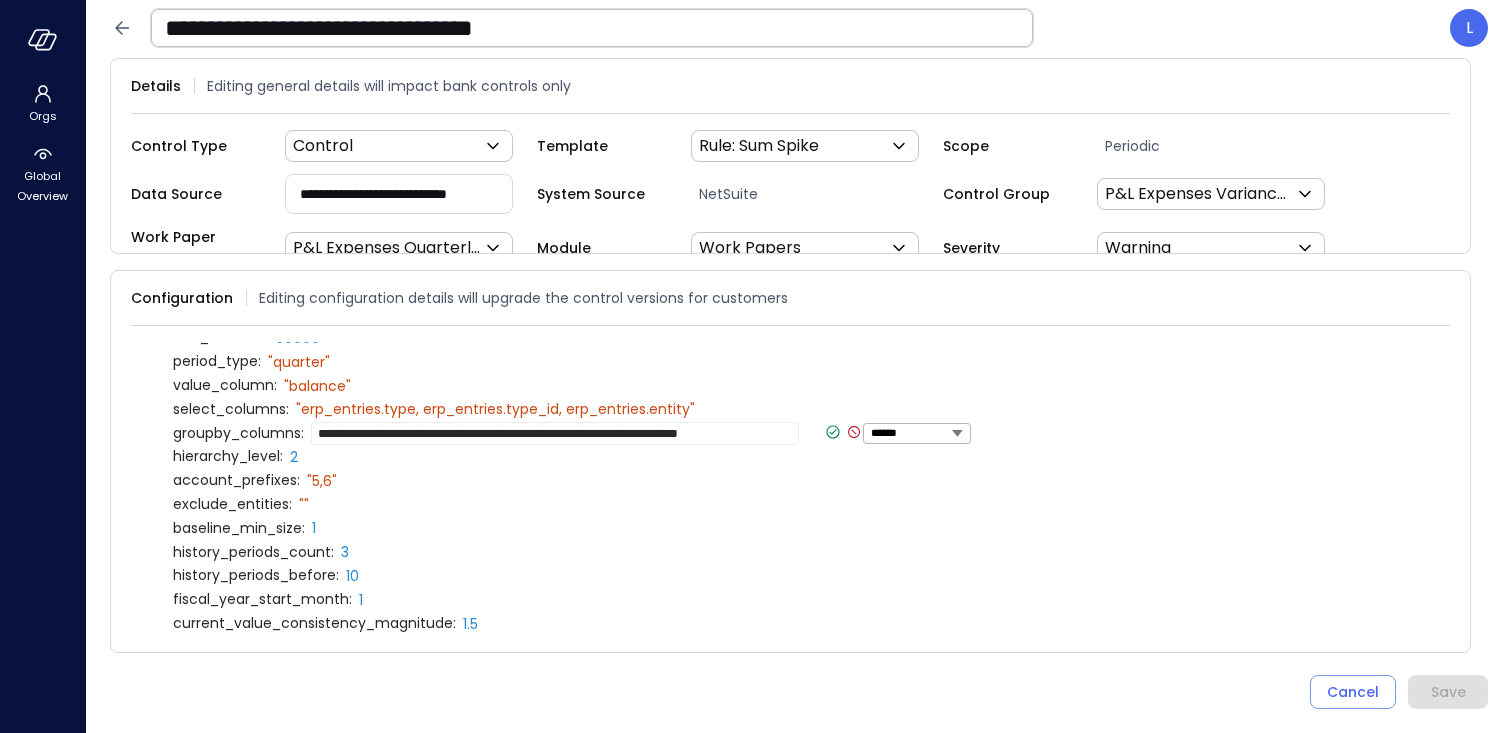 type on "**********" 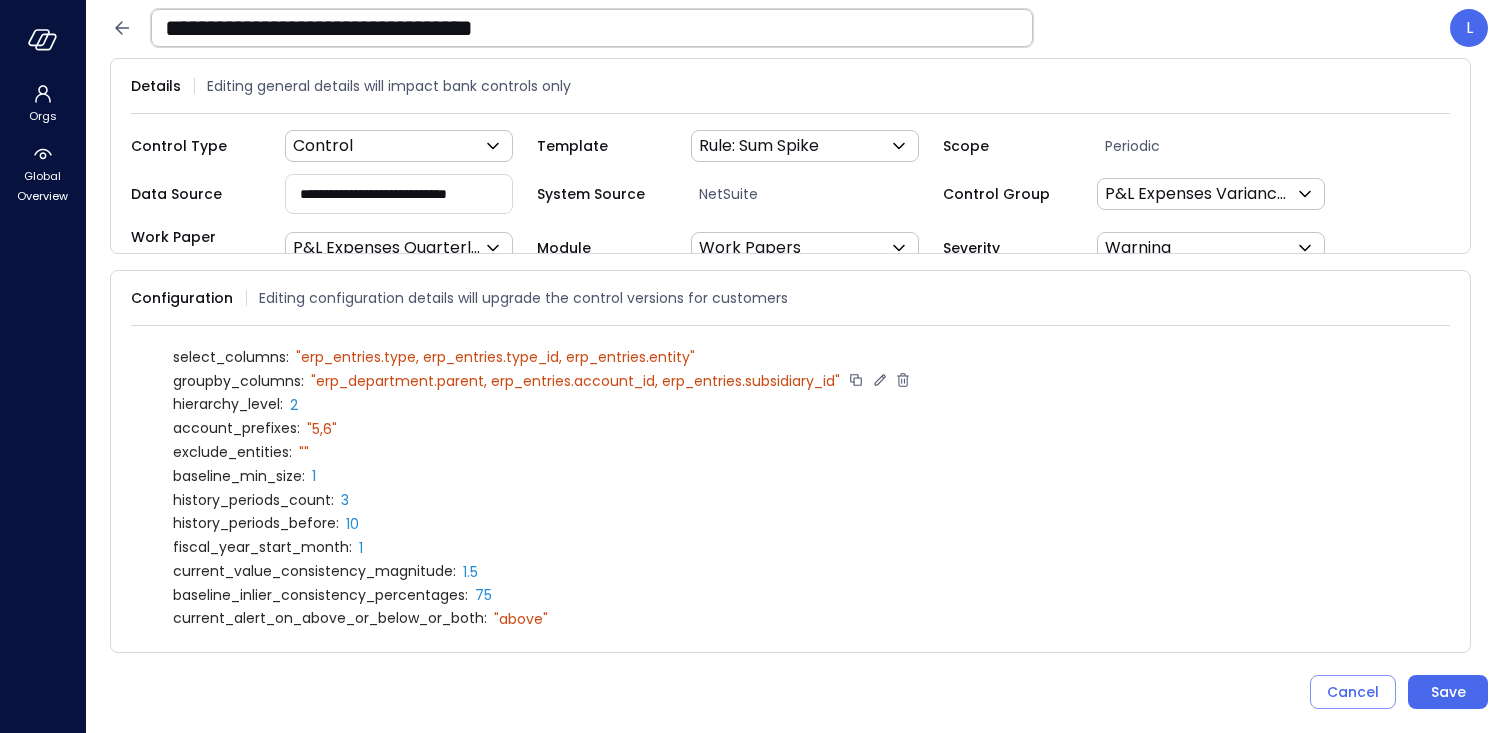 scroll, scrollTop: 0, scrollLeft: 0, axis: both 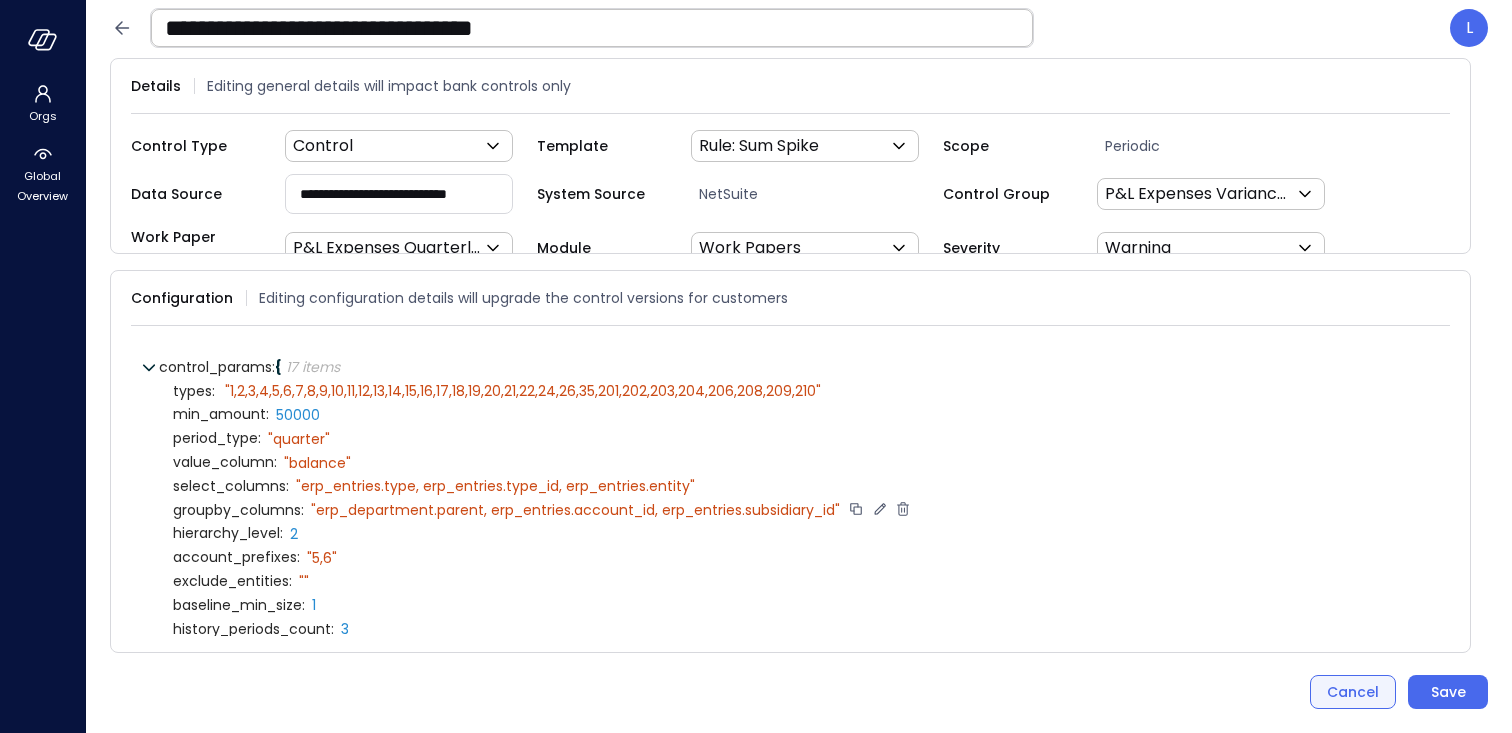 click on "Cancel" at bounding box center (1353, 692) 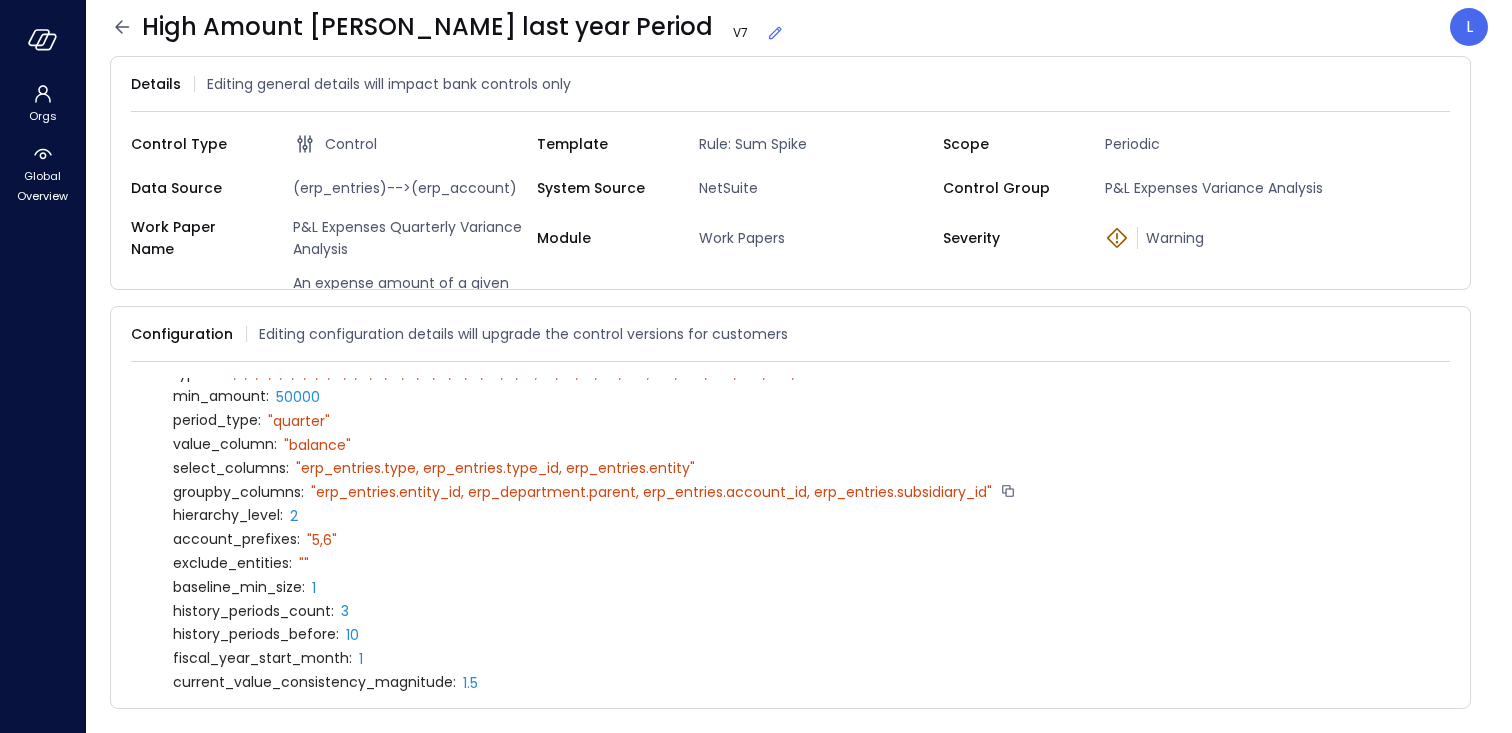 scroll, scrollTop: 60, scrollLeft: 0, axis: vertical 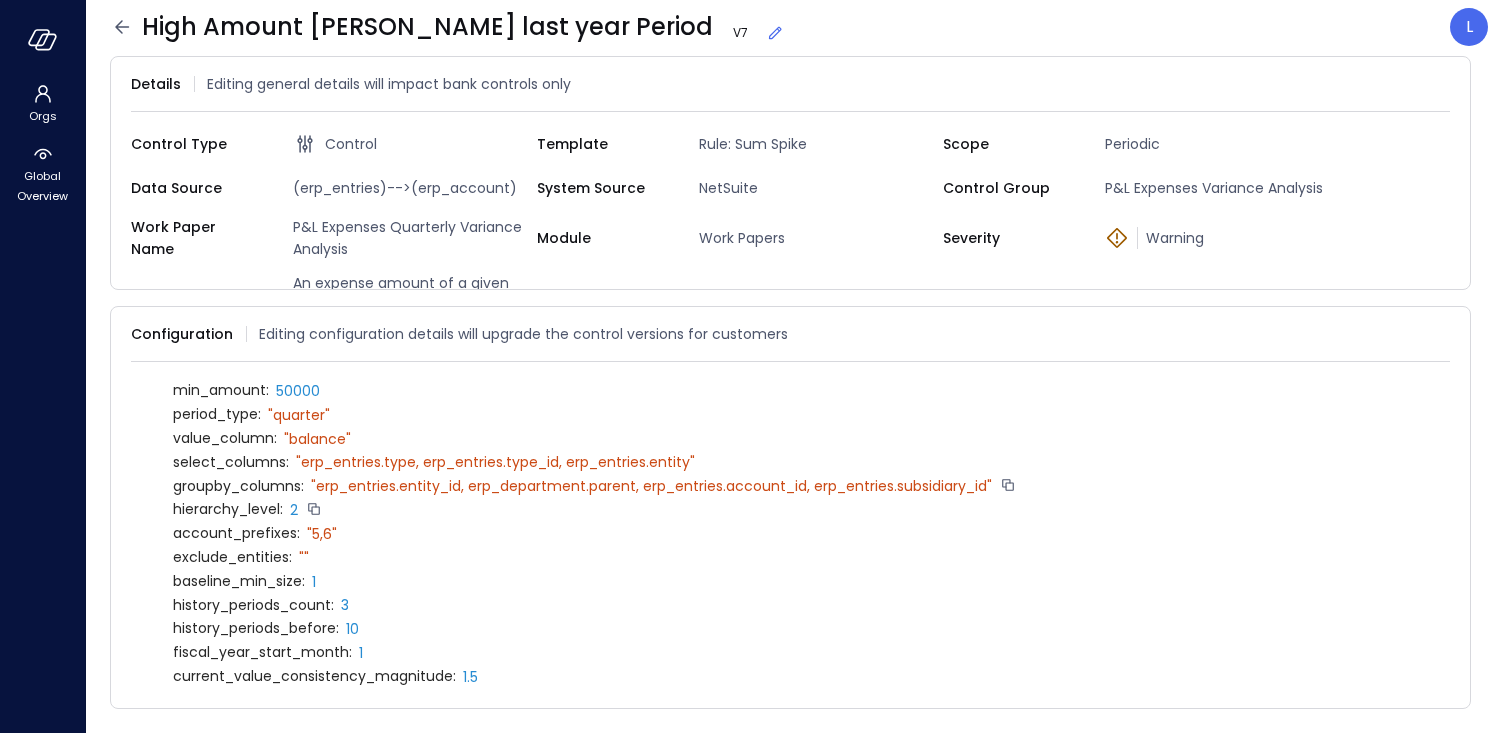 click on "2" at bounding box center [294, 510] 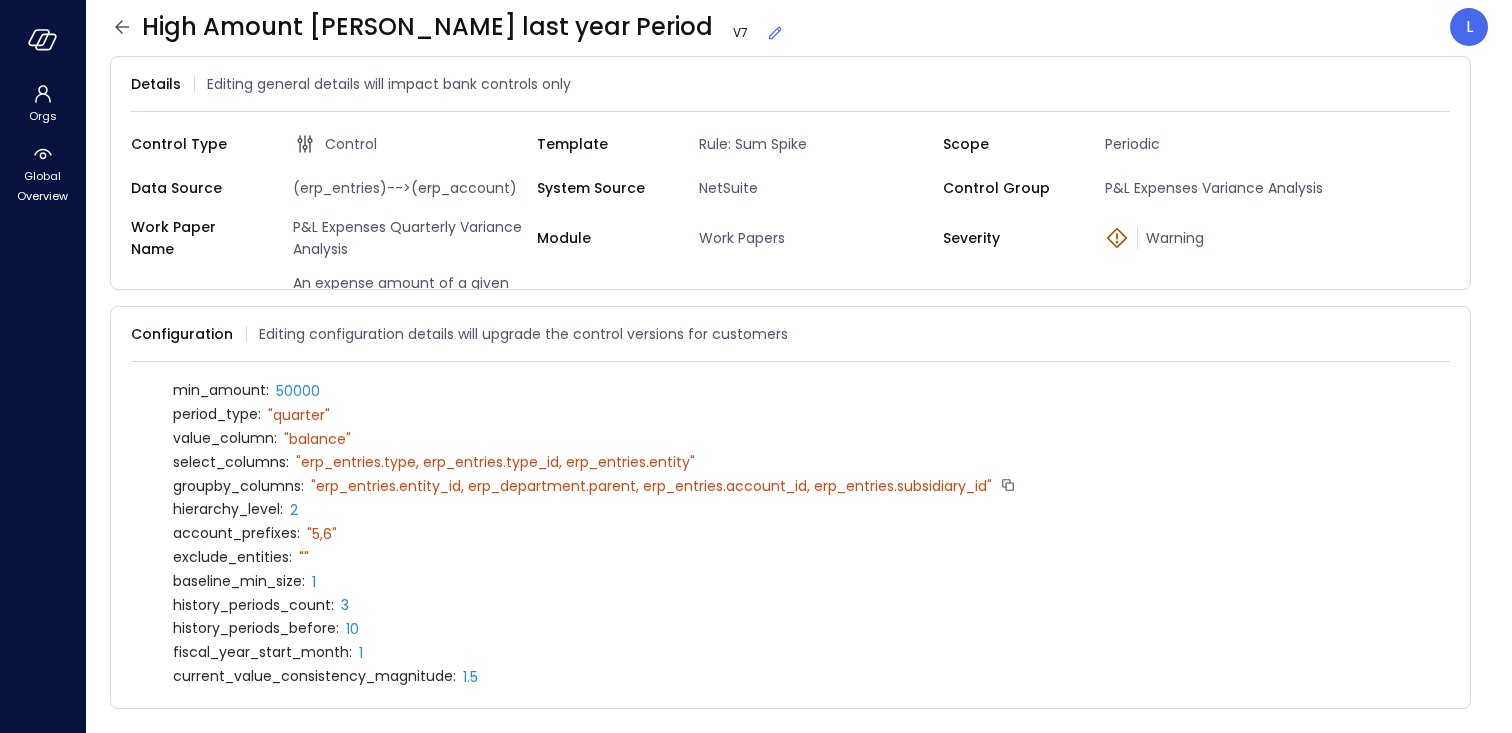 click 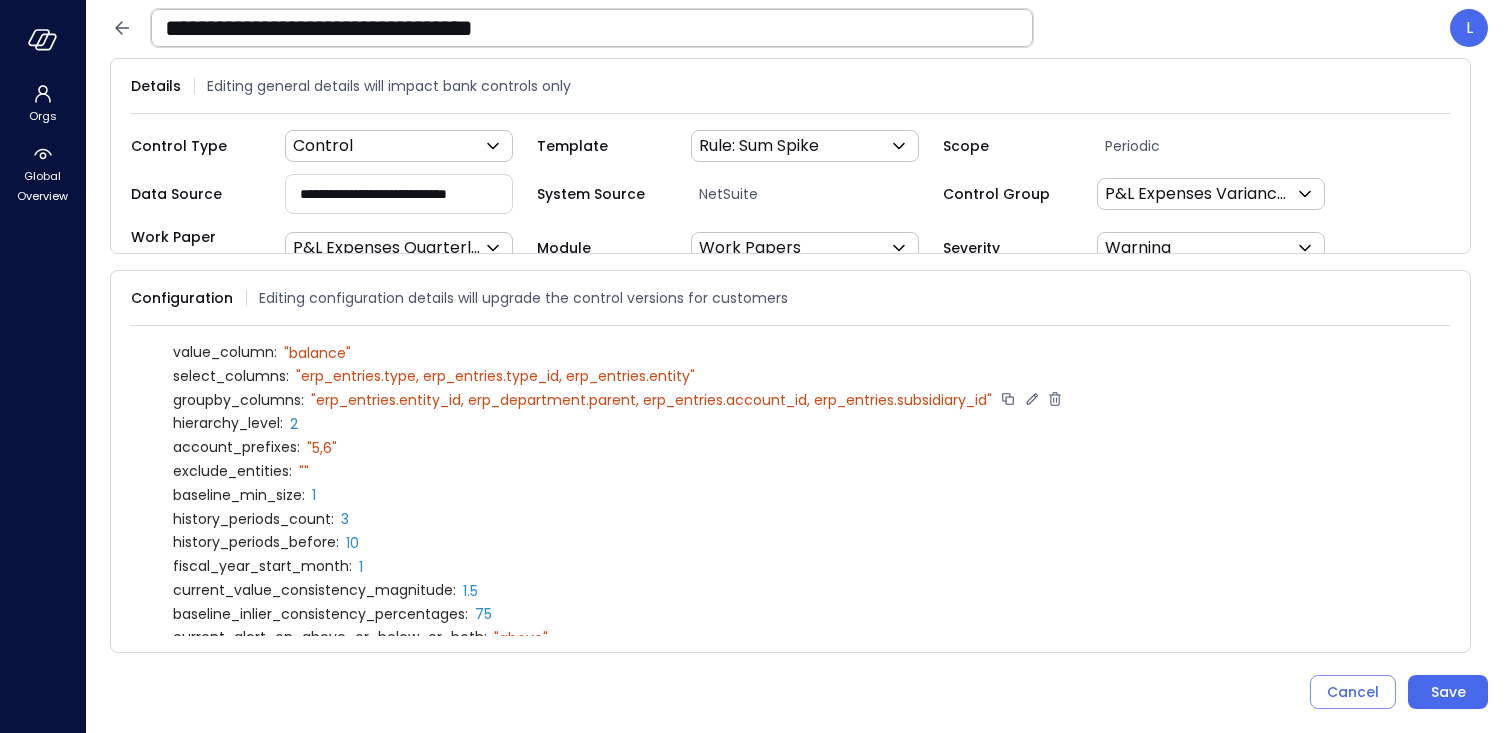 scroll, scrollTop: 114, scrollLeft: 0, axis: vertical 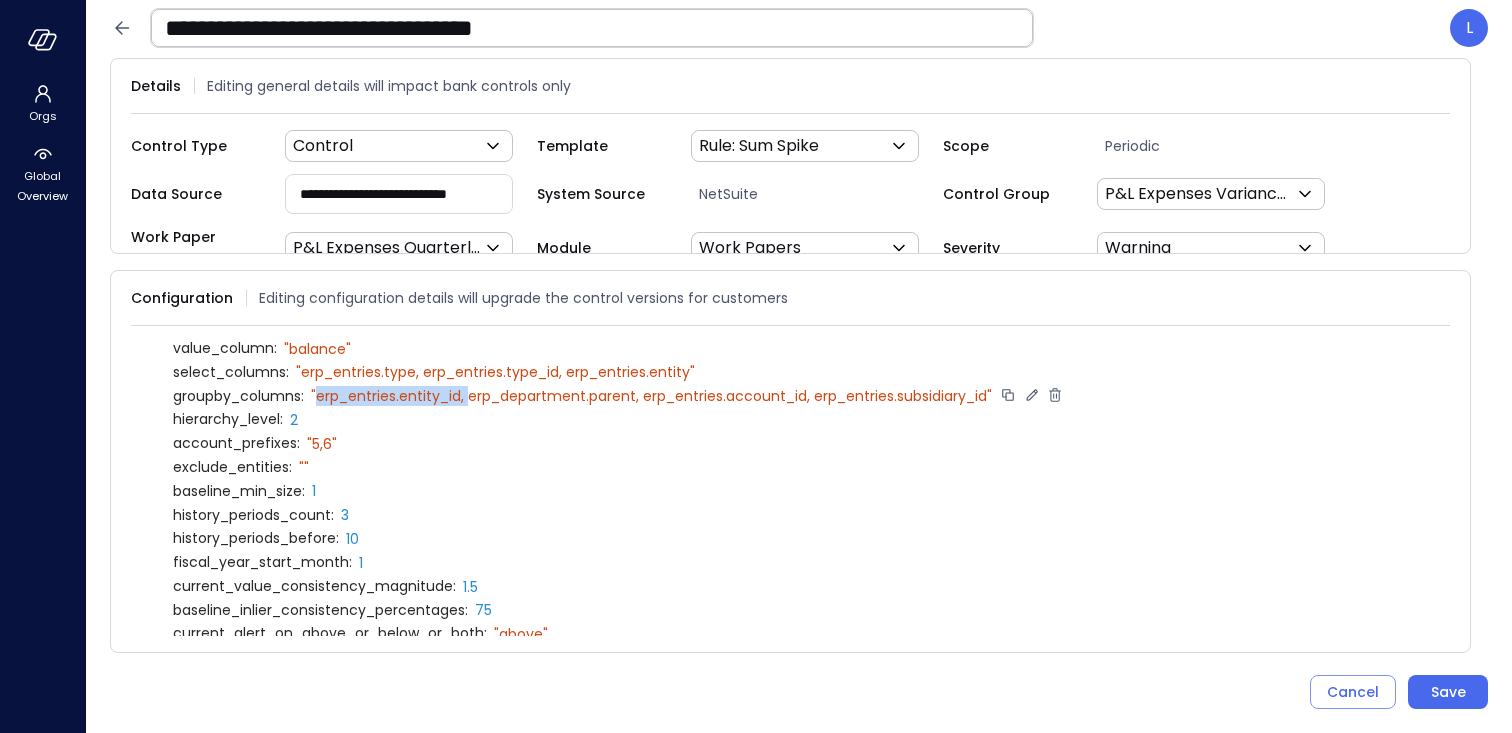 drag, startPoint x: 317, startPoint y: 392, endPoint x: 474, endPoint y: 395, distance: 157.02866 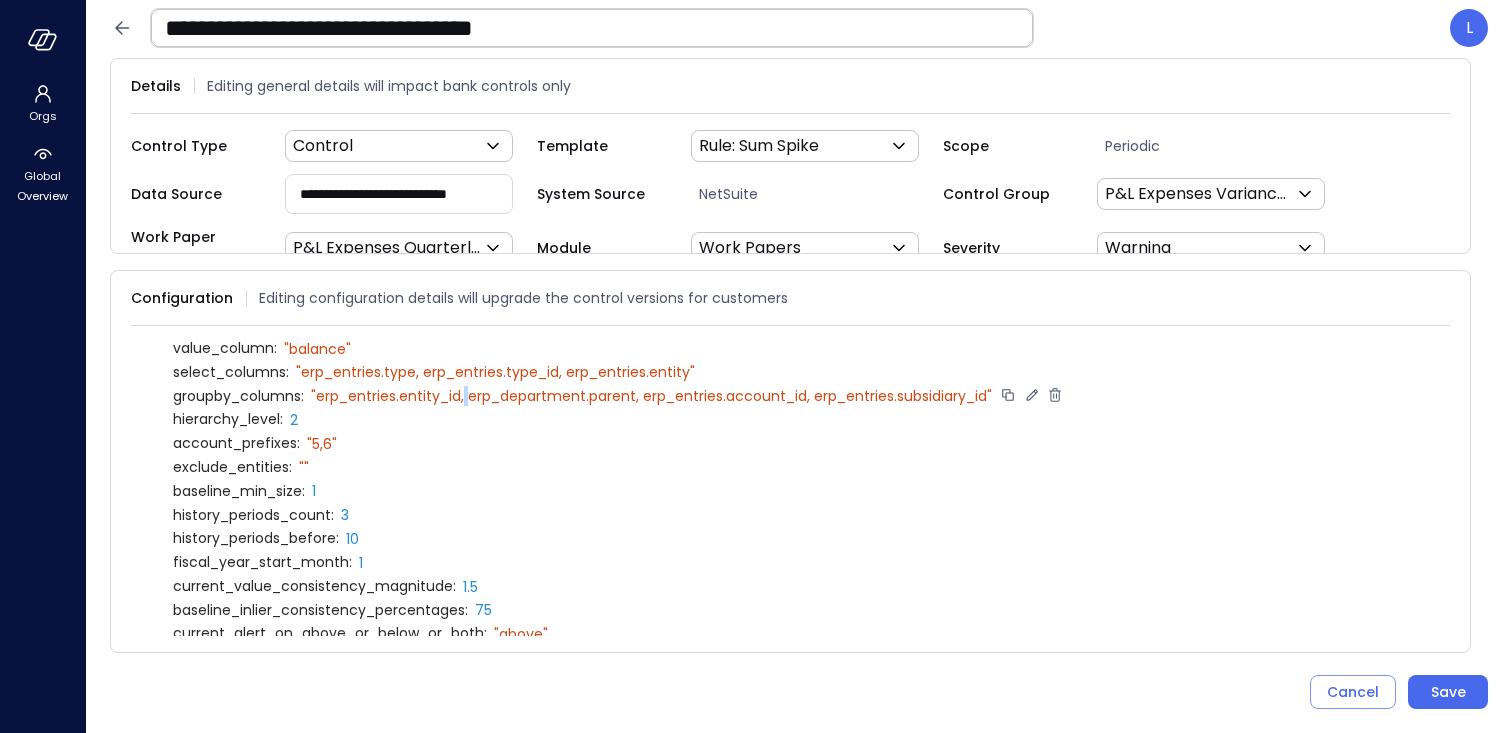 click on "" erp_entries.entity_id, erp_department.parent, erp_entries.account_id, erp_entries.subsidiary_id"" at bounding box center (651, 396) 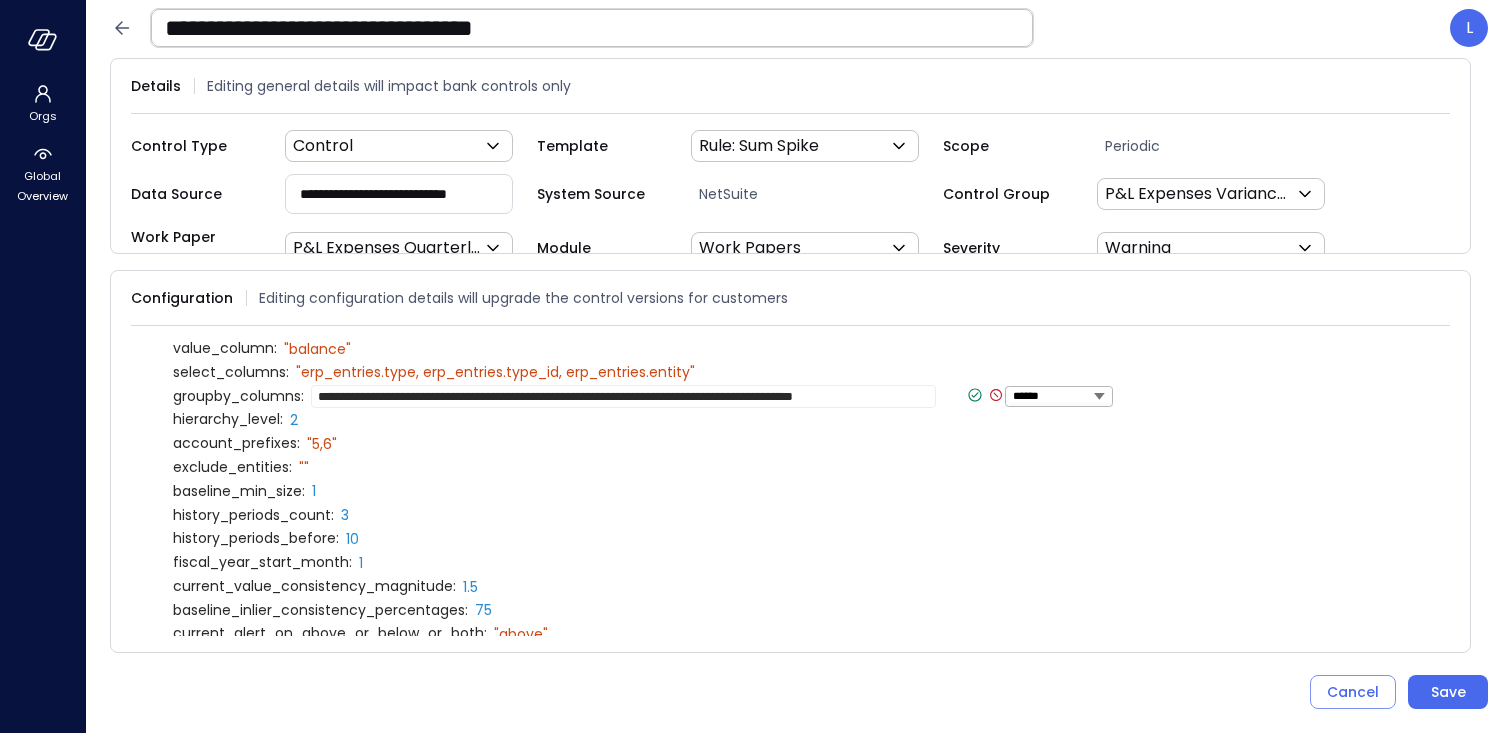 drag, startPoint x: 322, startPoint y: 394, endPoint x: 459, endPoint y: 389, distance: 137.09122 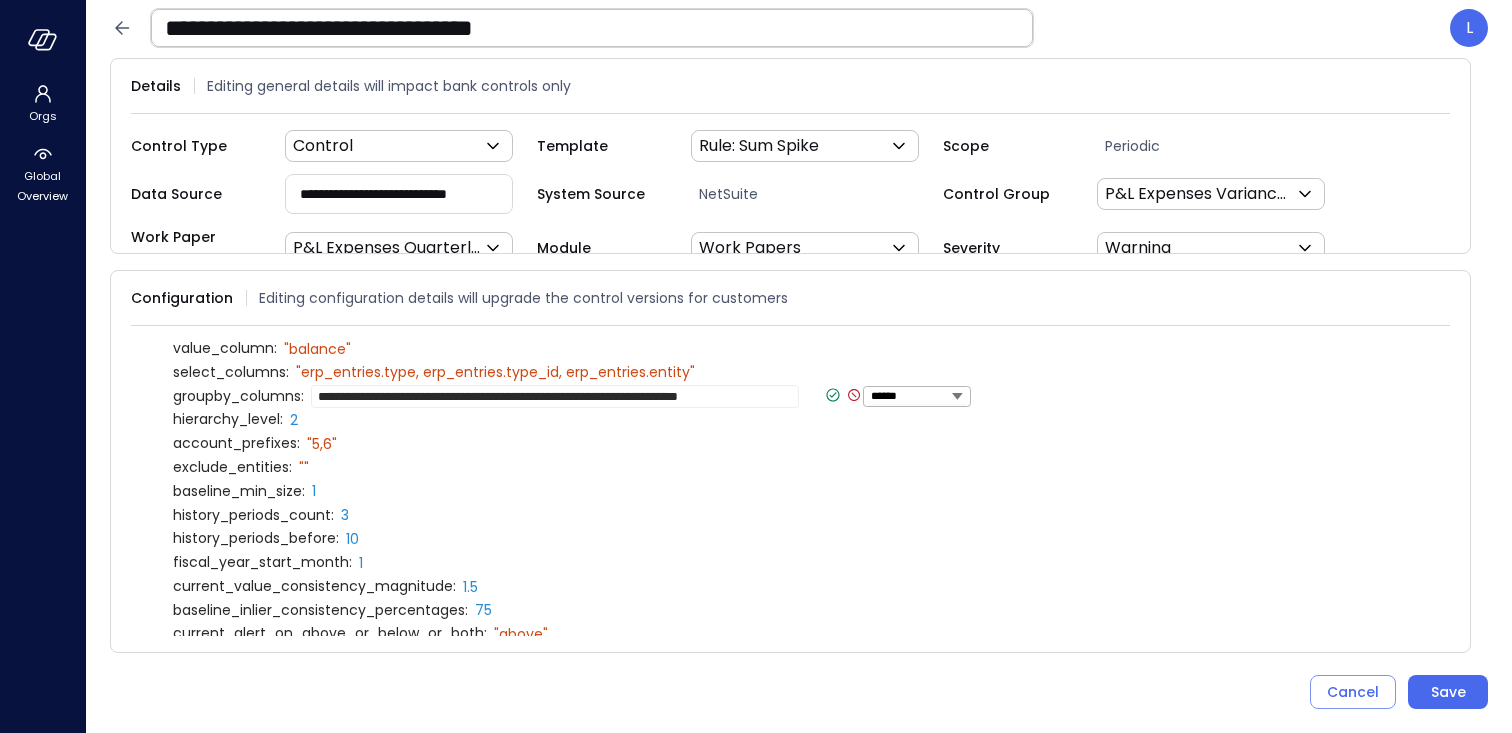 type on "**********" 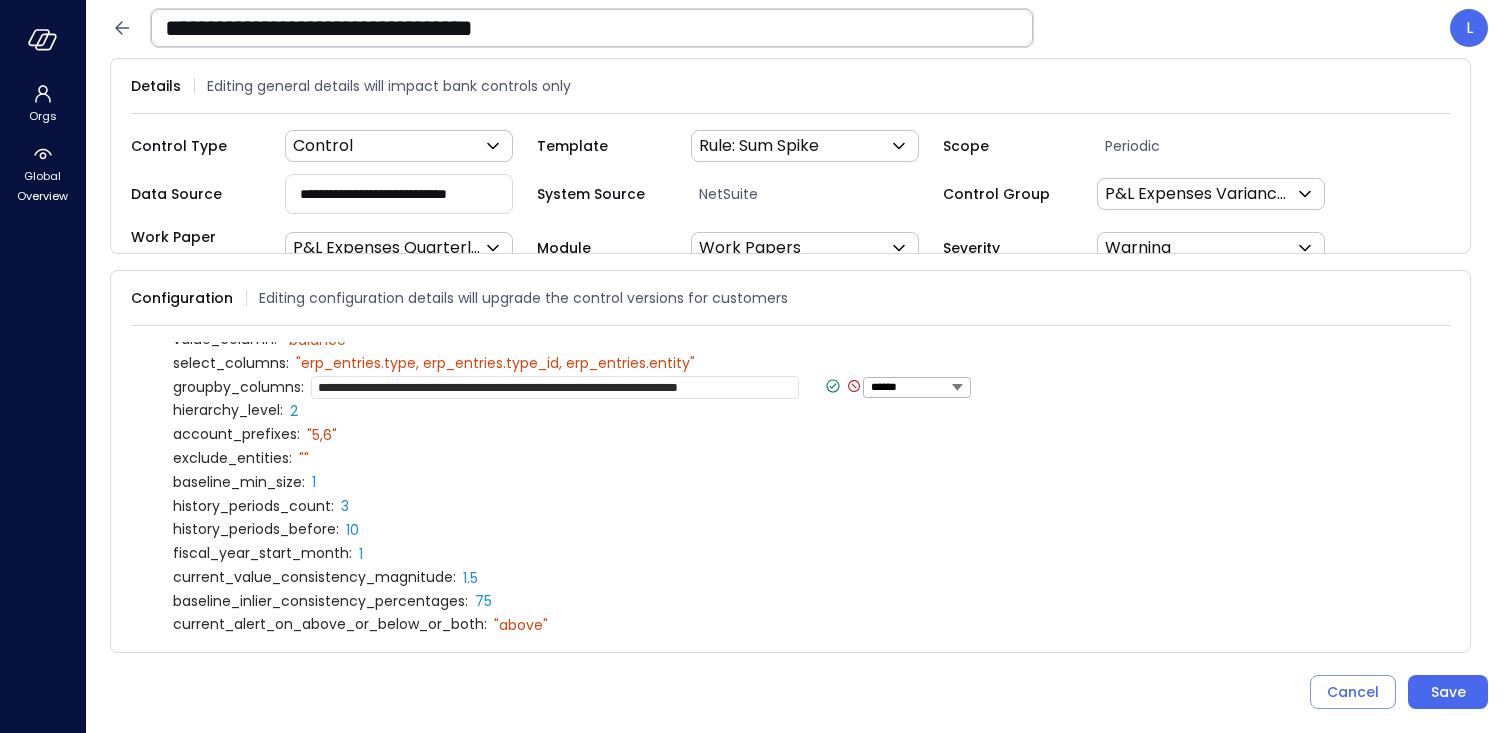 scroll, scrollTop: 103, scrollLeft: 0, axis: vertical 